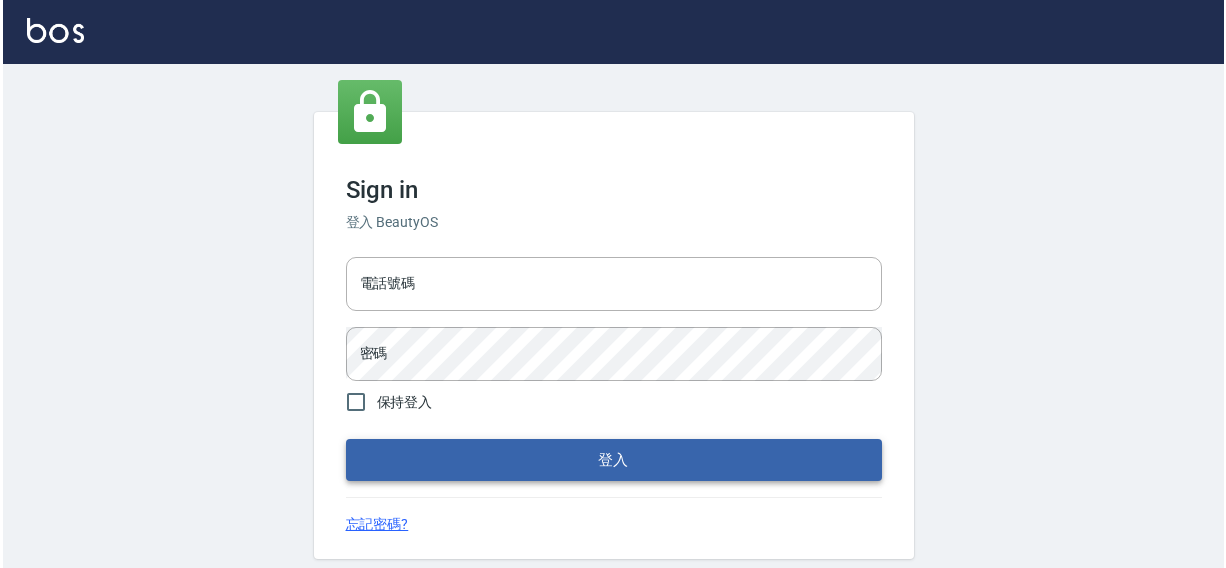 scroll, scrollTop: 0, scrollLeft: 0, axis: both 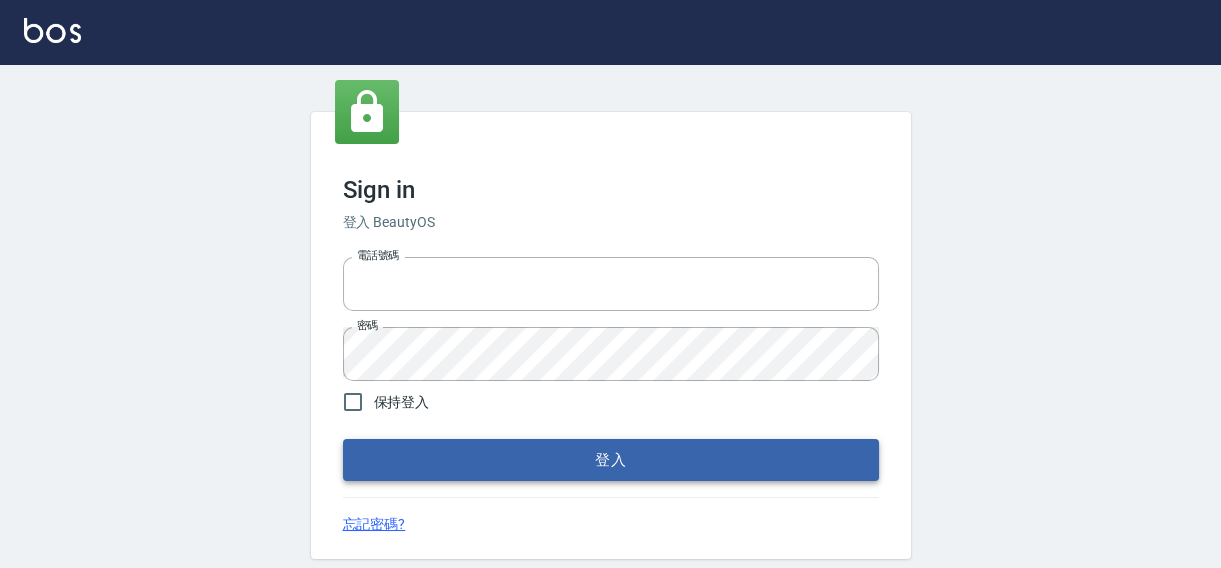 type on "0422211177" 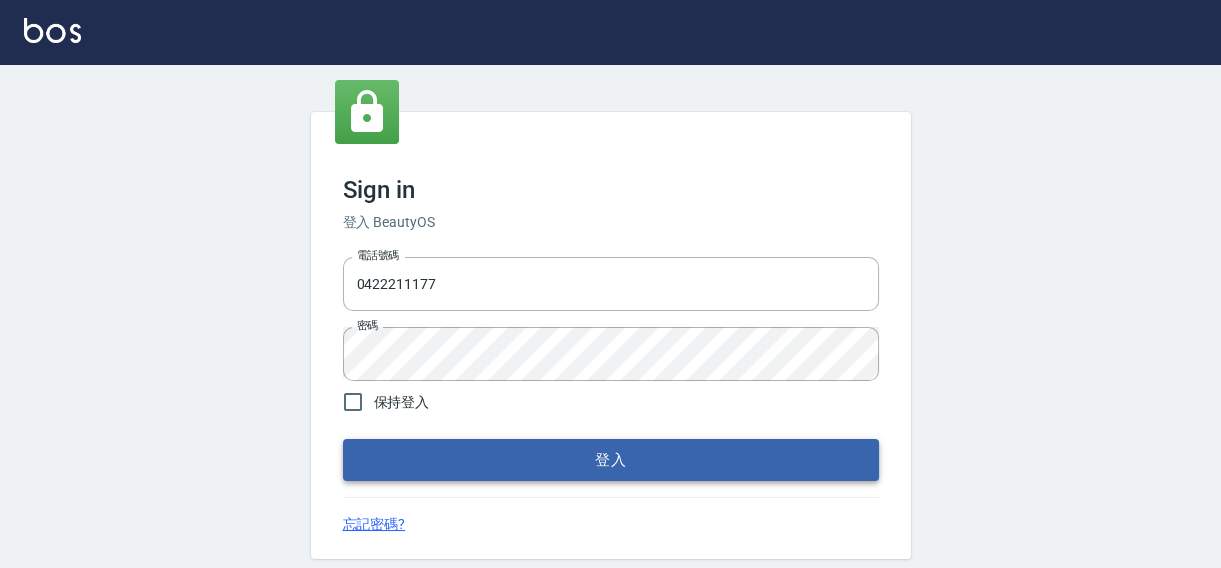 click on "登入" at bounding box center [611, 460] 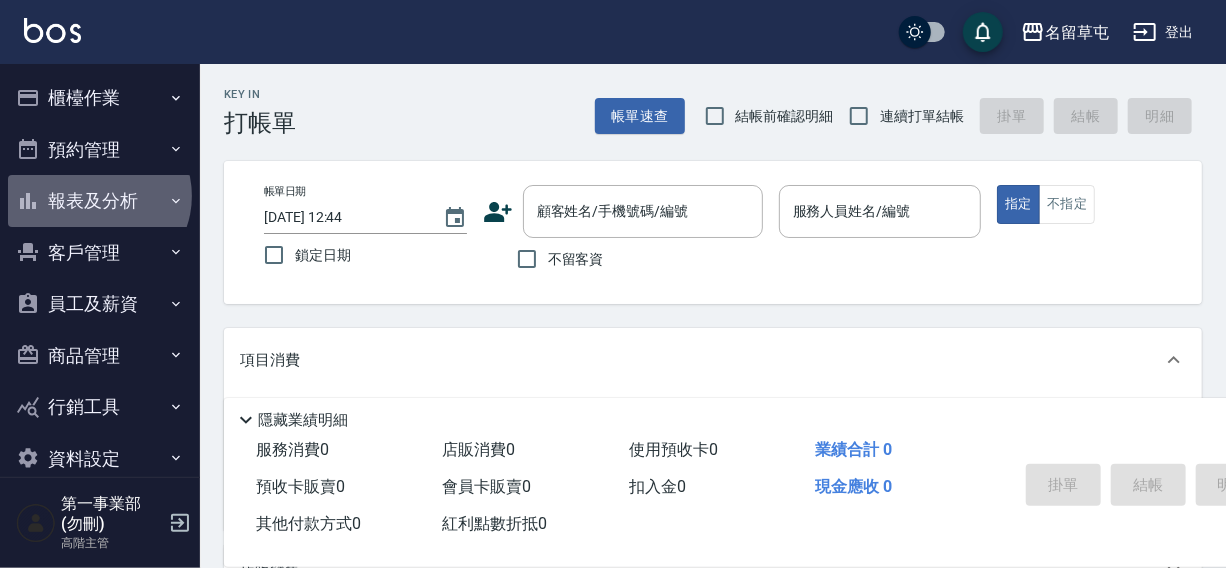 click on "報表及分析" at bounding box center (100, 201) 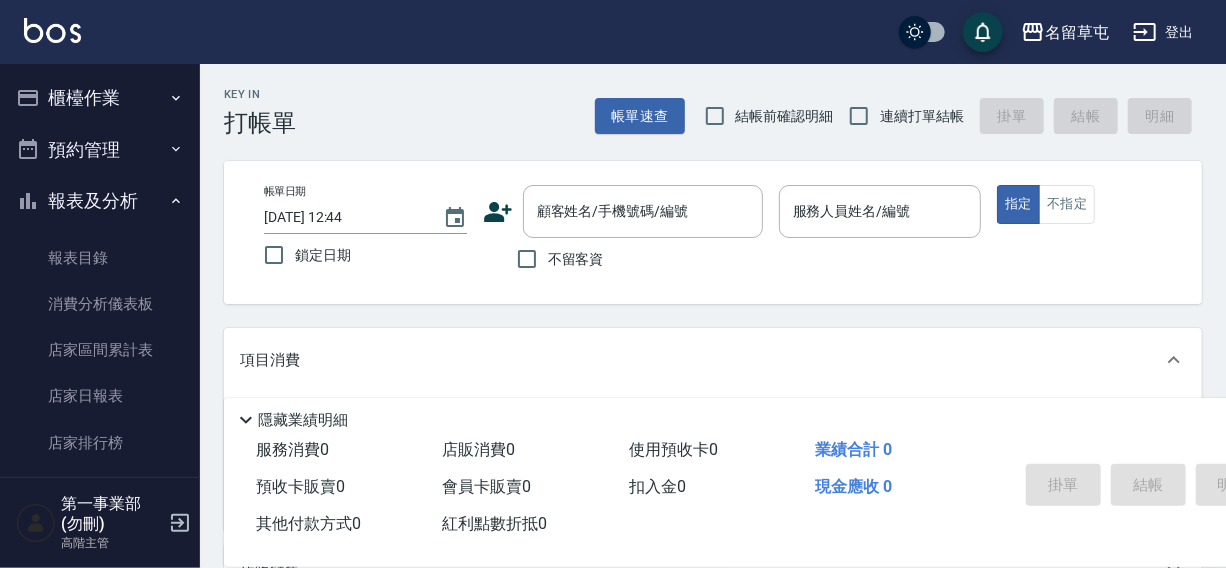 drag, startPoint x: 189, startPoint y: 127, endPoint x: 192, endPoint y: 254, distance: 127.03543 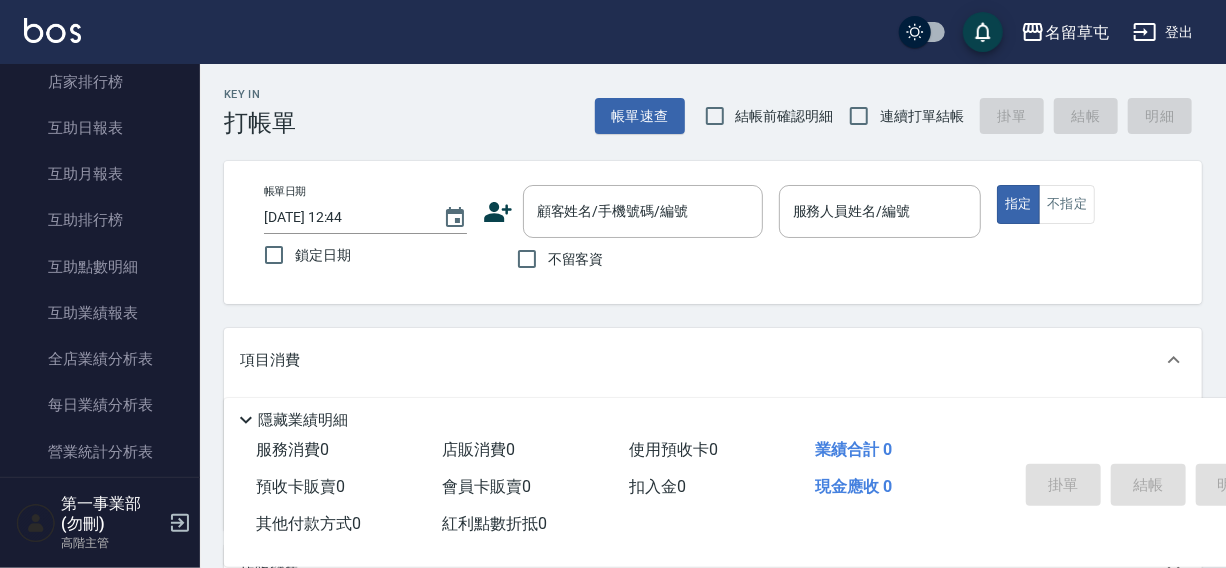 scroll, scrollTop: 723, scrollLeft: 0, axis: vertical 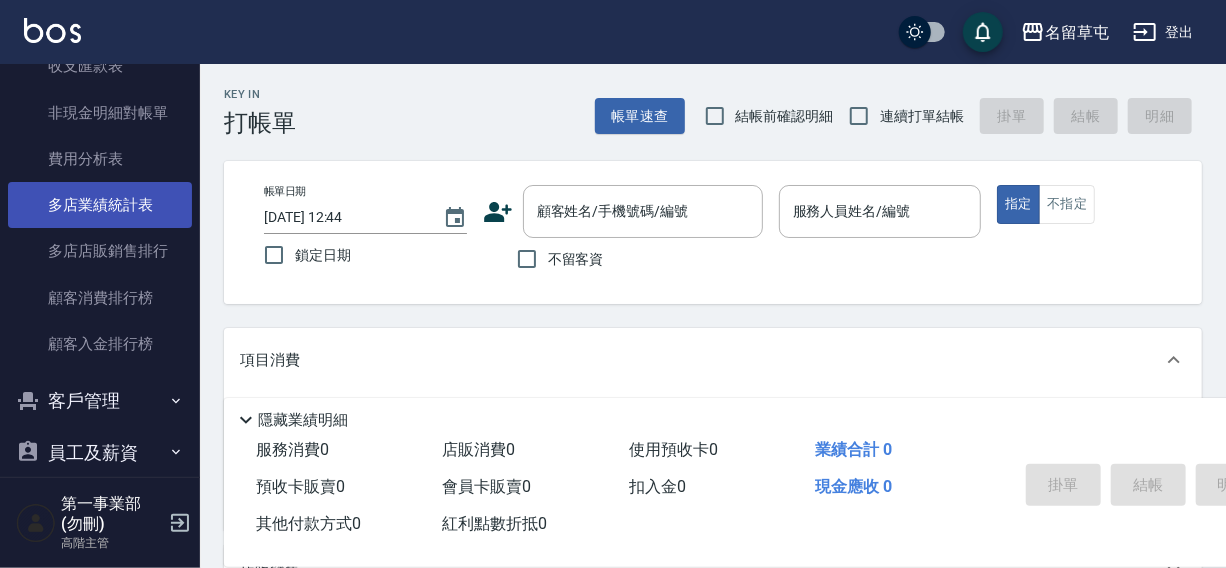 click on "多店業績統計表" at bounding box center (100, 205) 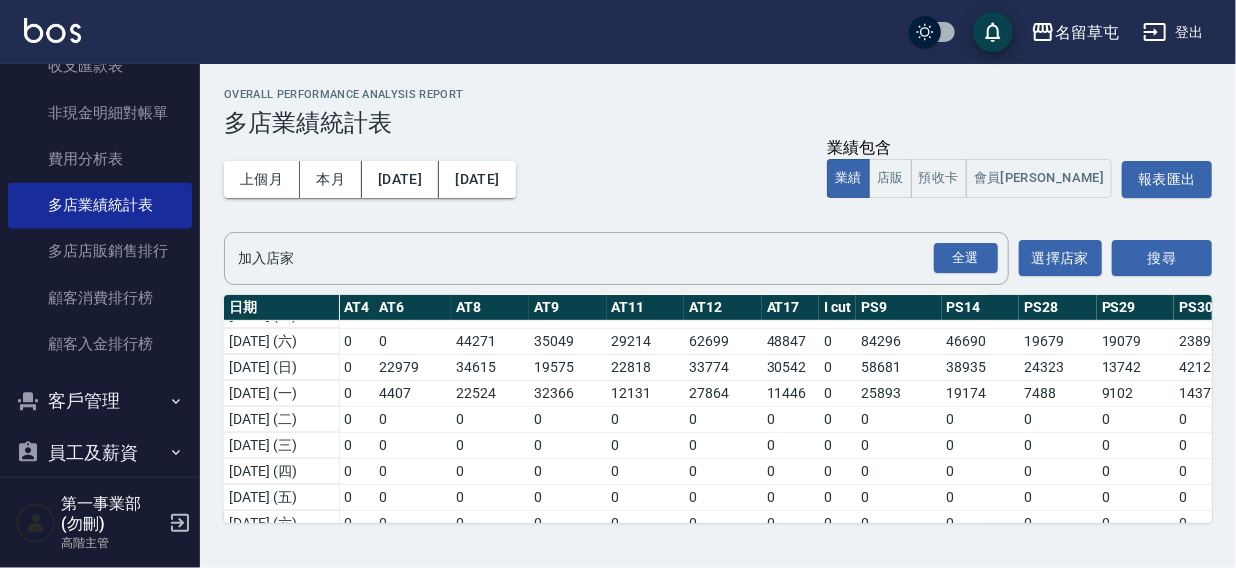 scroll, scrollTop: 290, scrollLeft: 0, axis: vertical 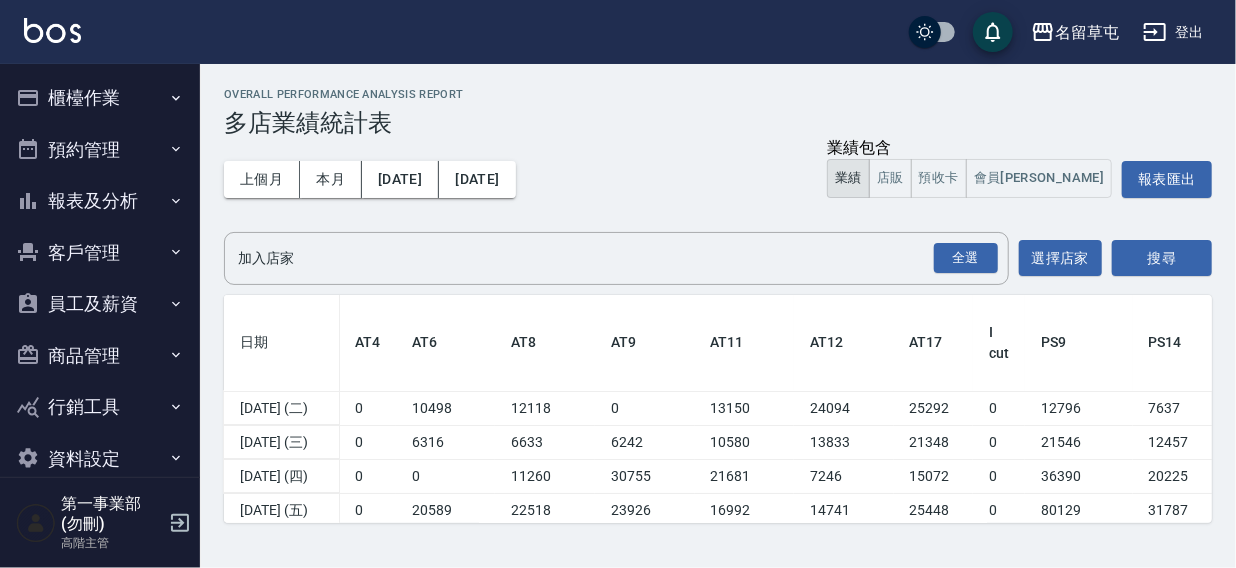 click on "名留草屯 登出" at bounding box center (618, 32) 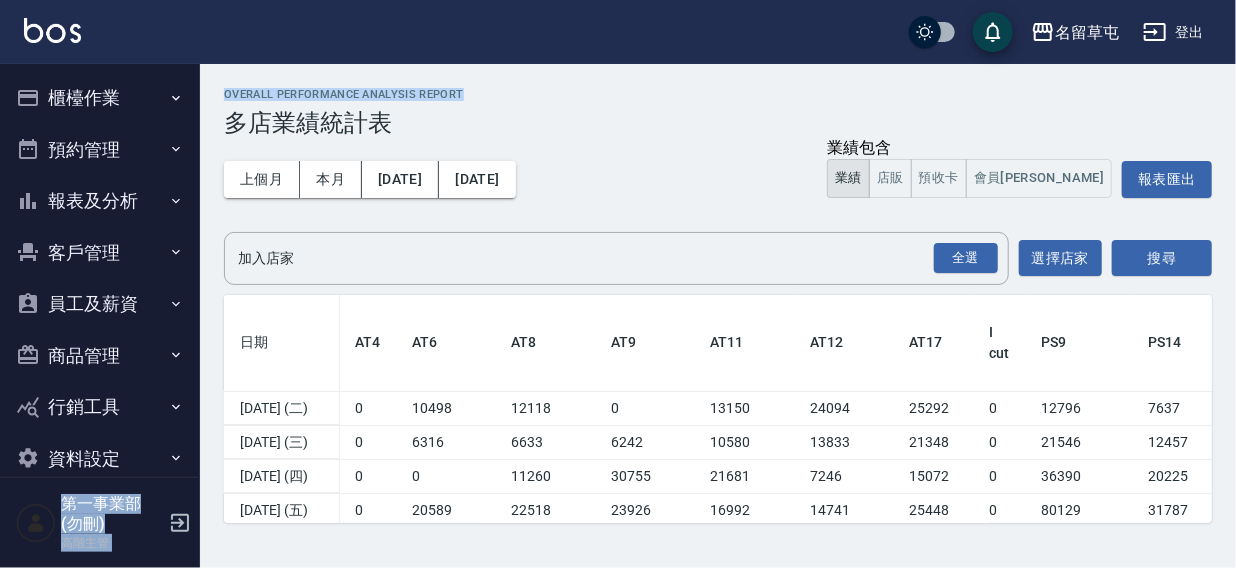 click on "名留草屯 登出 櫃檯作業 打帳單 帳單列表 掛單列表 座位開單 營業儀表板 現金收支登錄 高階收支登錄 材料自購登錄 每日結帳 排班表 現場電腦打卡 掃碼打卡 預約管理 預約管理 單日預約紀錄 單週預約紀錄 報表及分析 報表目錄 消費分析儀表板 店家區間累計表 店家日報表 店家排行榜 互助日報表 互助月報表 互助排行榜 互助點數明細 互助業績報表 全店業績分析表 每日業績分析表 營業統計分析表 營業項目月分析表 設計師業績表 設計師日報表 設計師業績分析表 設計師業績月報表 設計師抽成報表 設計師排行榜 商品銷售排行榜 商品消耗明細 商品進銷貨報表 商品庫存表 商品庫存盤點表 會員卡銷售報表 服務扣項明細表 單一服務項目查詢 店販抽成明細 店販分類抽成明細 顧客入金餘額表 顧客卡券餘額表 每日非現金明細 每日收支明細 收支分類明細表 收支匯款表 0" at bounding box center (618, 284) 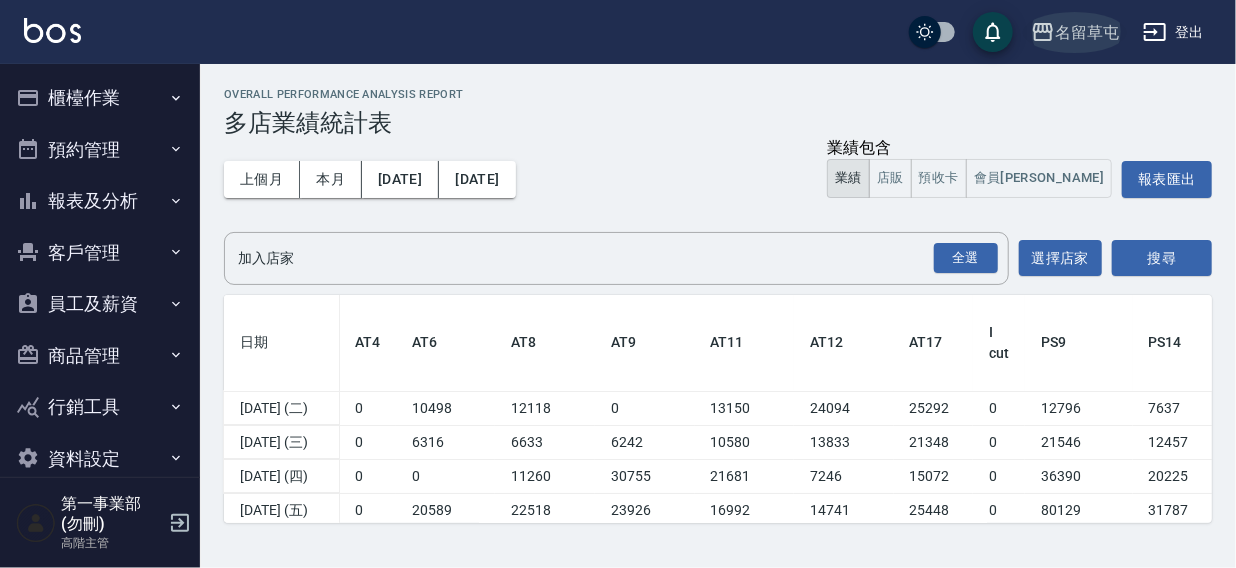 click on "名留草屯" at bounding box center (1087, 32) 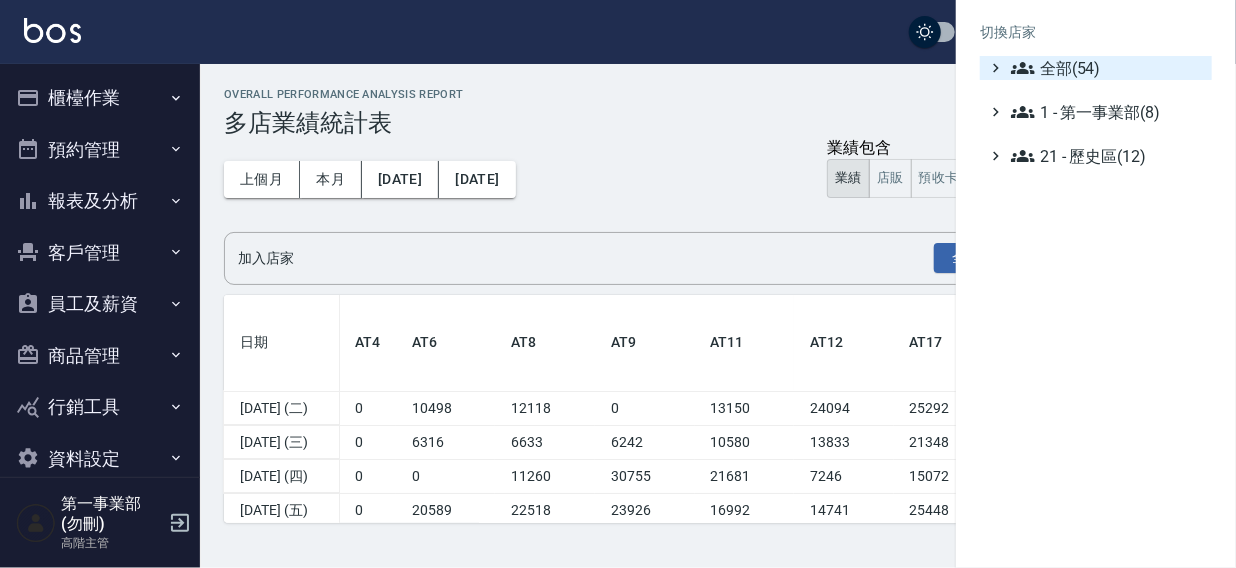 click on "全部(54)" at bounding box center [1107, 68] 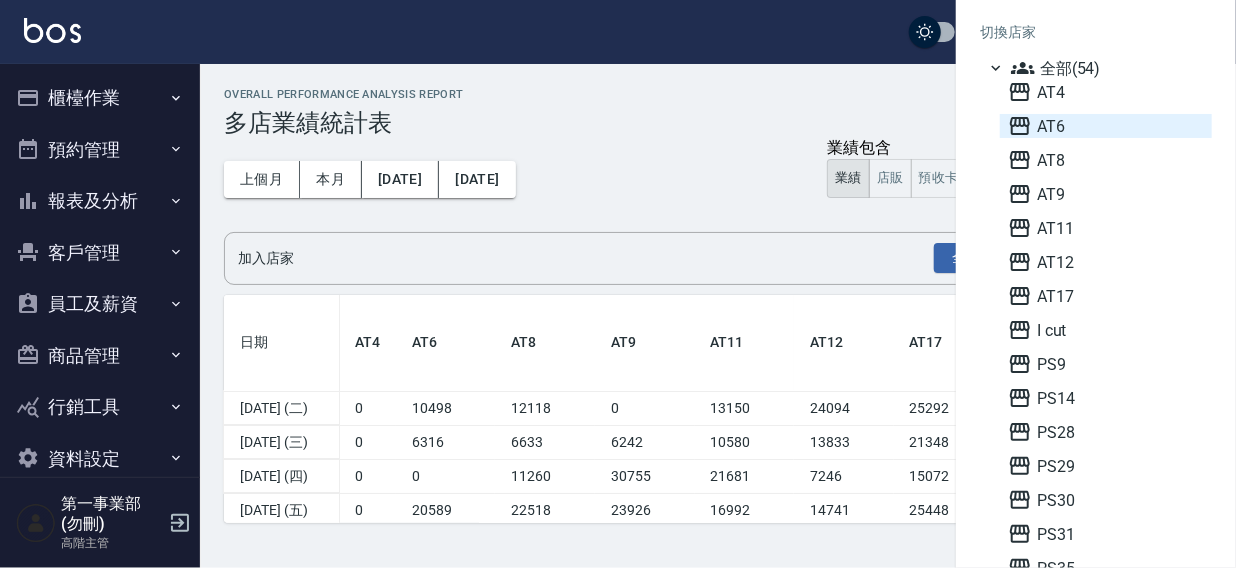 click on "AT6" at bounding box center [1106, 126] 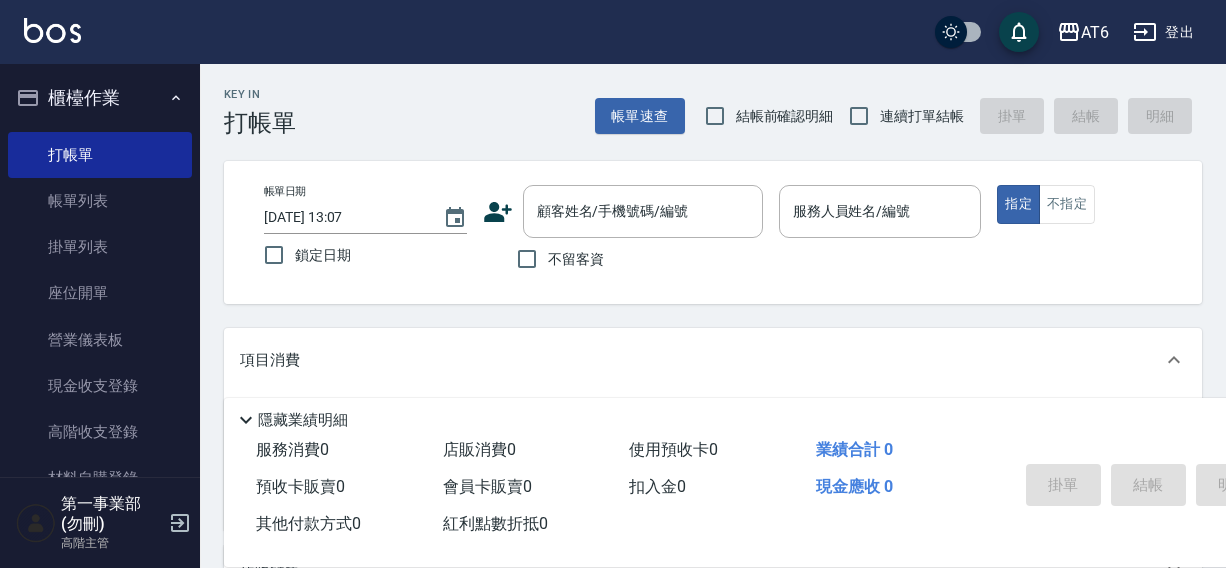 scroll, scrollTop: 0, scrollLeft: 0, axis: both 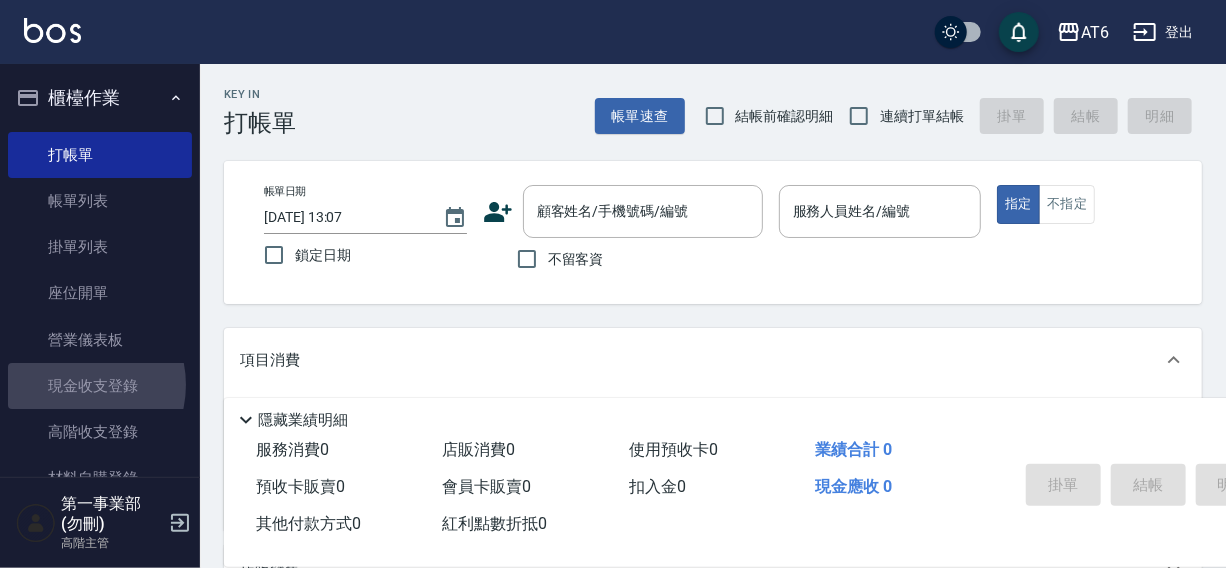 click on "現金收支登錄" at bounding box center (100, 386) 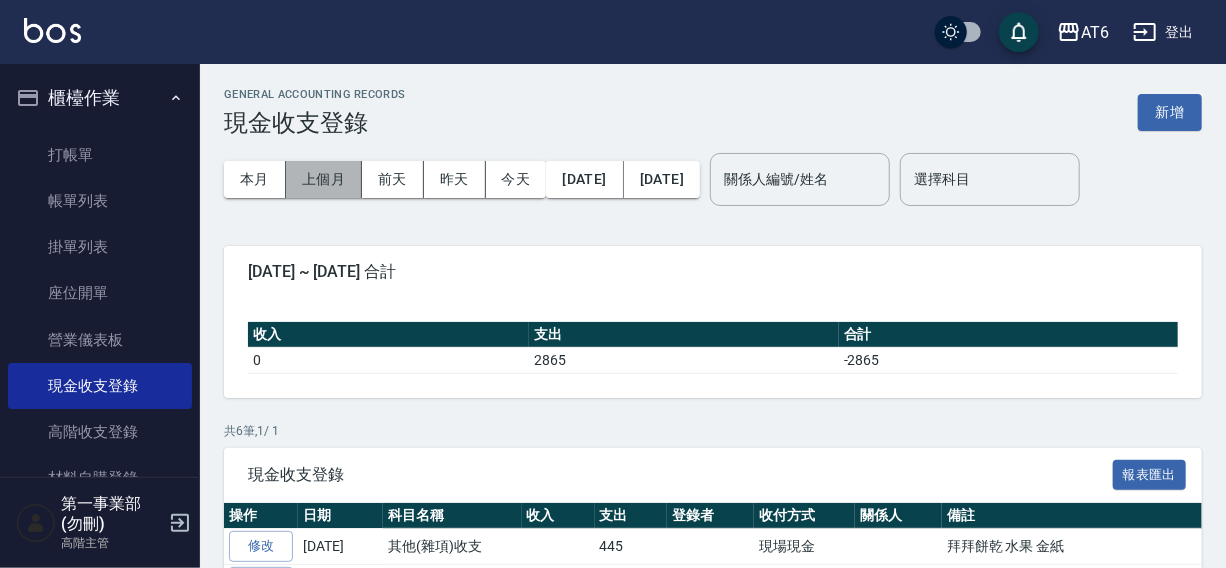 click on "上個月" at bounding box center (324, 179) 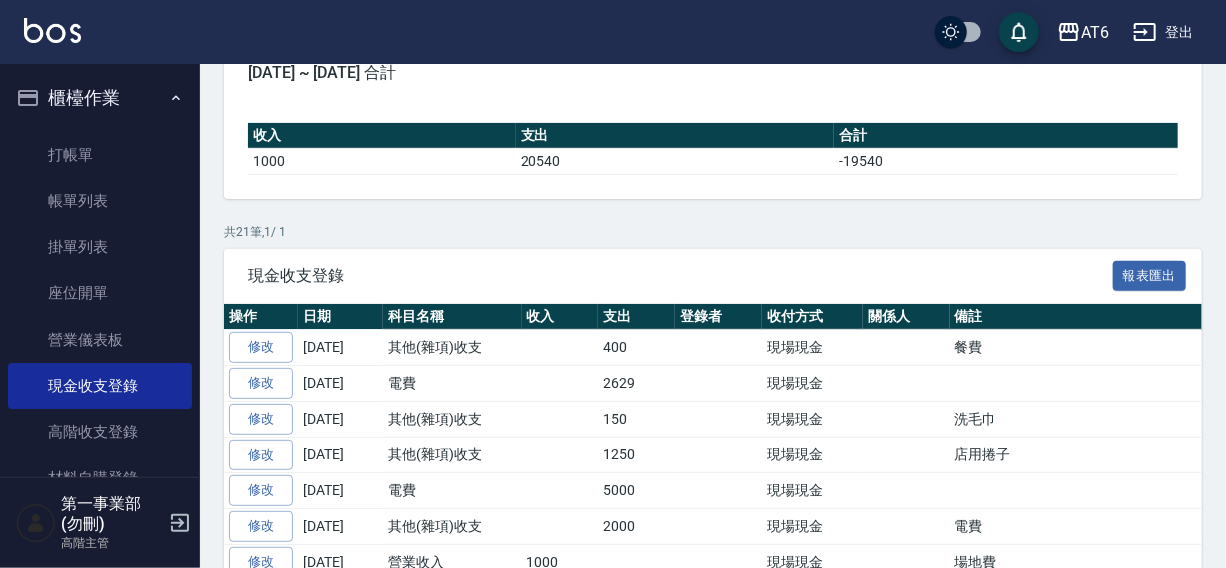 scroll, scrollTop: 261, scrollLeft: 0, axis: vertical 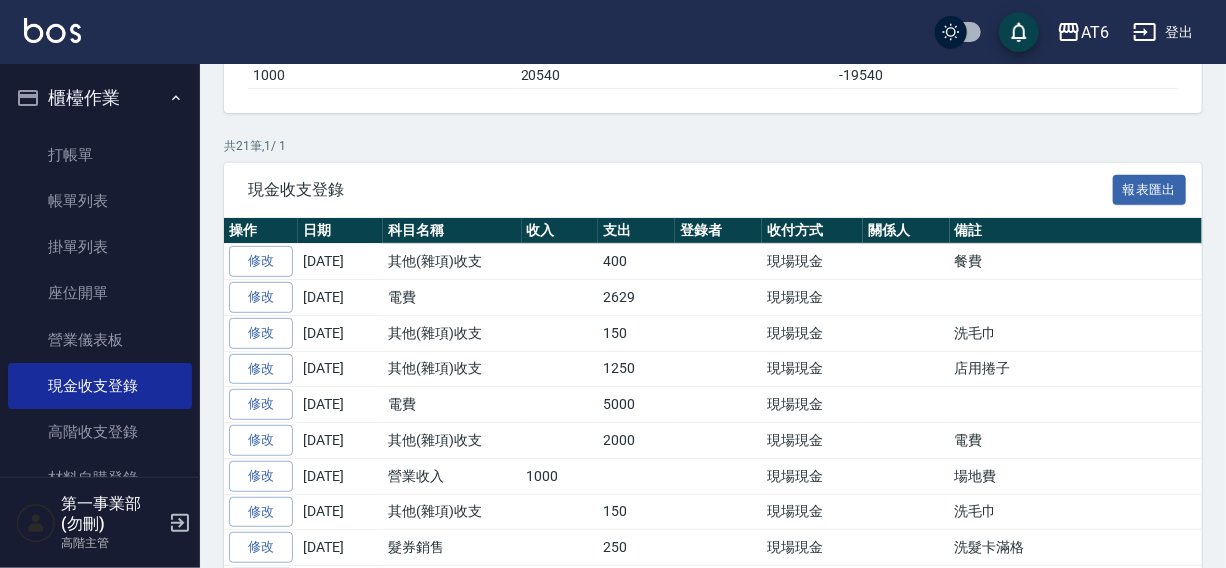 click on "現場現金" at bounding box center (812, 262) 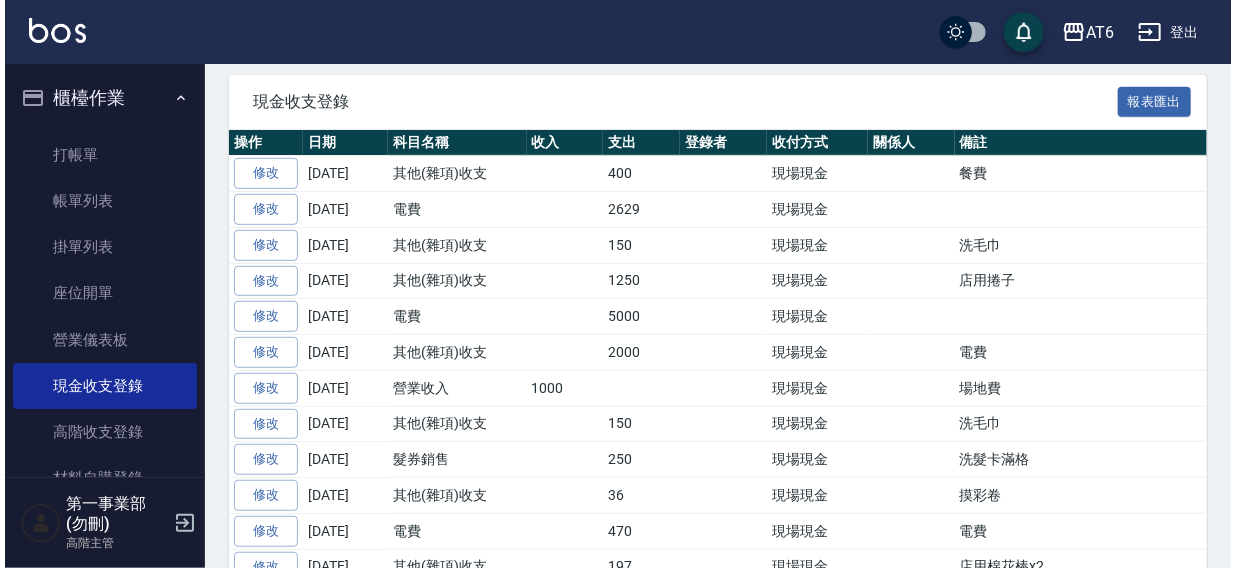scroll, scrollTop: 423, scrollLeft: 0, axis: vertical 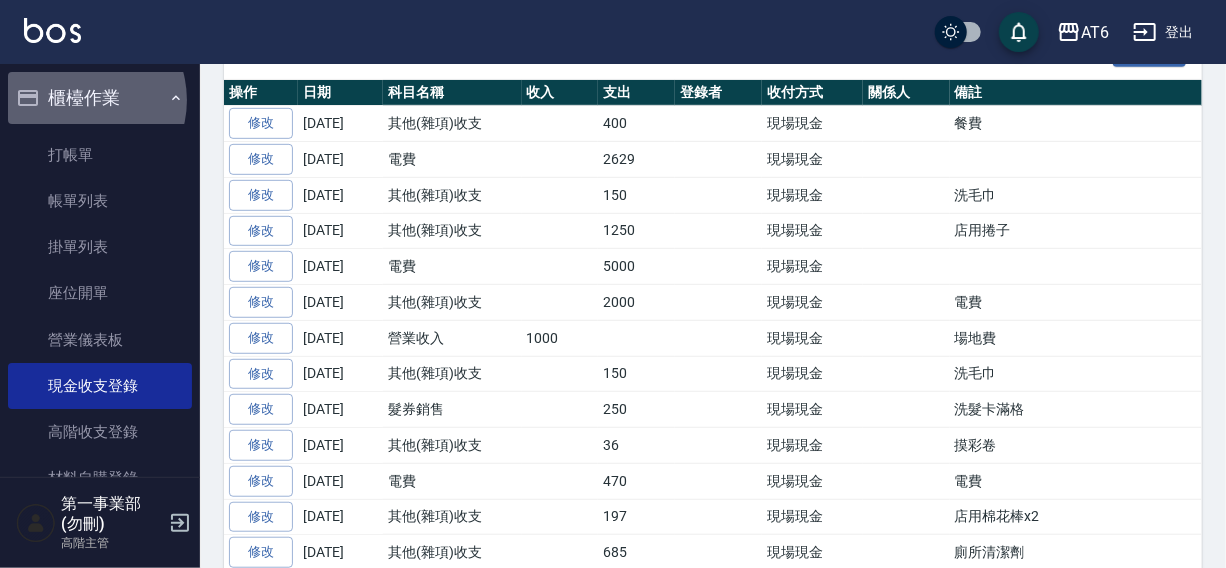 click on "櫃檯作業" at bounding box center (100, 98) 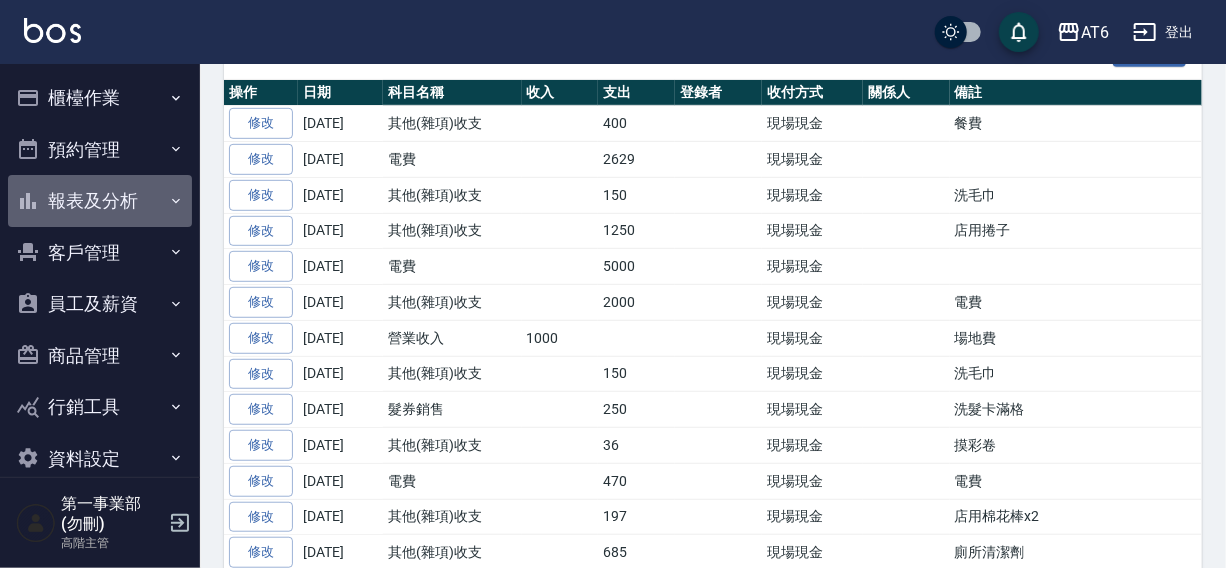 click on "報表及分析" at bounding box center (100, 201) 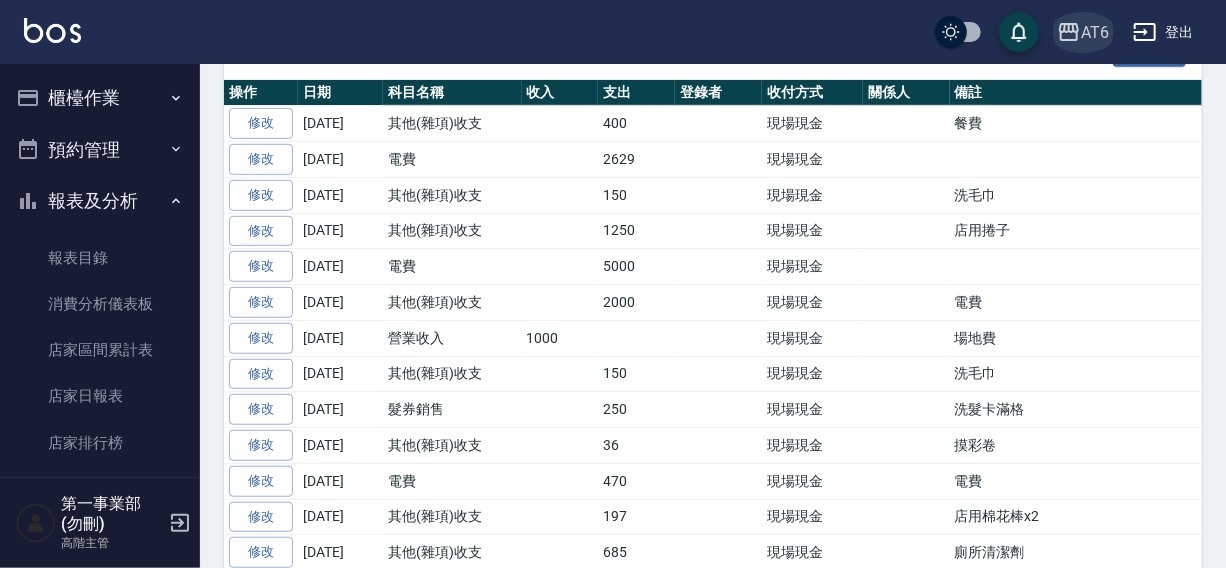 click on "AT6" at bounding box center [1095, 32] 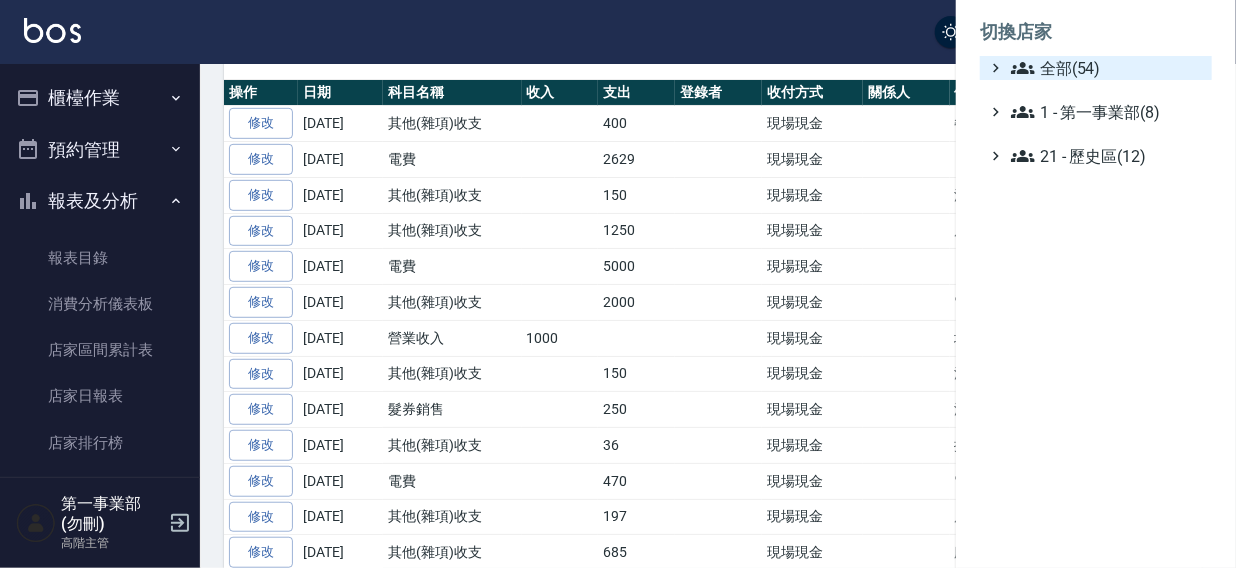 click on "全部(54)" at bounding box center (1107, 68) 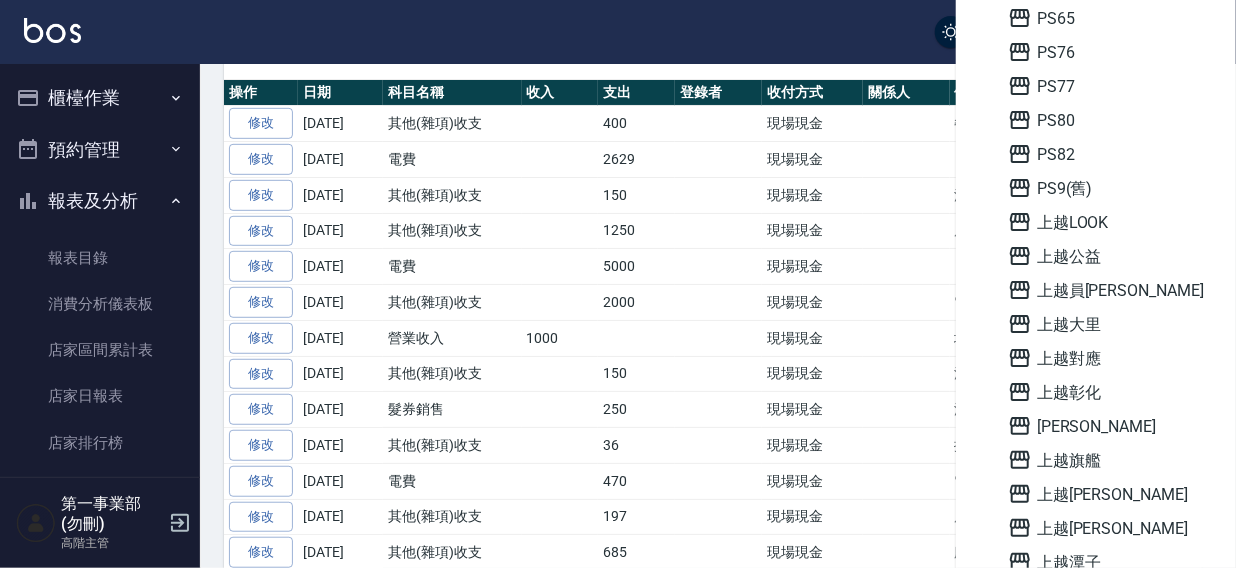 scroll, scrollTop: 1433, scrollLeft: 0, axis: vertical 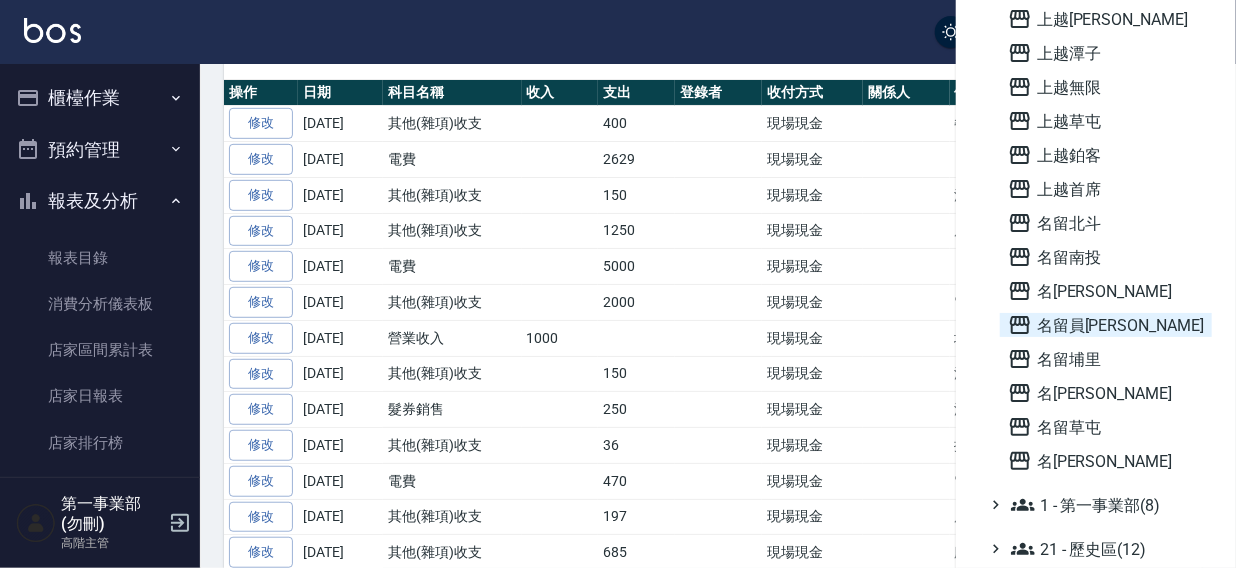 click on "名留員[PERSON_NAME]" at bounding box center [1106, 325] 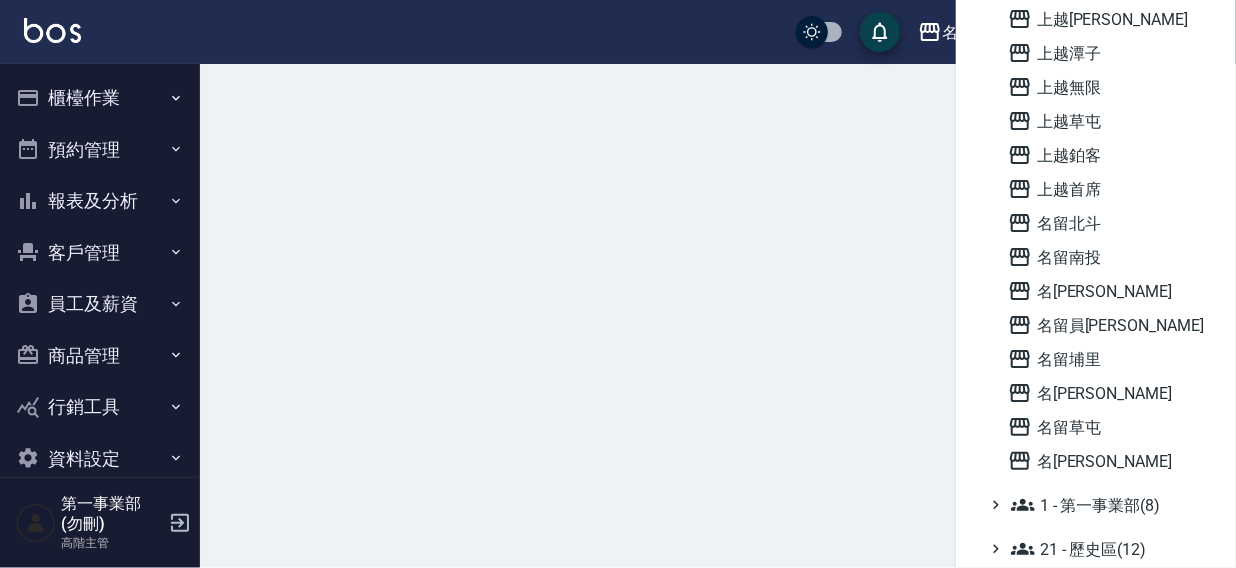 scroll, scrollTop: 0, scrollLeft: 0, axis: both 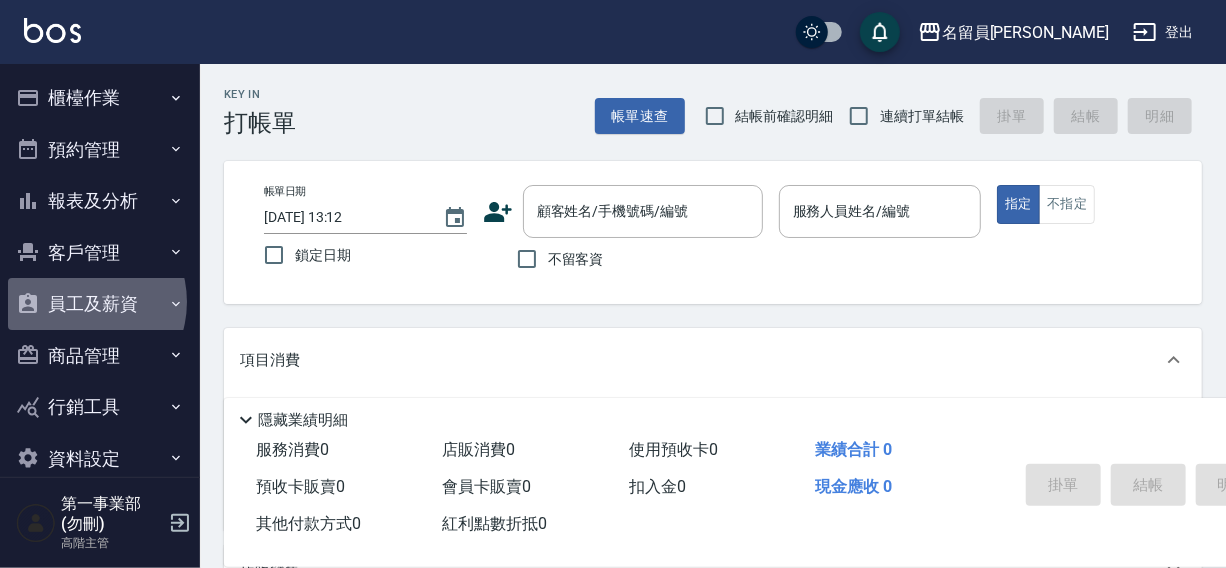 click on "員工及薪資" at bounding box center (100, 304) 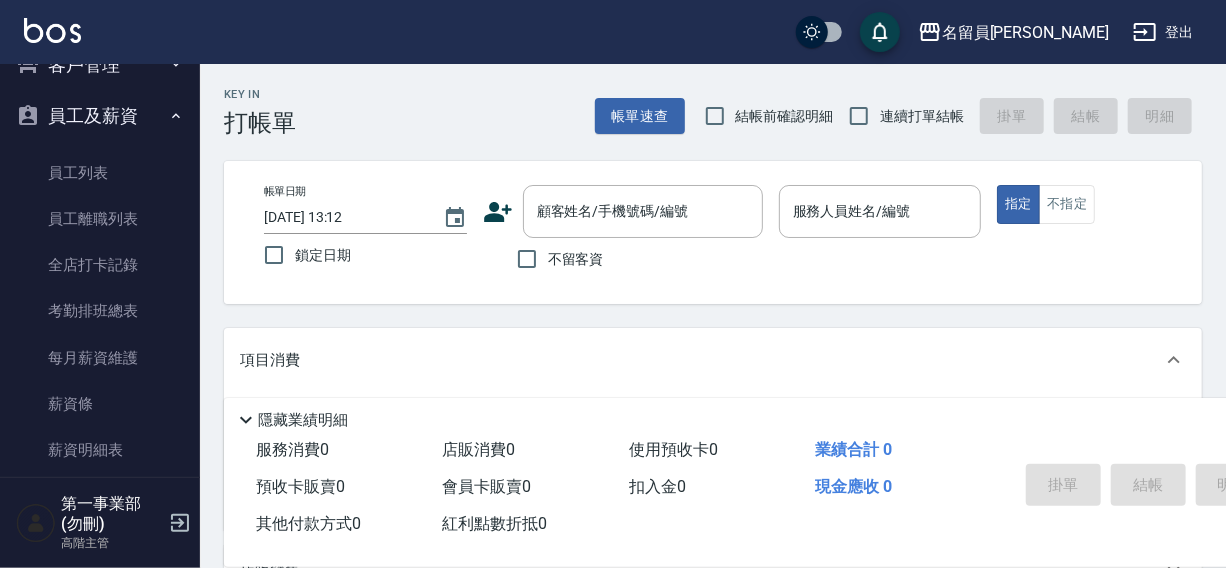 scroll, scrollTop: 195, scrollLeft: 0, axis: vertical 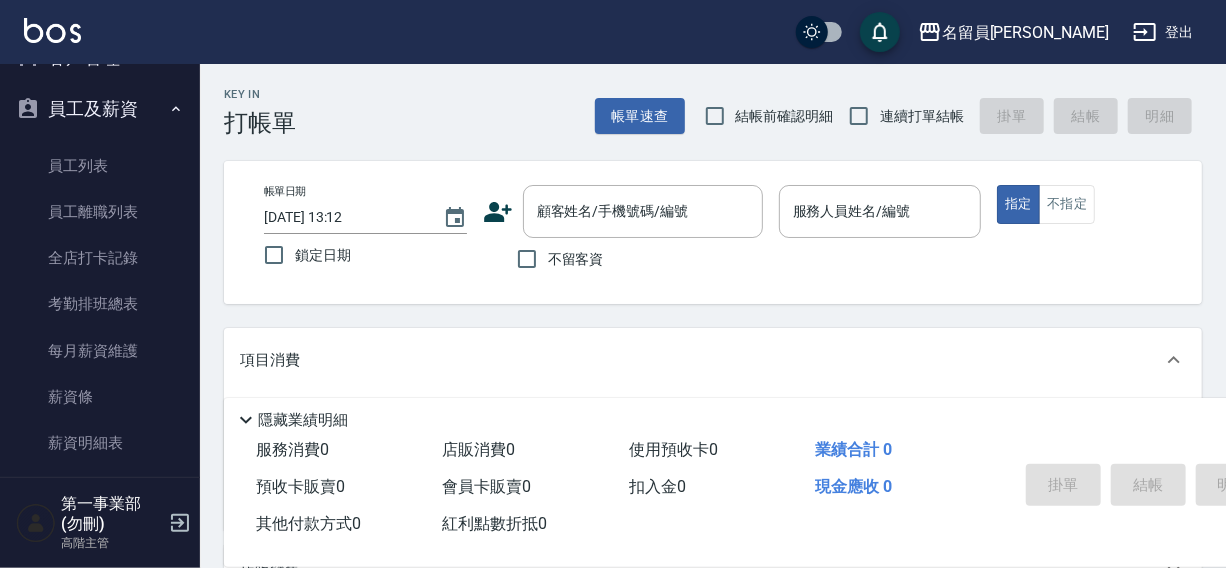 drag, startPoint x: 72, startPoint y: 407, endPoint x: 460, endPoint y: 360, distance: 390.83627 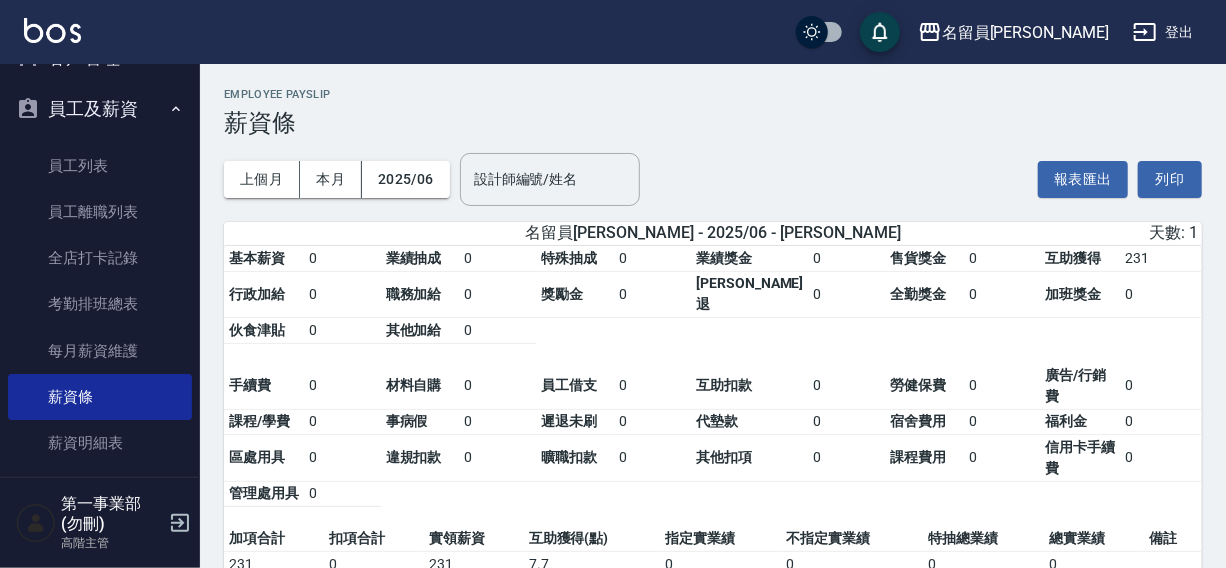 scroll, scrollTop: 497, scrollLeft: 0, axis: vertical 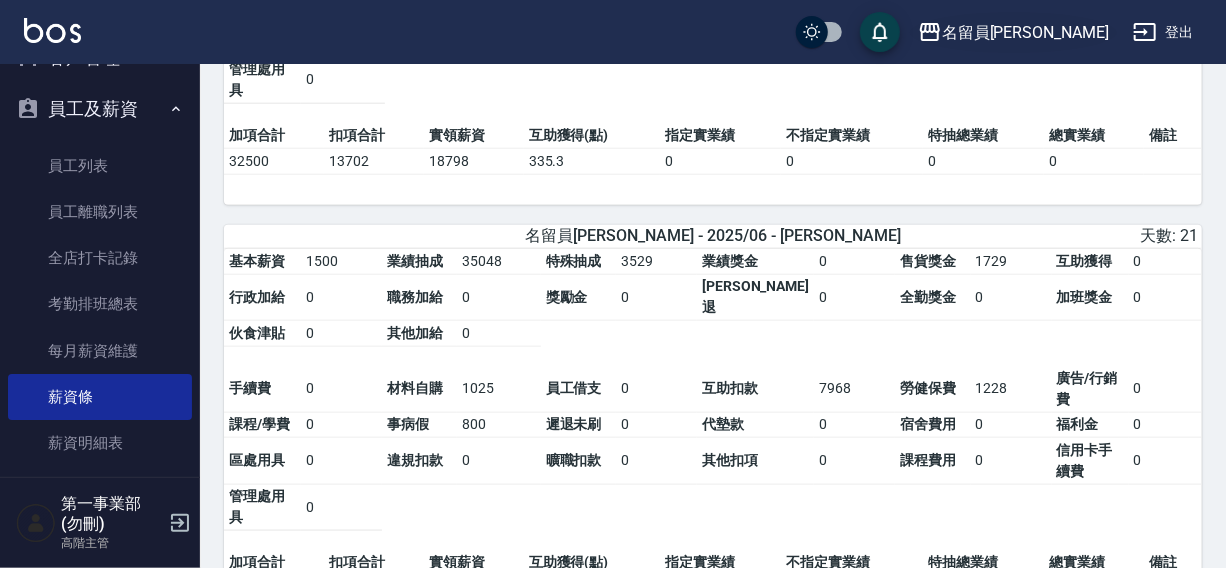 click on "名留員[PERSON_NAME]" at bounding box center [1025, 32] 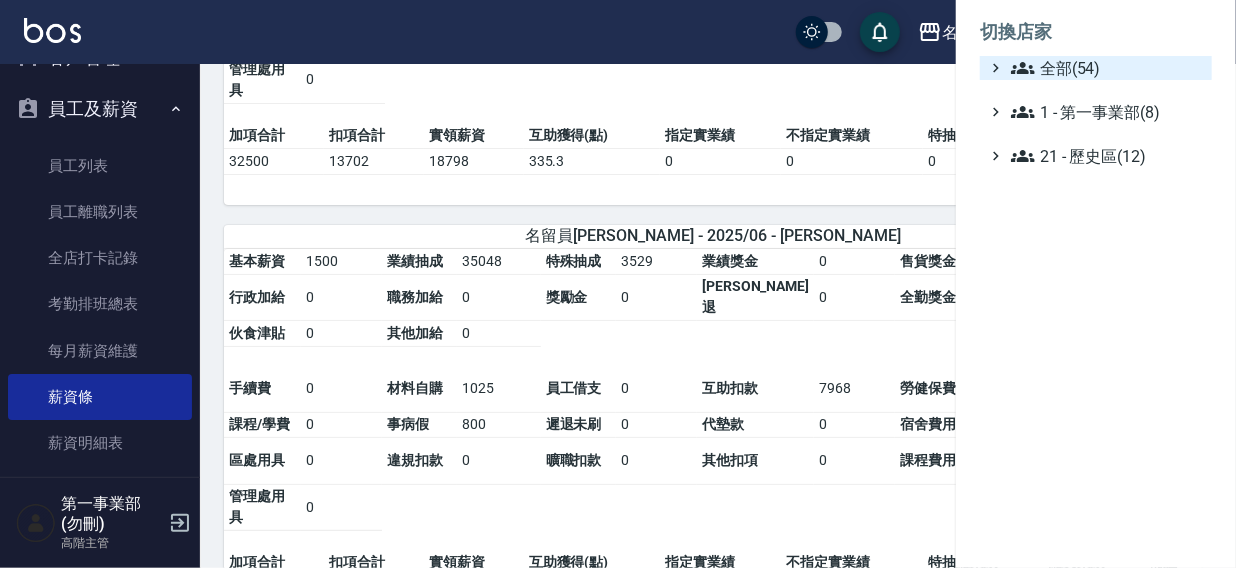 click 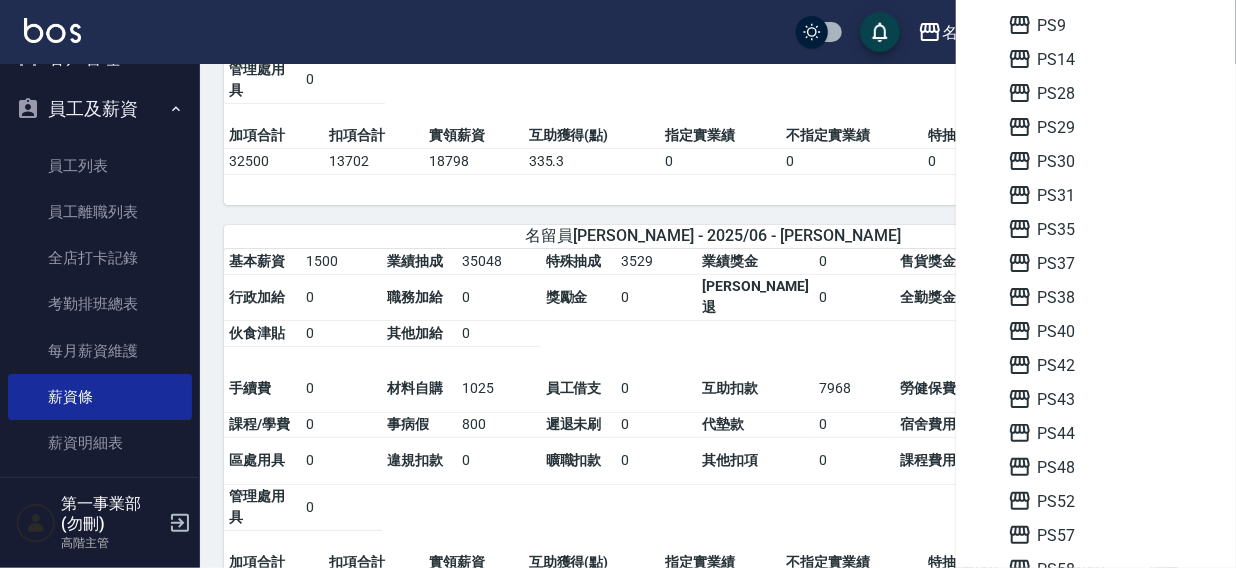 scroll, scrollTop: 150, scrollLeft: 0, axis: vertical 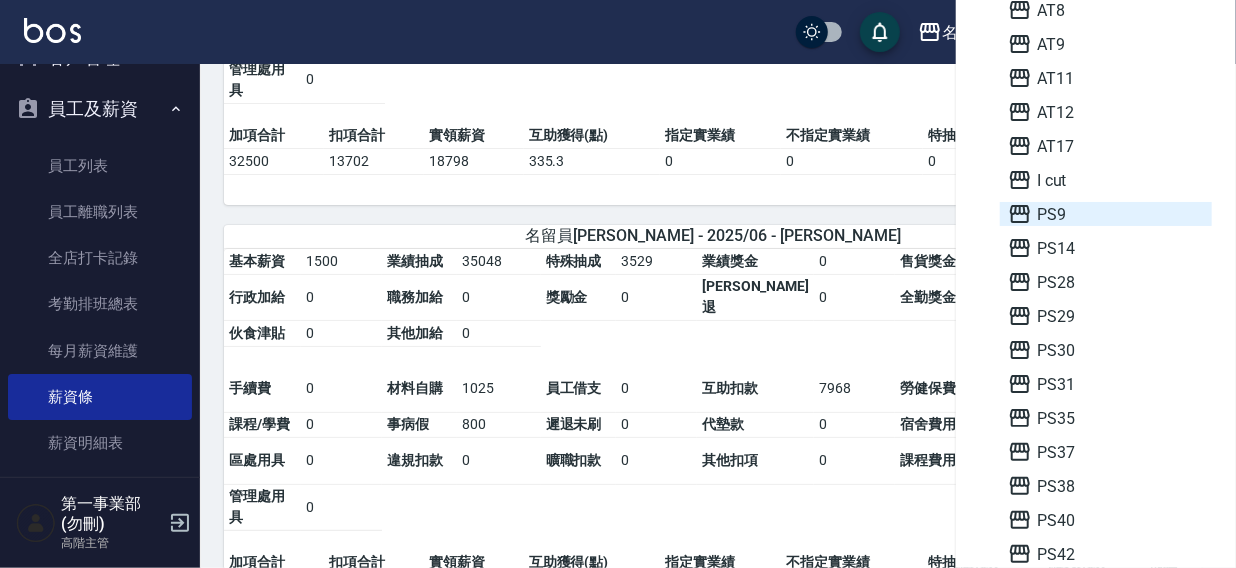 click on "PS9" at bounding box center (1106, 214) 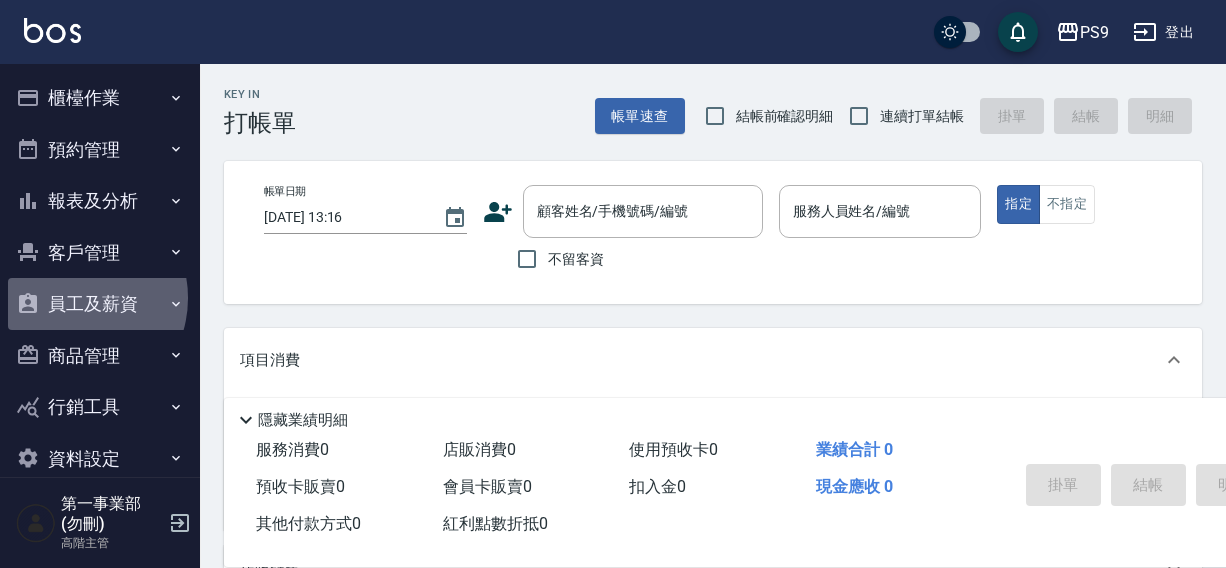 click on "員工及薪資" at bounding box center [100, 304] 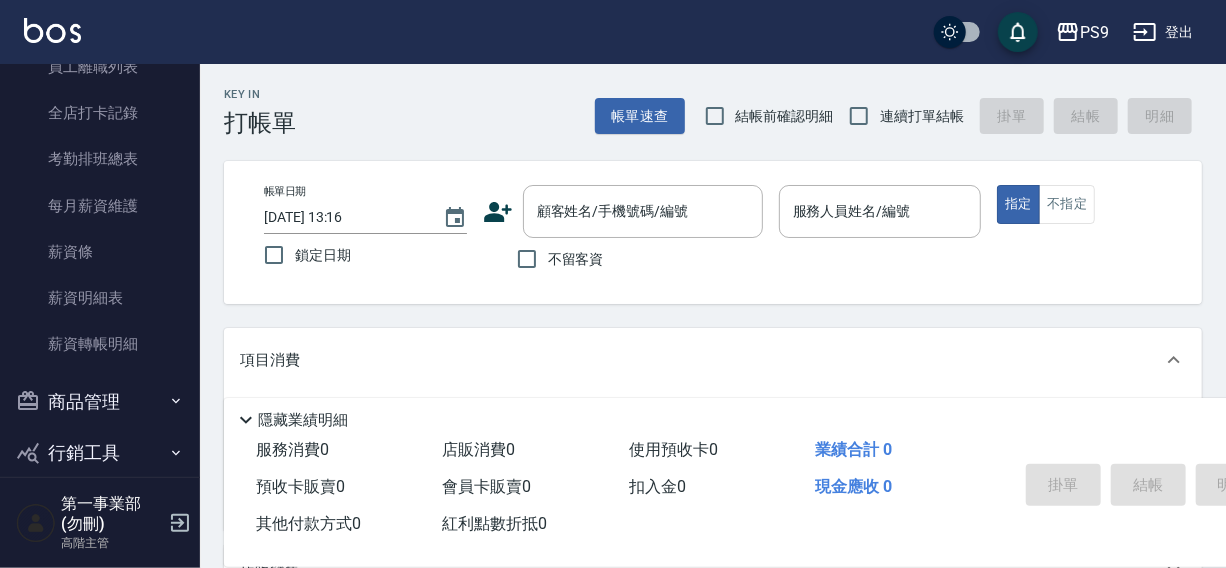 scroll, scrollTop: 369, scrollLeft: 0, axis: vertical 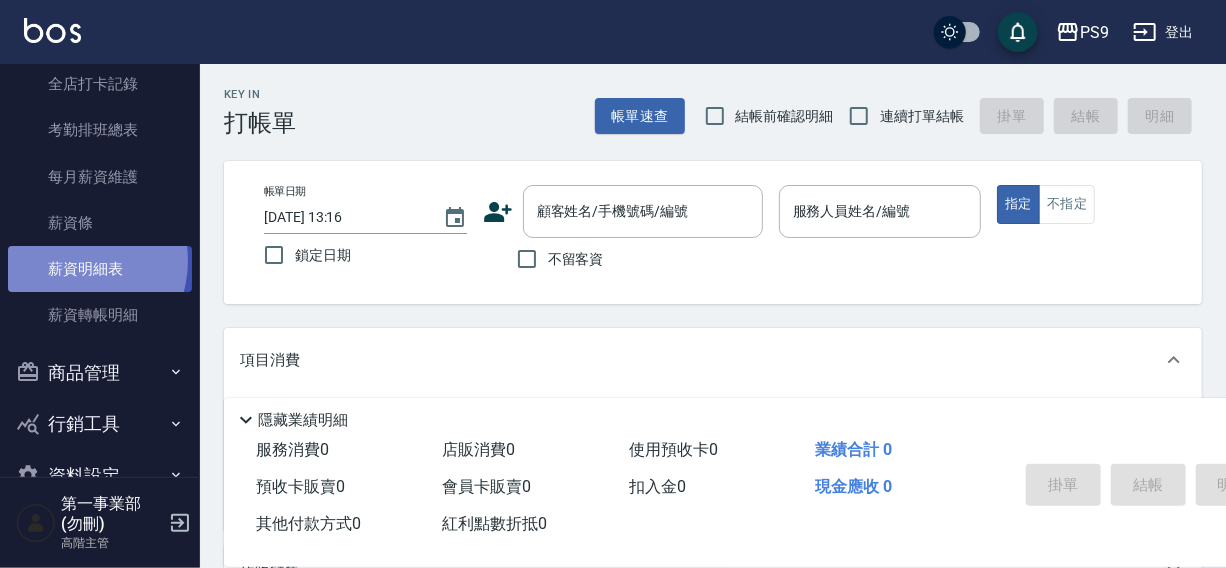 click on "薪資明細表" at bounding box center [100, 269] 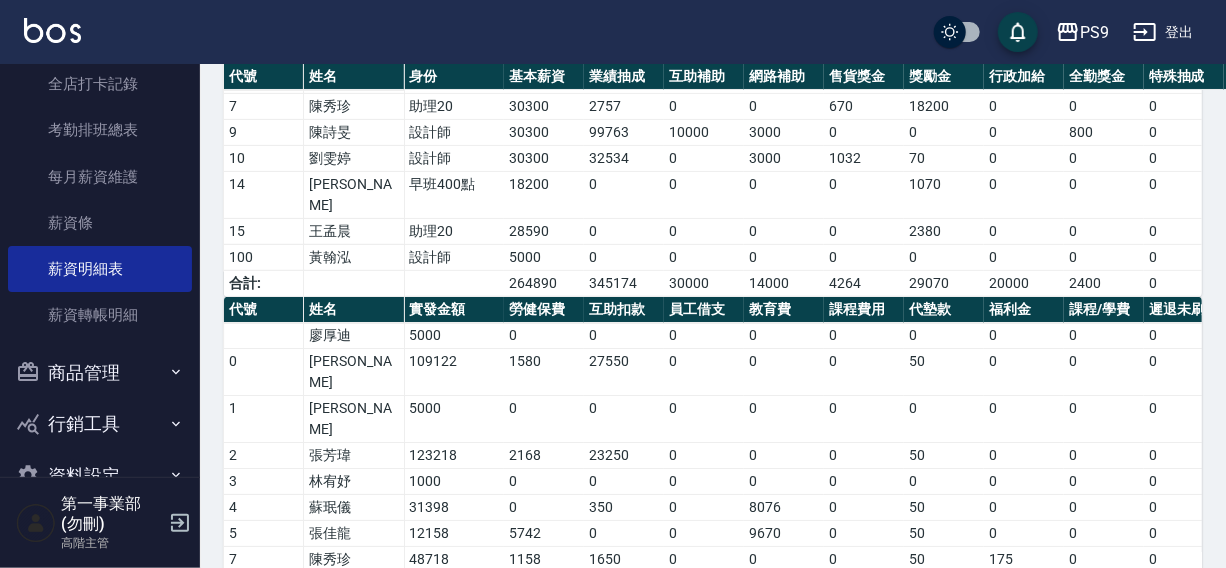 scroll, scrollTop: 470, scrollLeft: 0, axis: vertical 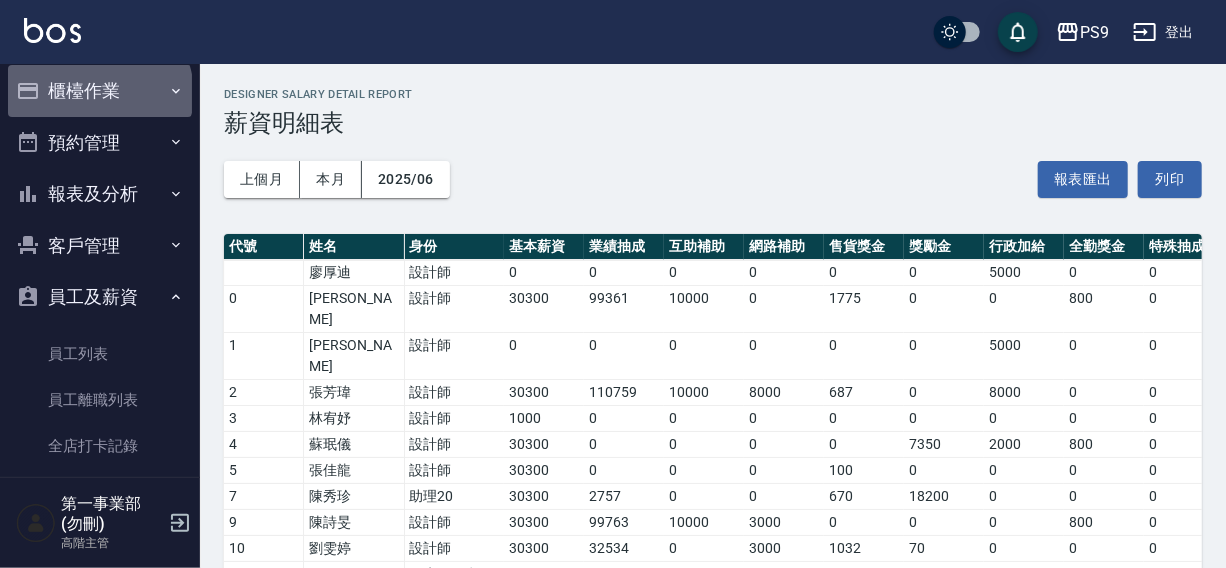 click on "櫃檯作業" at bounding box center [100, 91] 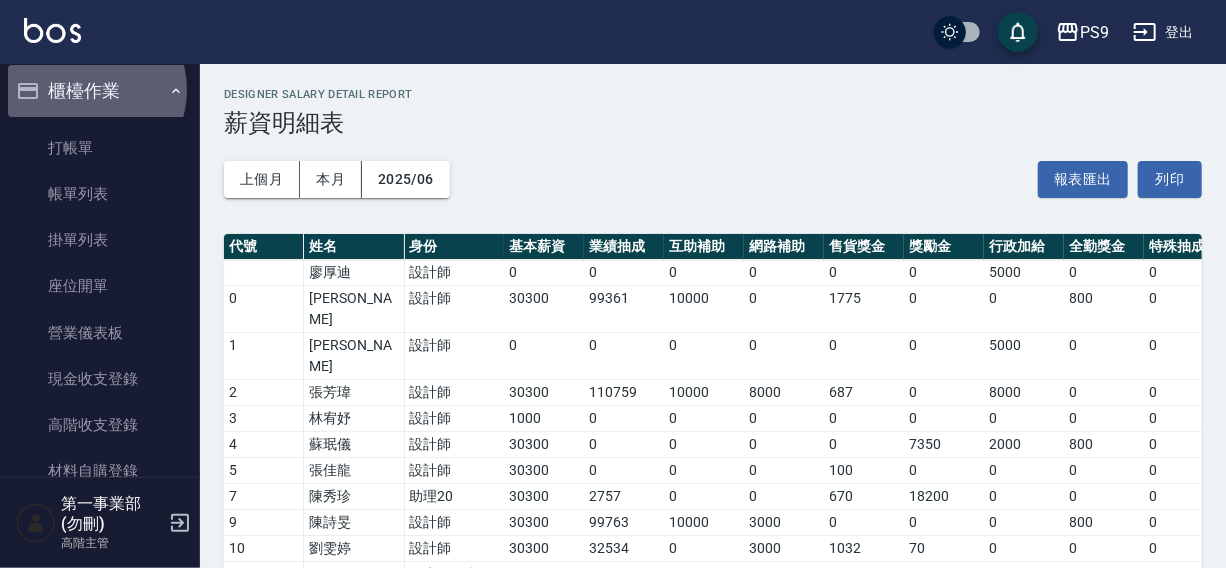 click on "櫃檯作業" at bounding box center [100, 91] 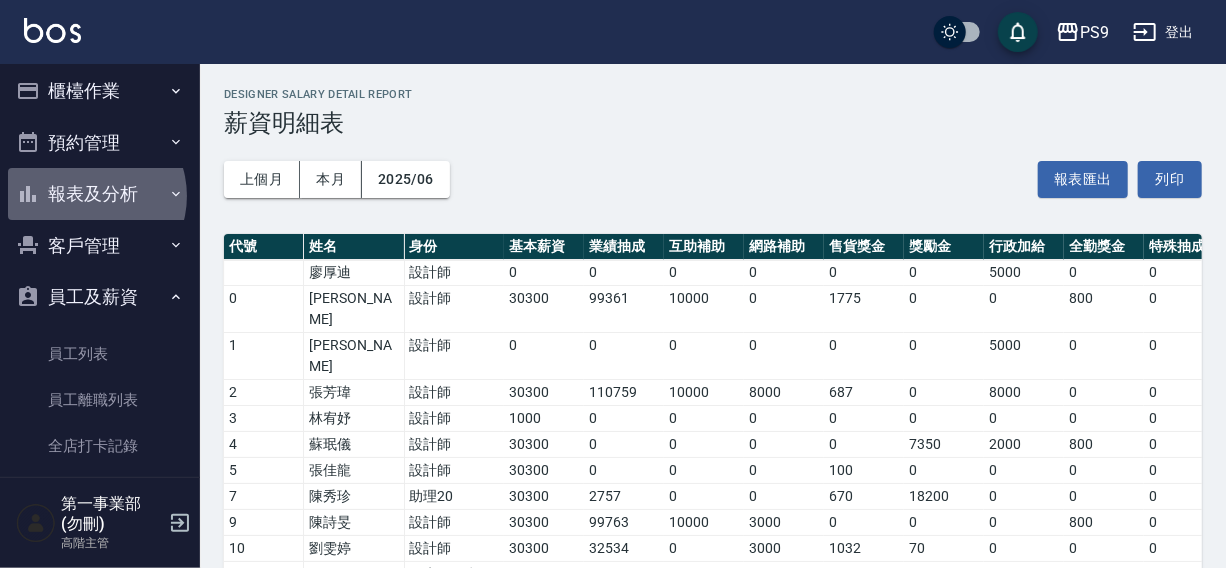 click on "報表及分析" at bounding box center (100, 194) 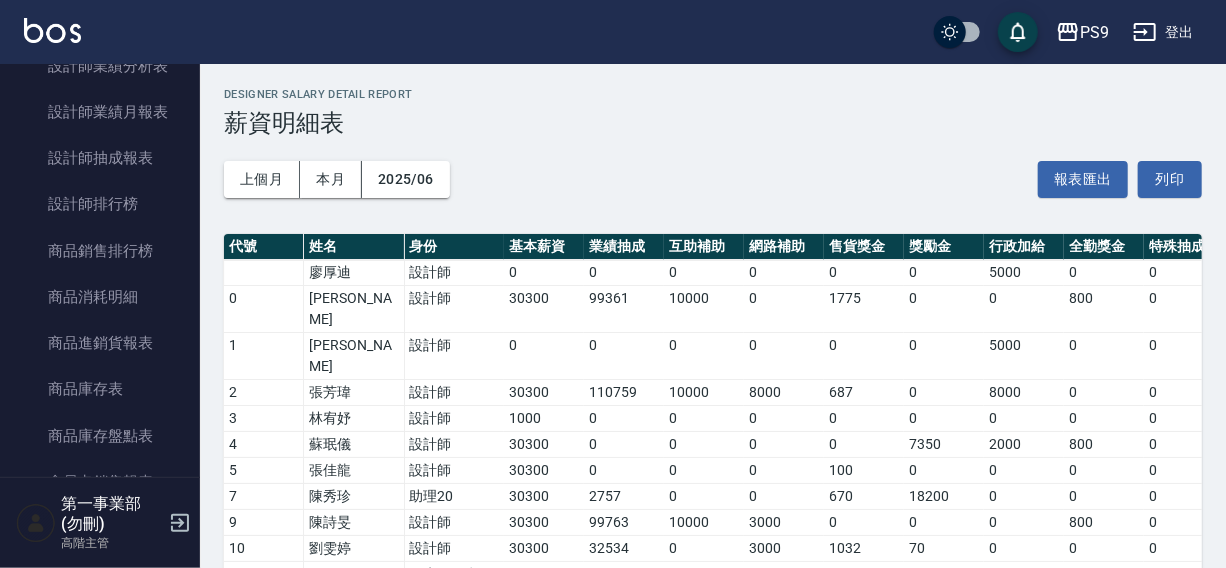 scroll, scrollTop: 970, scrollLeft: 0, axis: vertical 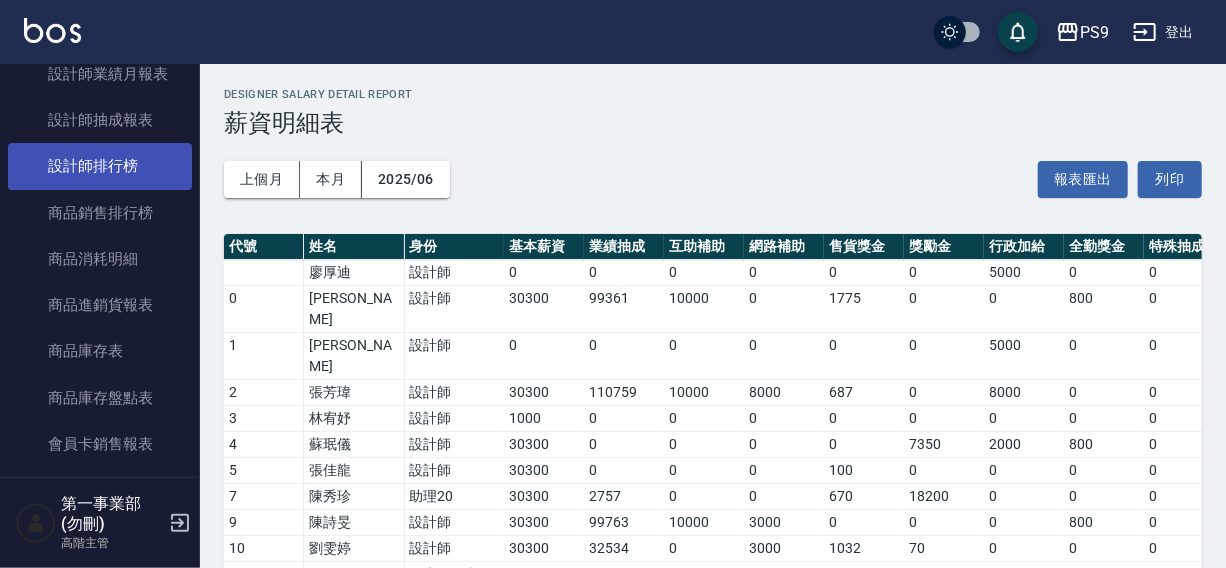 click on "設計師排行榜" at bounding box center (100, 166) 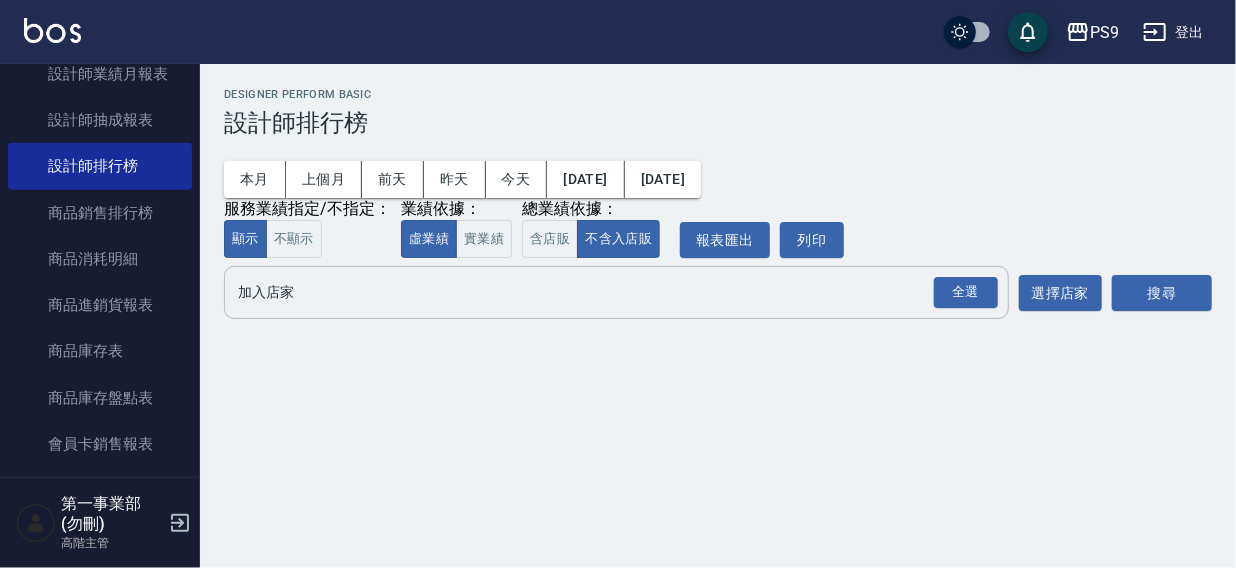 click on "加入店家" at bounding box center [601, 292] 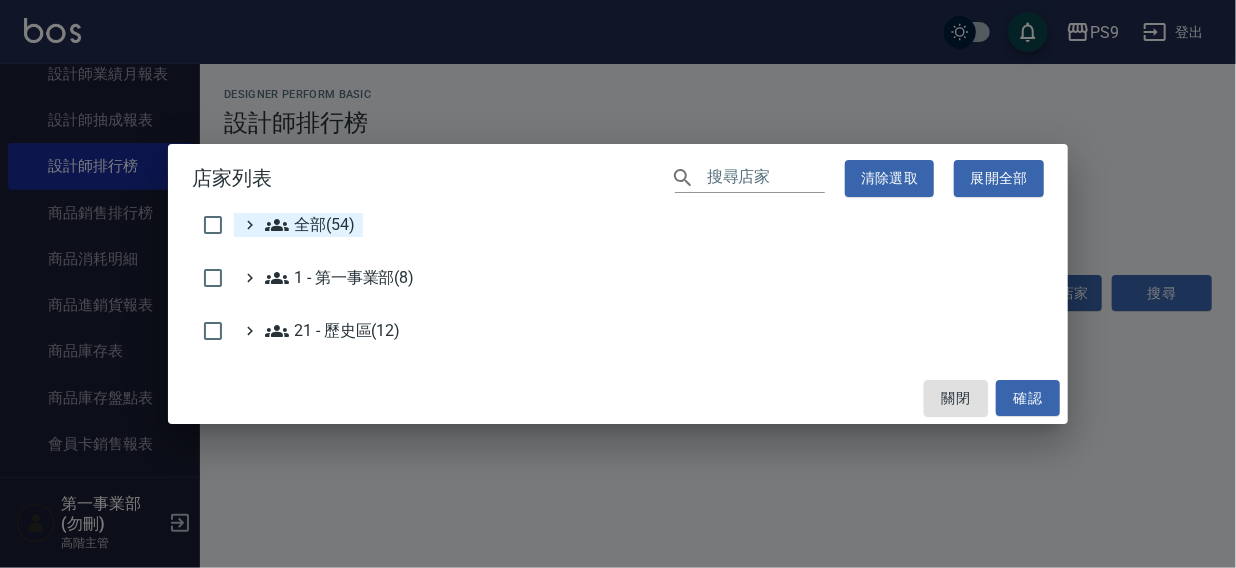 click on "全部(54)" at bounding box center [310, 225] 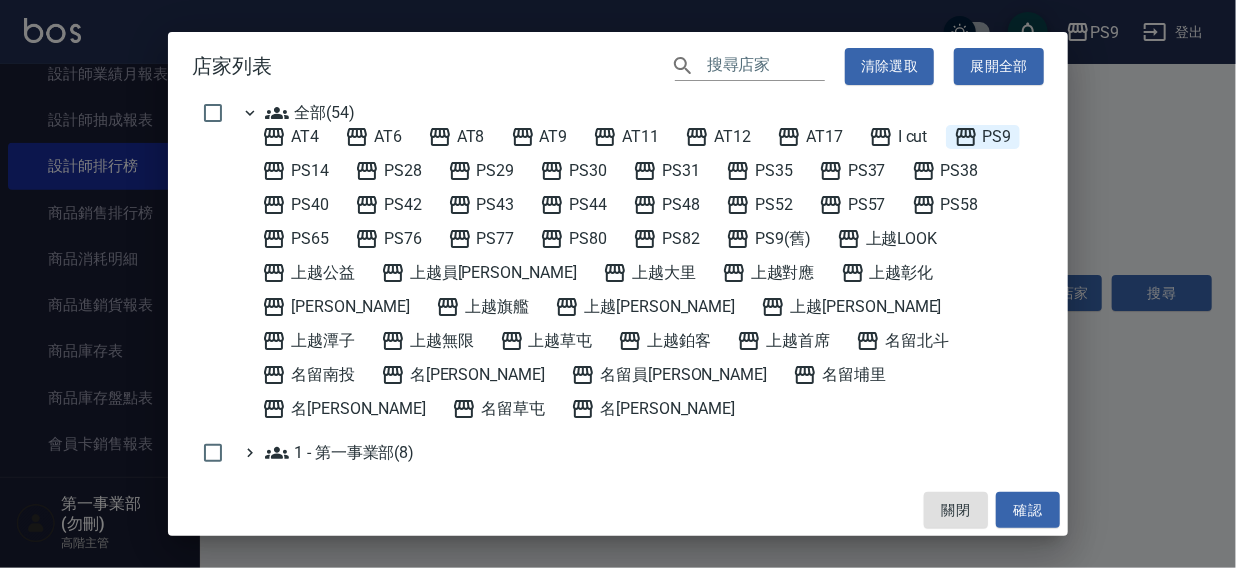 click on "PS9" at bounding box center [983, 137] 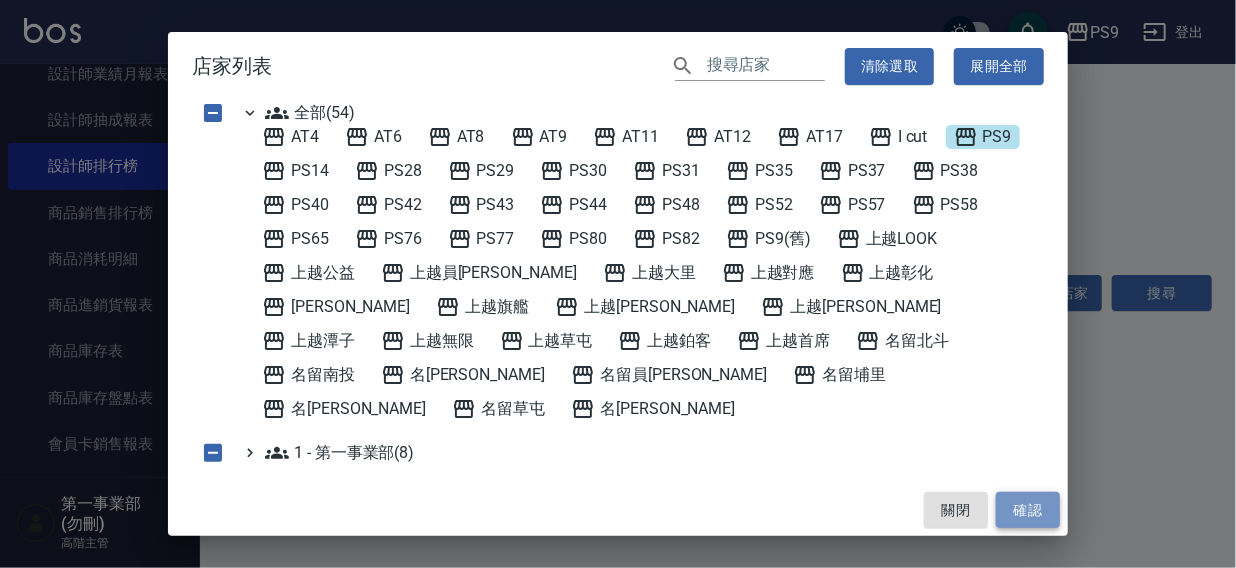 click on "確認" at bounding box center (1028, 510) 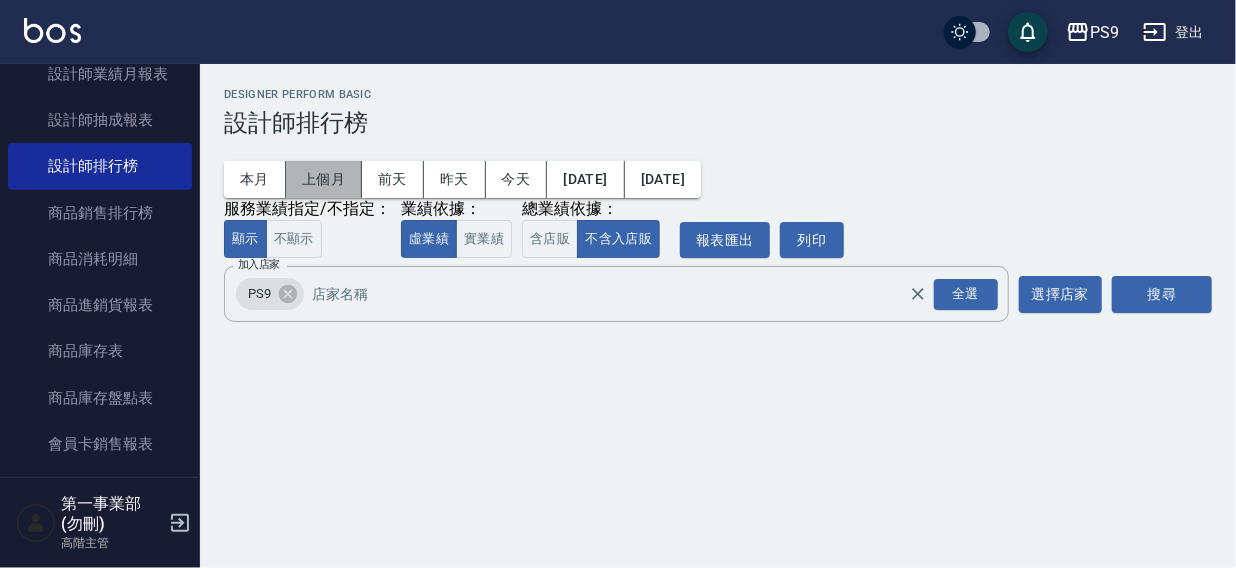 click on "上個月" at bounding box center [324, 179] 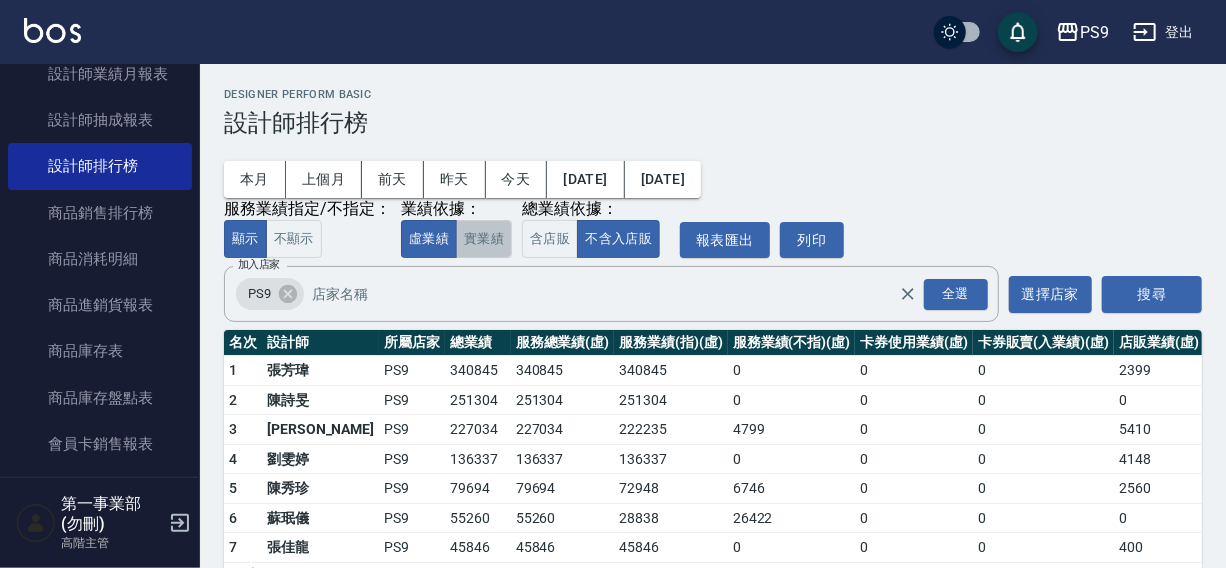 click on "實業績" at bounding box center (484, 239) 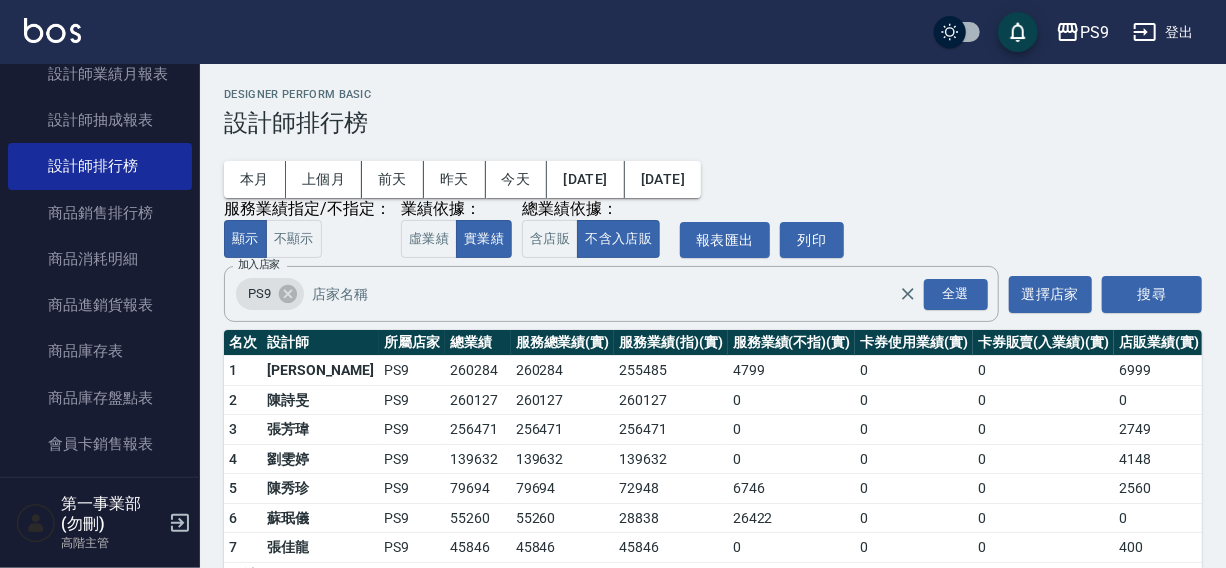 scroll, scrollTop: 60, scrollLeft: 0, axis: vertical 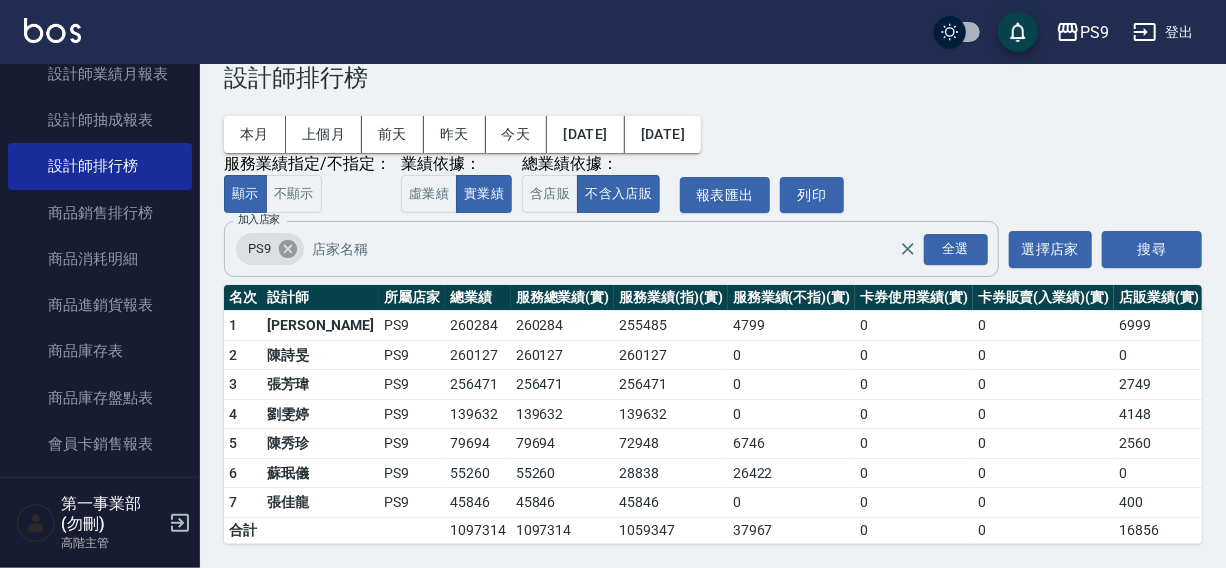 click 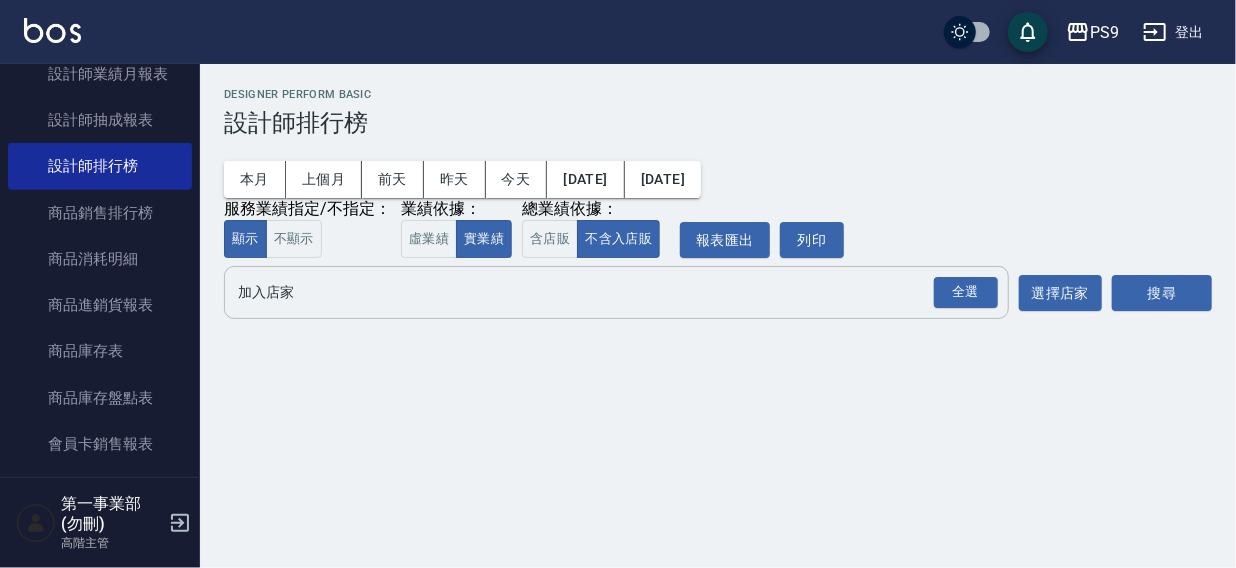 click on "加入店家" at bounding box center (601, 292) 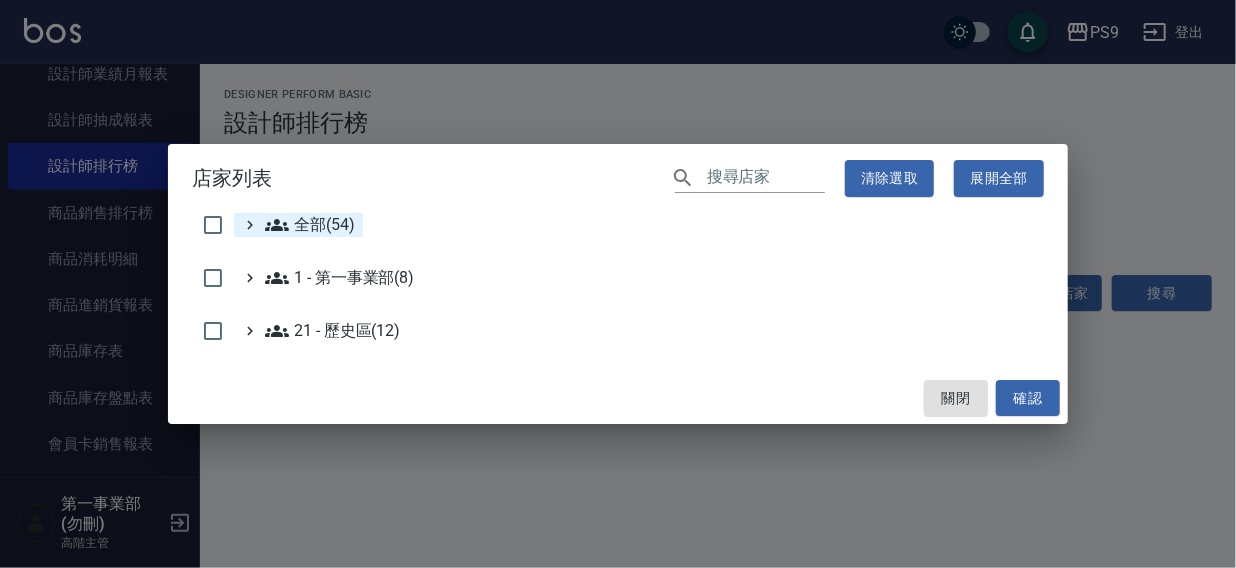 click on "全部(54)" at bounding box center [310, 225] 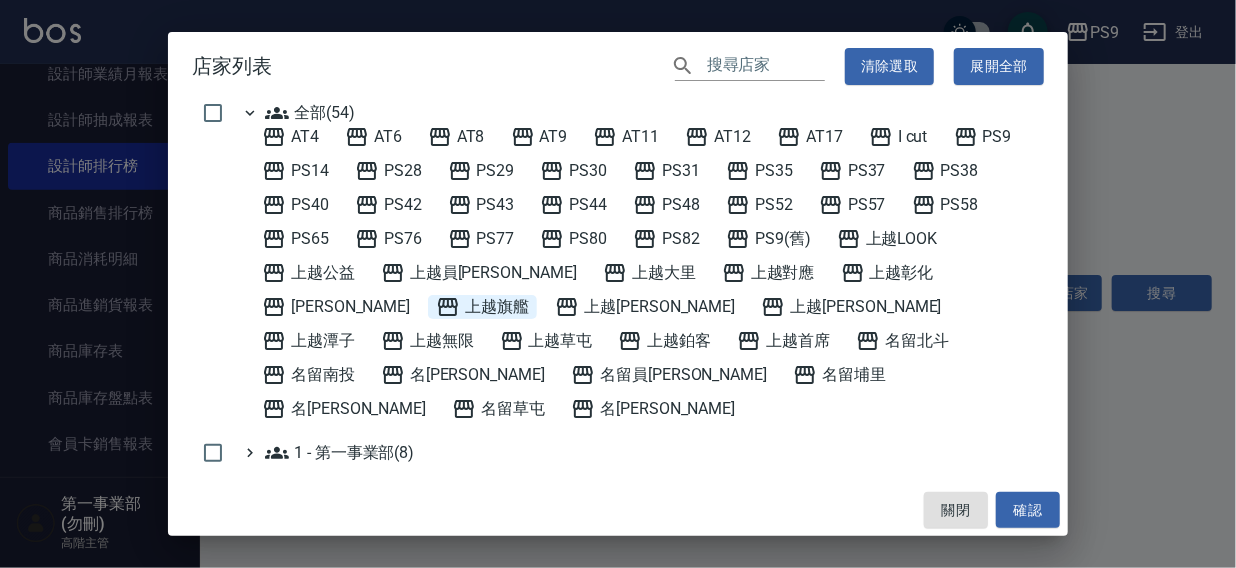 click on "上越旗艦" at bounding box center (482, 307) 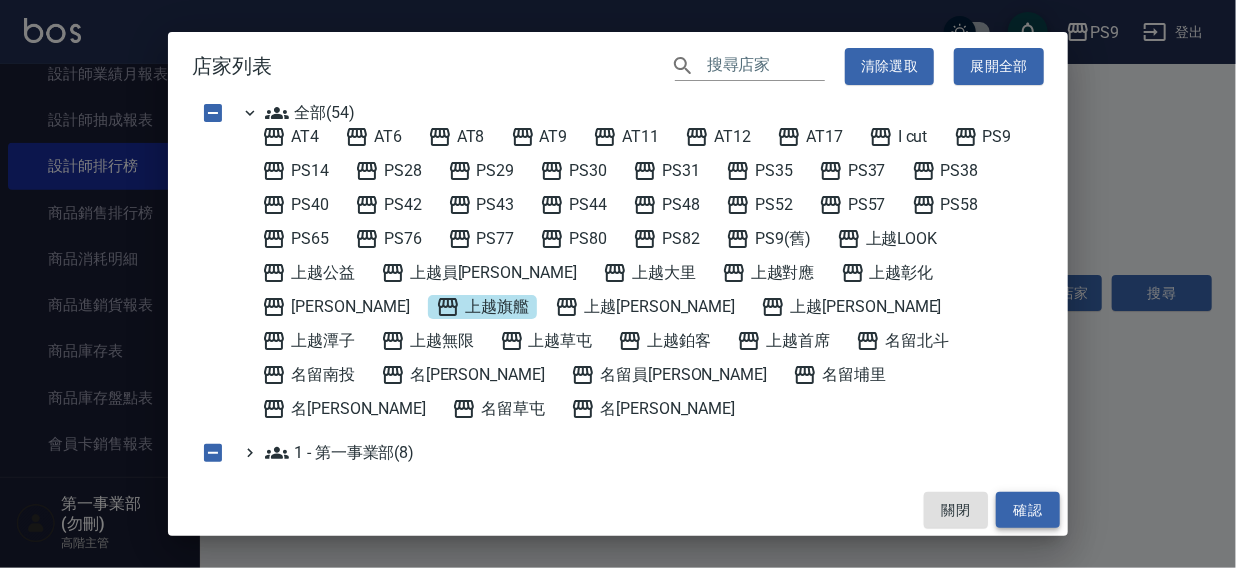 click on "確認" at bounding box center (1028, 510) 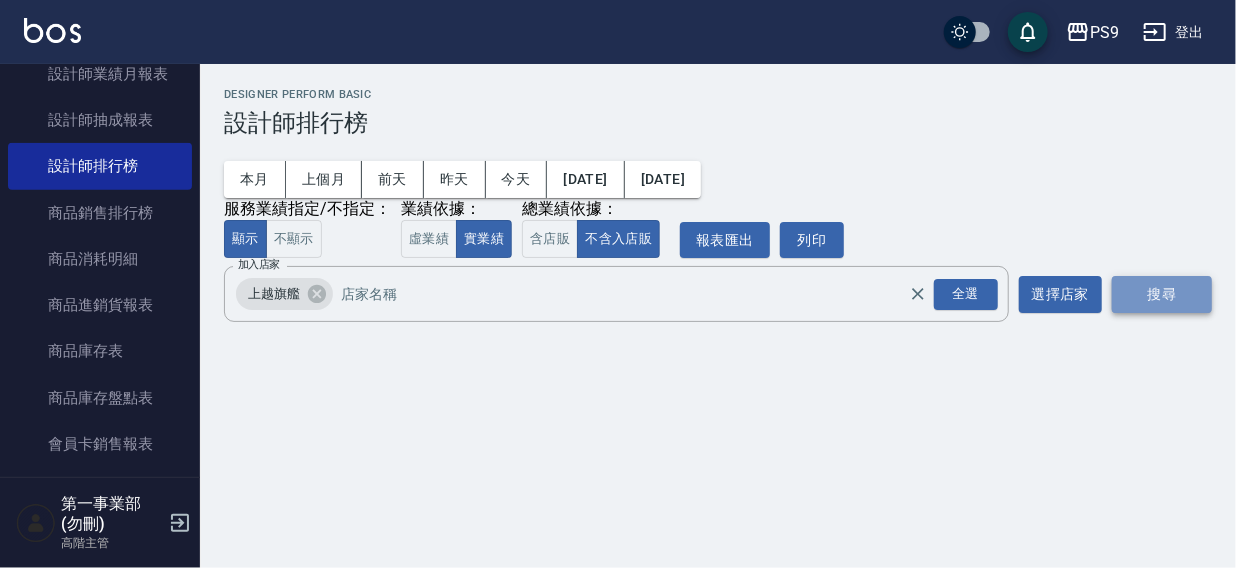 click on "搜尋" at bounding box center [1162, 294] 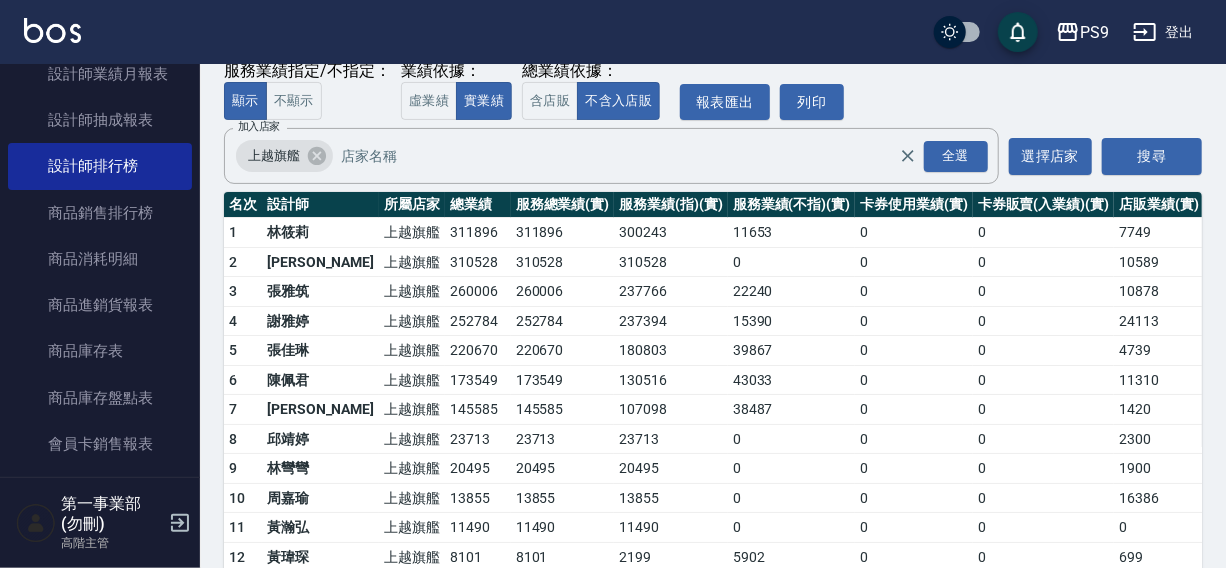 scroll, scrollTop: 295, scrollLeft: 0, axis: vertical 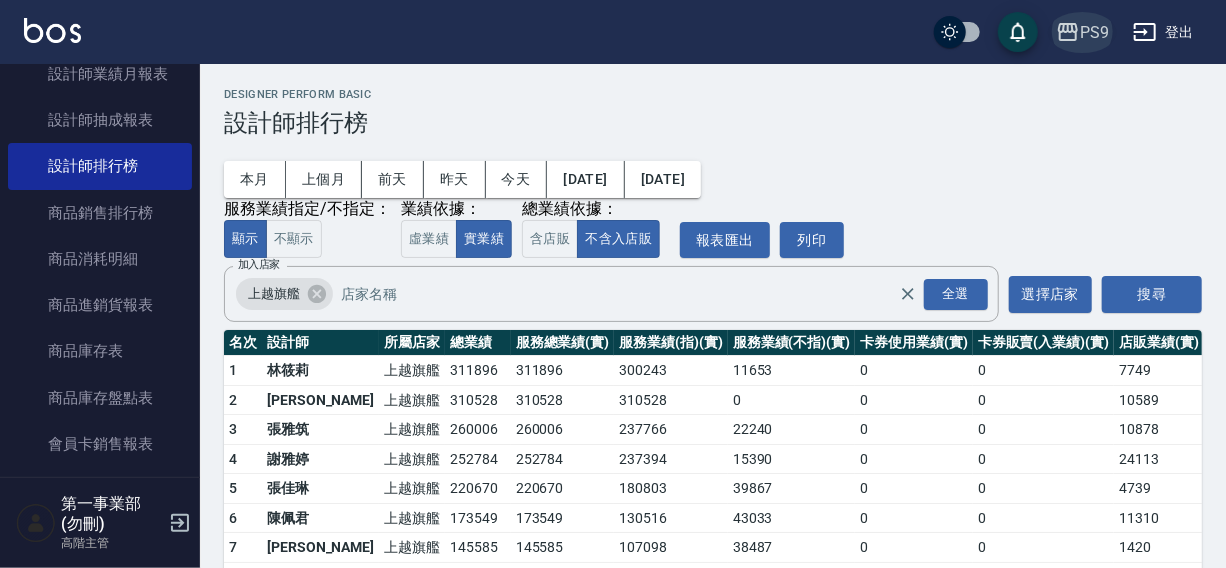 click on "PS9" at bounding box center (1094, 32) 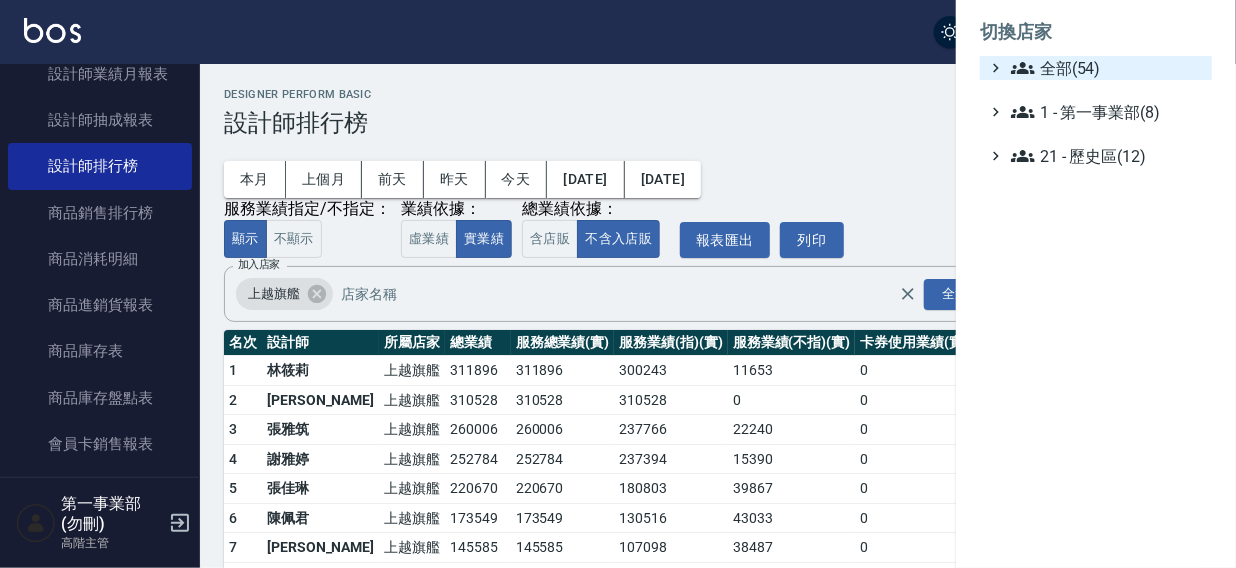 click on "全部(54)" at bounding box center (1107, 68) 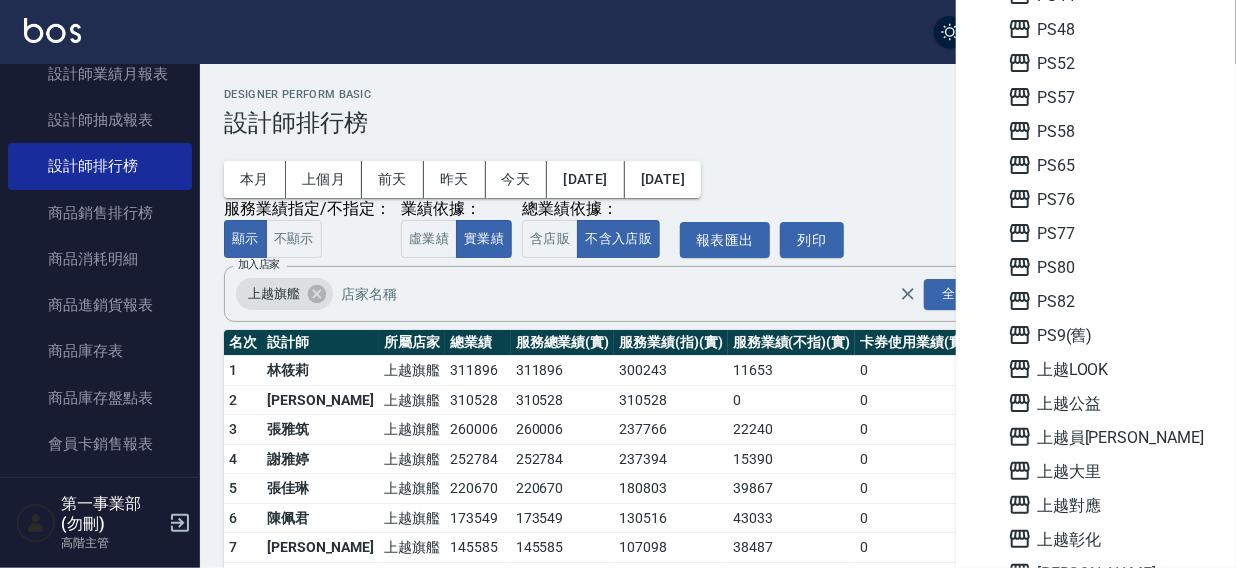 scroll, scrollTop: 1433, scrollLeft: 0, axis: vertical 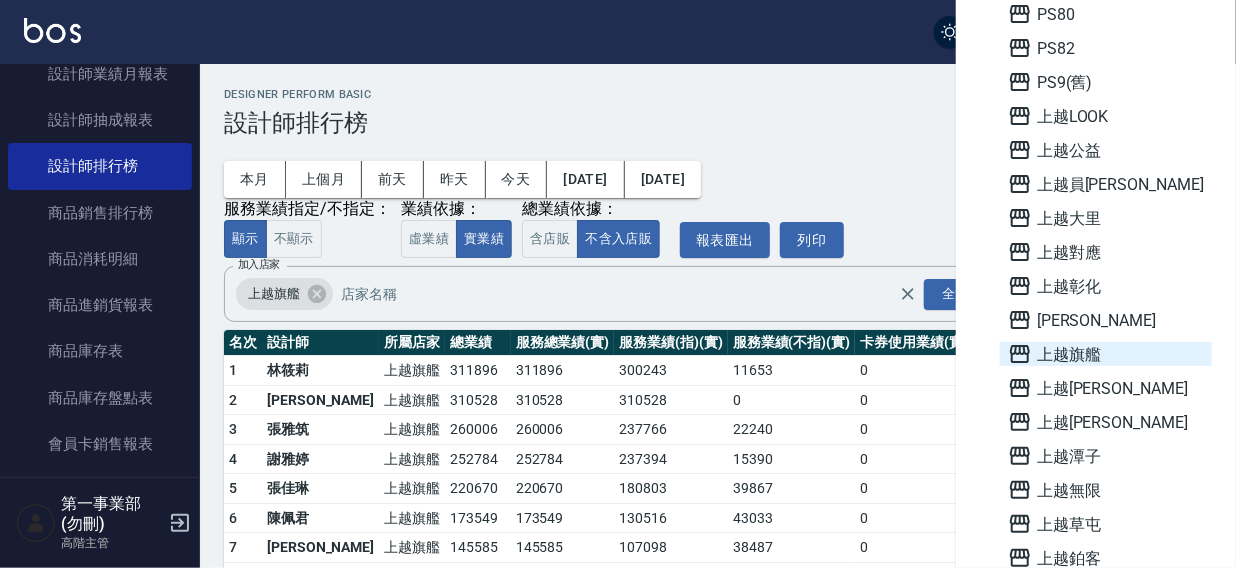 click on "上越旗艦" at bounding box center [1106, 354] 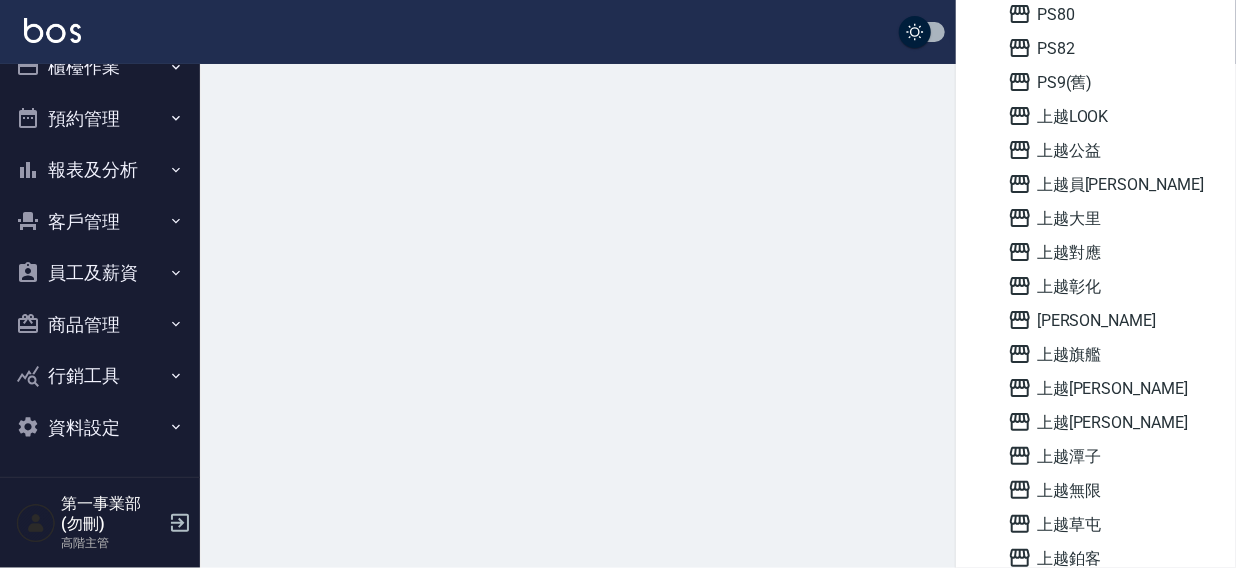 scroll, scrollTop: 30, scrollLeft: 0, axis: vertical 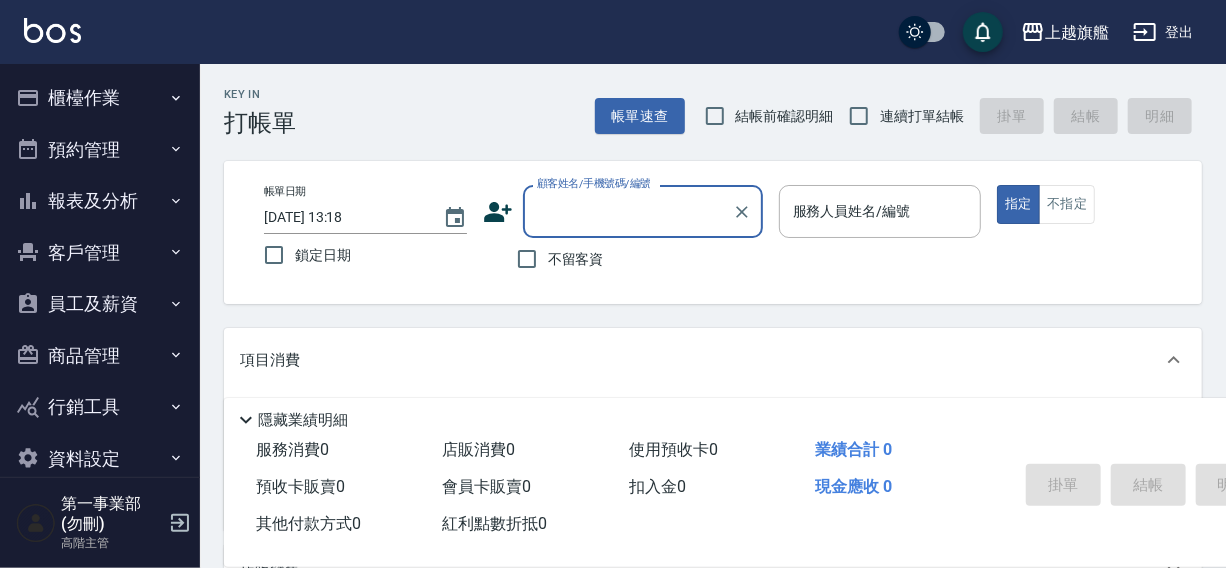click on "員工及薪資" at bounding box center [100, 304] 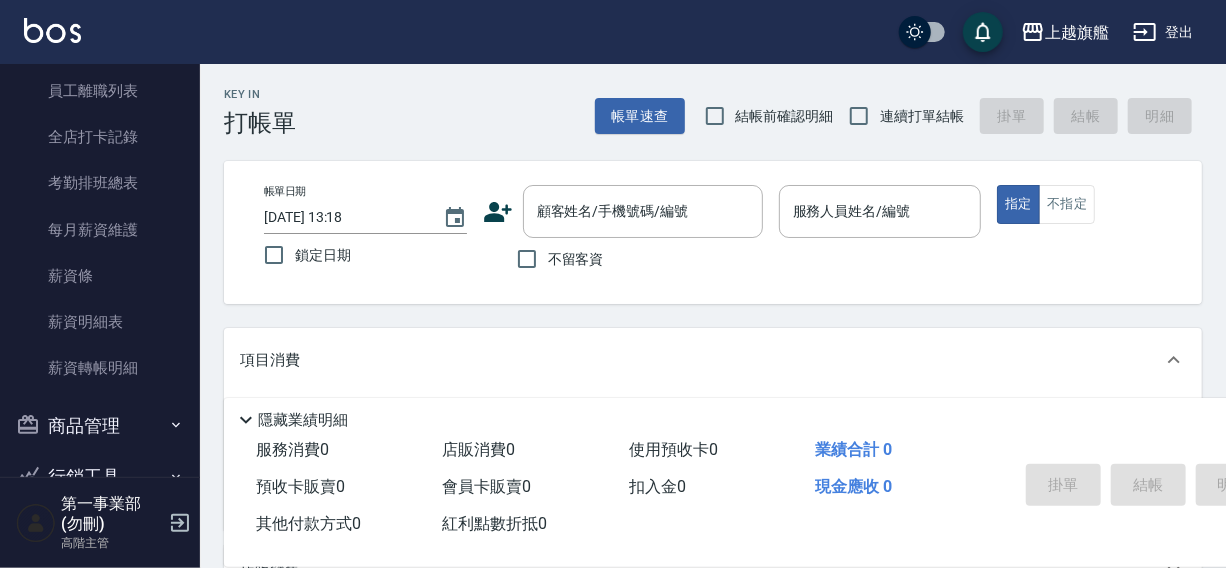 scroll, scrollTop: 321, scrollLeft: 0, axis: vertical 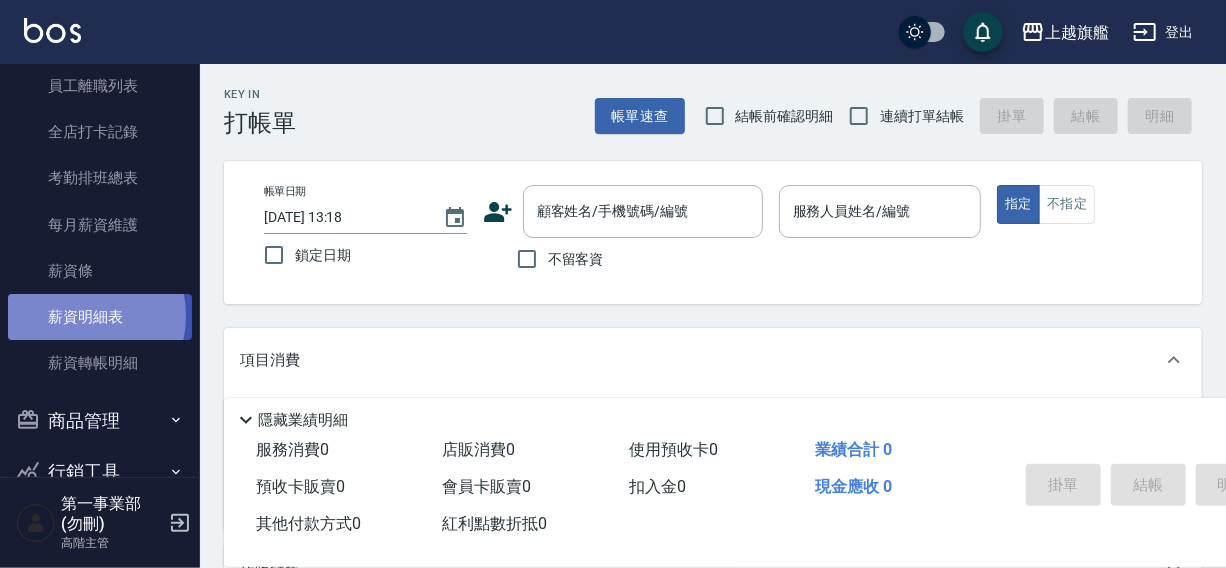 click on "薪資明細表" at bounding box center (100, 317) 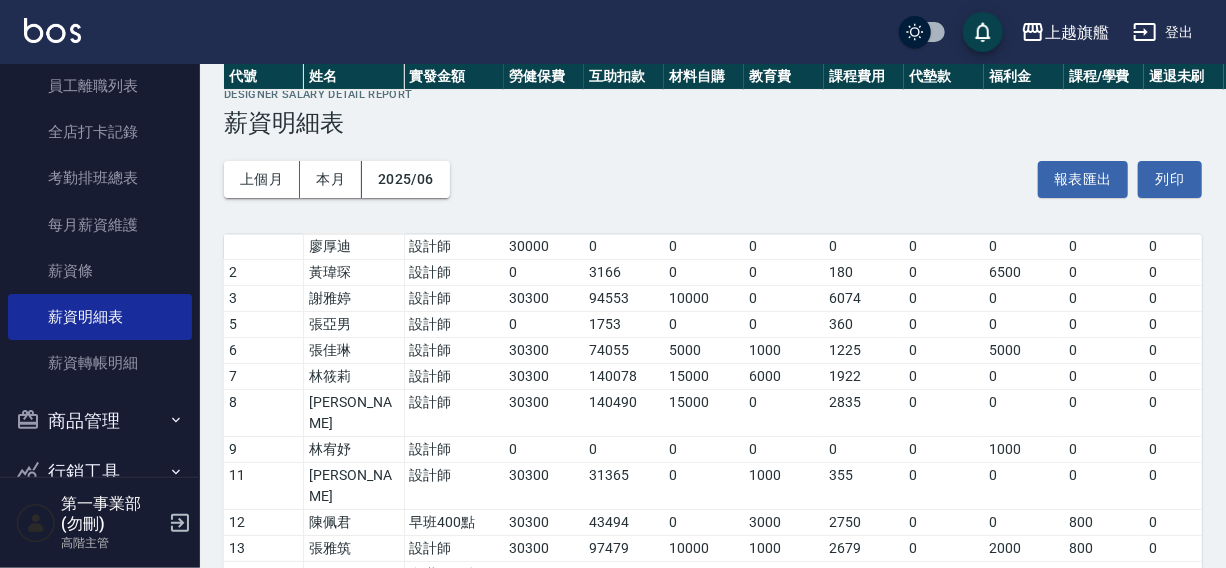 scroll, scrollTop: 755, scrollLeft: 0, axis: vertical 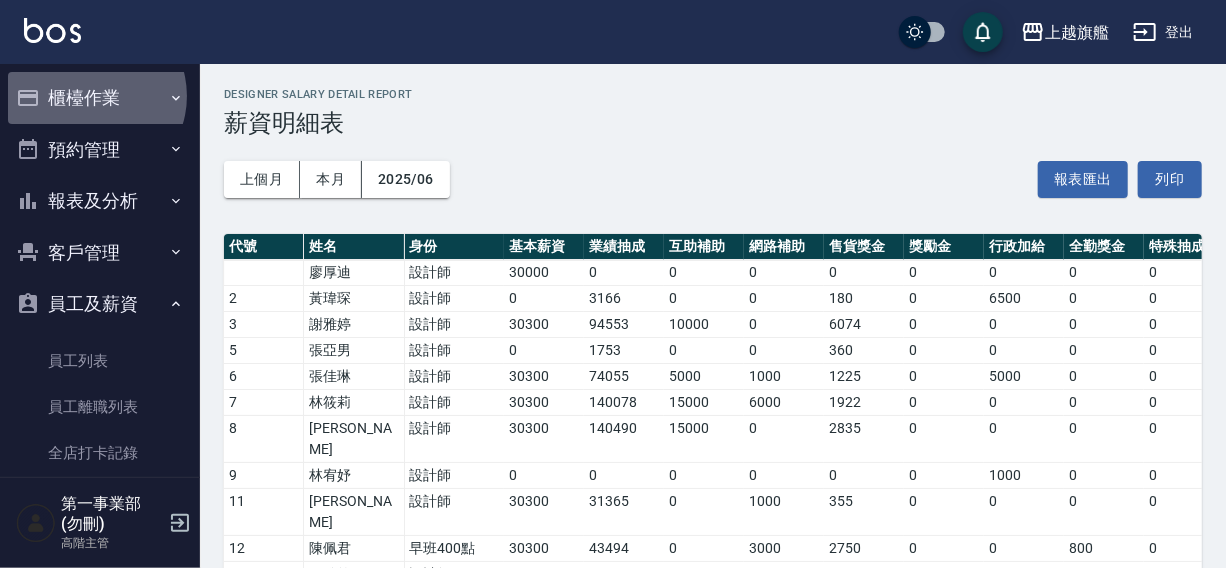click on "櫃檯作業" at bounding box center [100, 98] 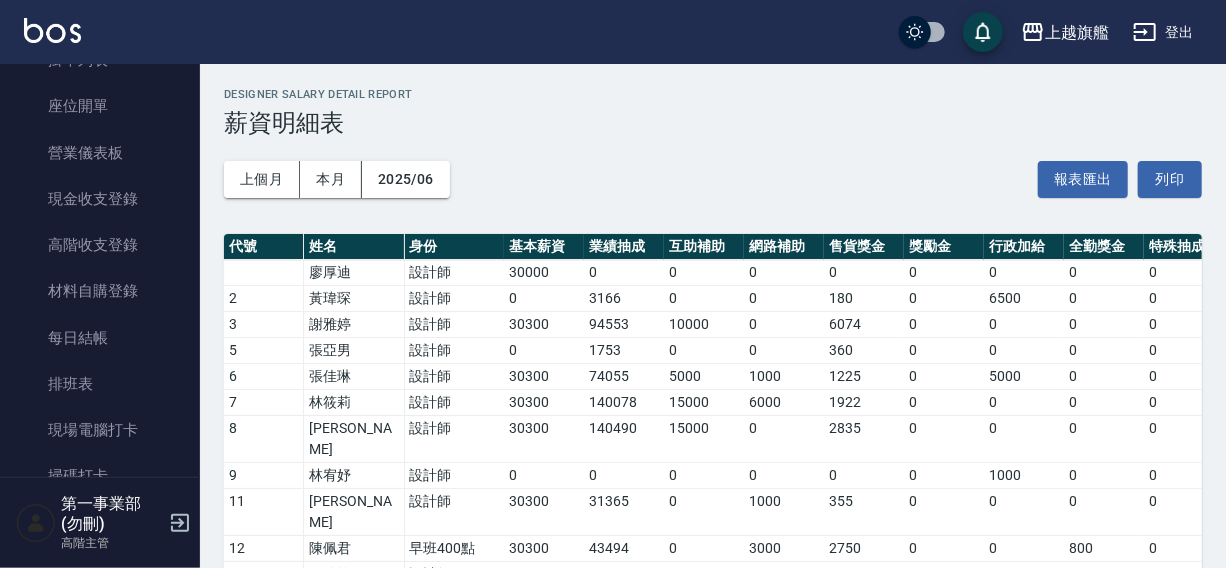 scroll, scrollTop: 224, scrollLeft: 0, axis: vertical 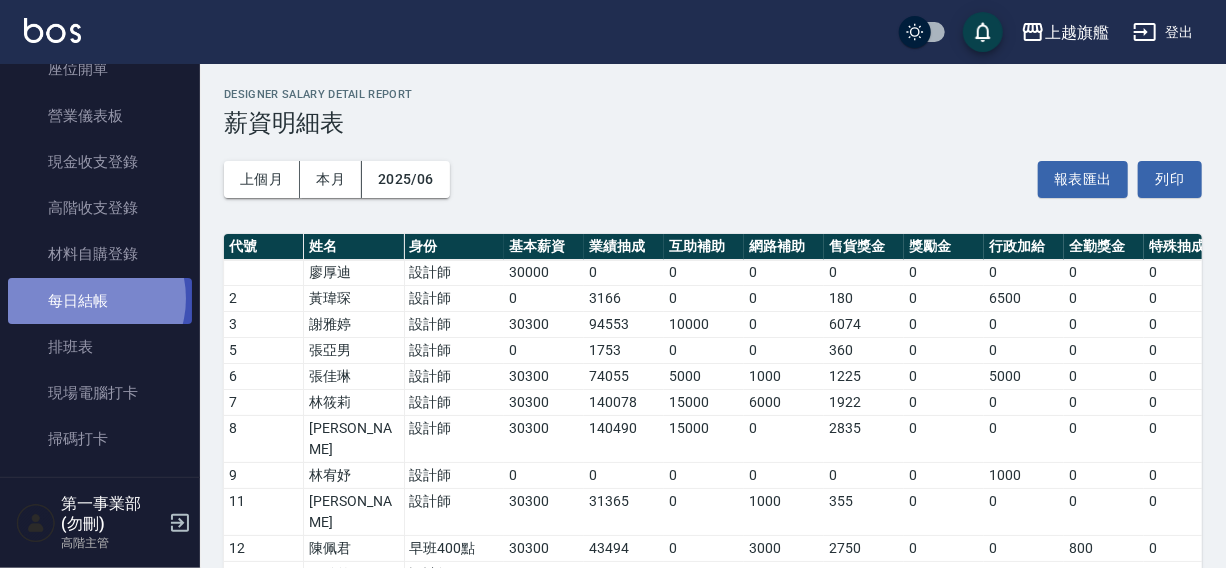 click on "每日結帳" at bounding box center [100, 301] 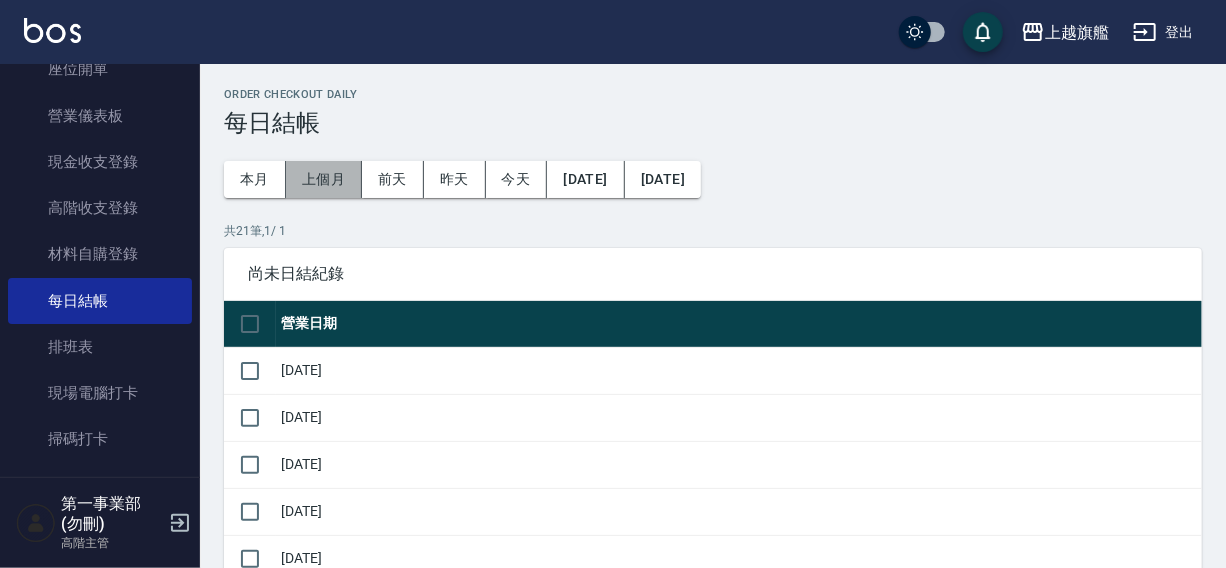 click on "上個月" at bounding box center (324, 179) 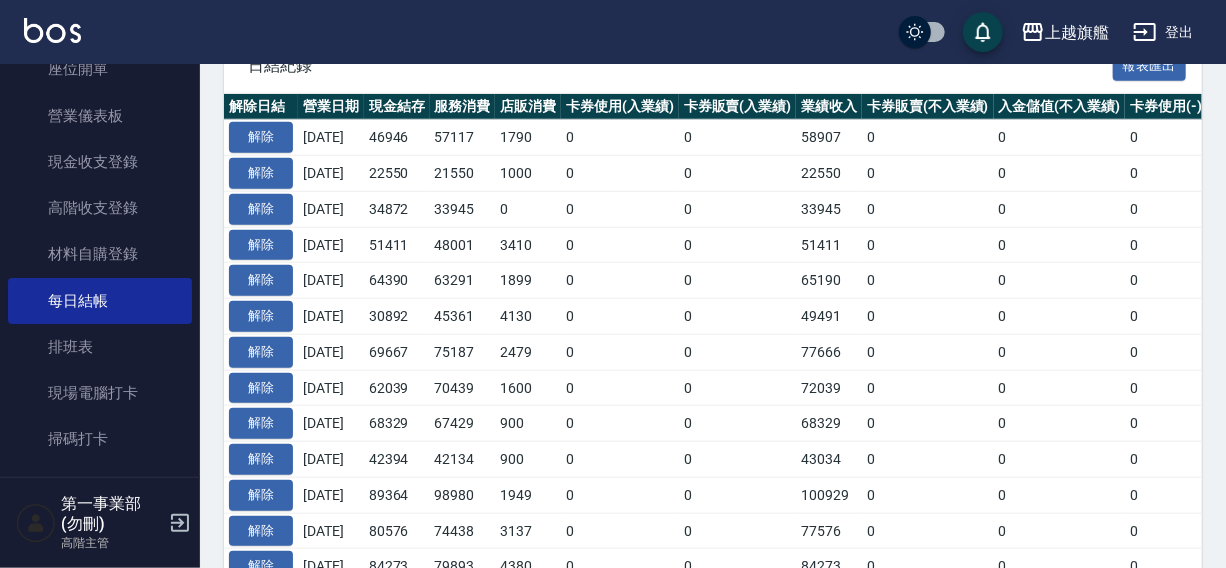 scroll, scrollTop: 687, scrollLeft: 0, axis: vertical 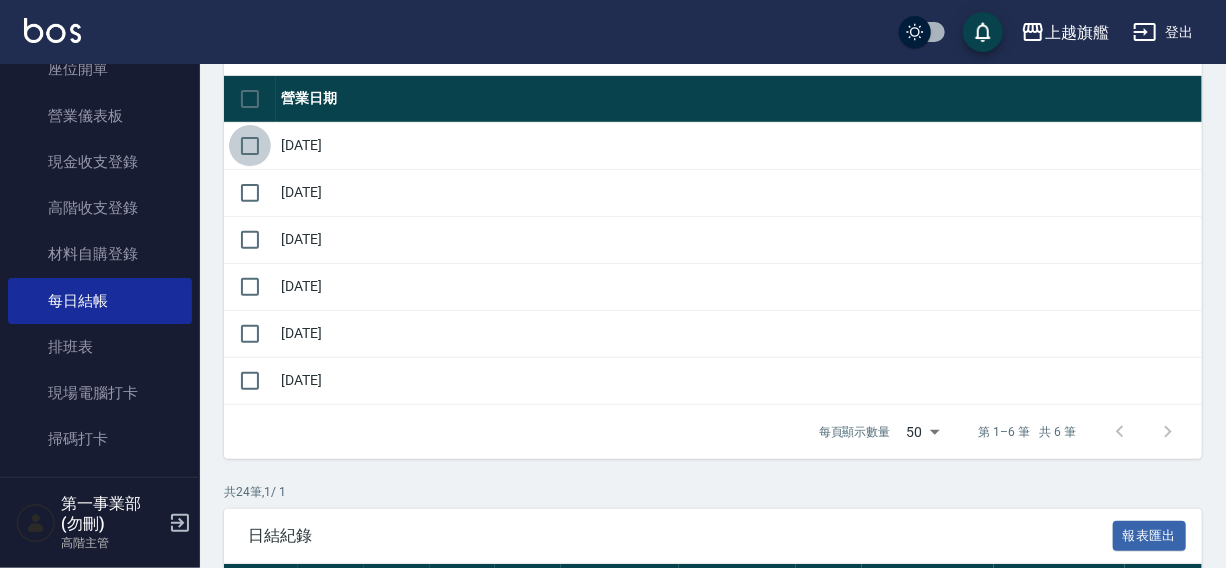 click at bounding box center (250, 146) 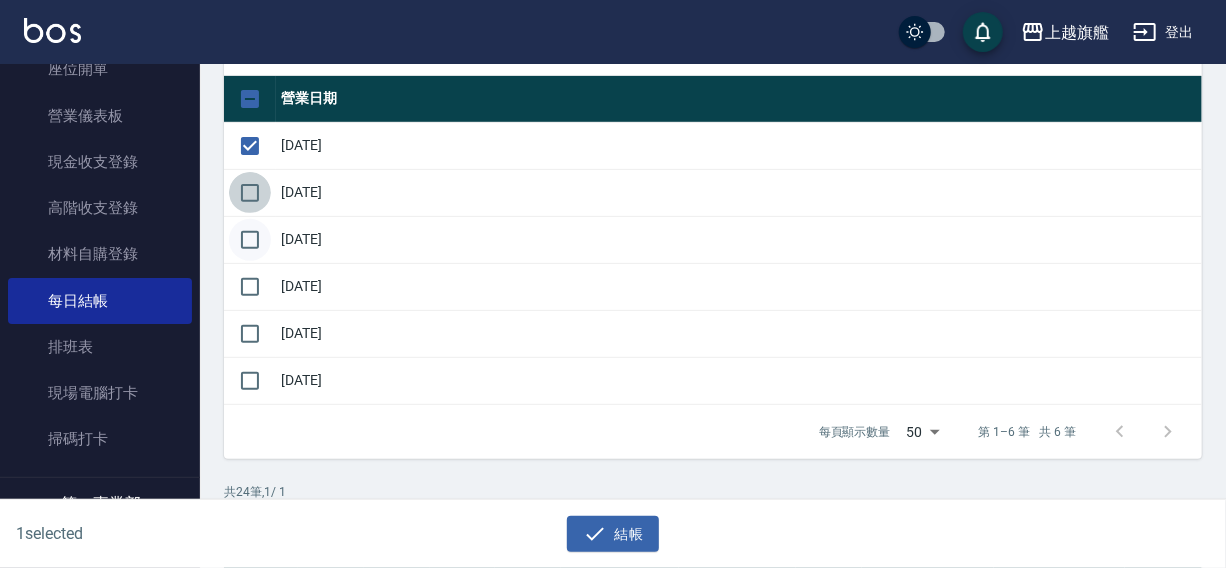 drag, startPoint x: 257, startPoint y: 194, endPoint x: 247, endPoint y: 237, distance: 44.14748 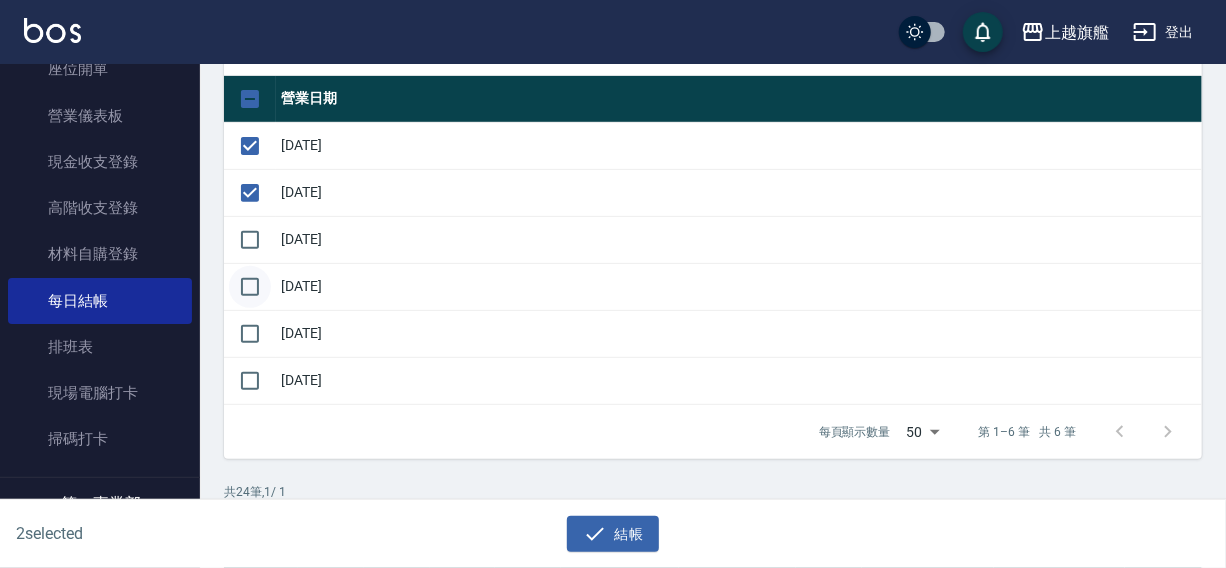 drag, startPoint x: 247, startPoint y: 238, endPoint x: 247, endPoint y: 270, distance: 32 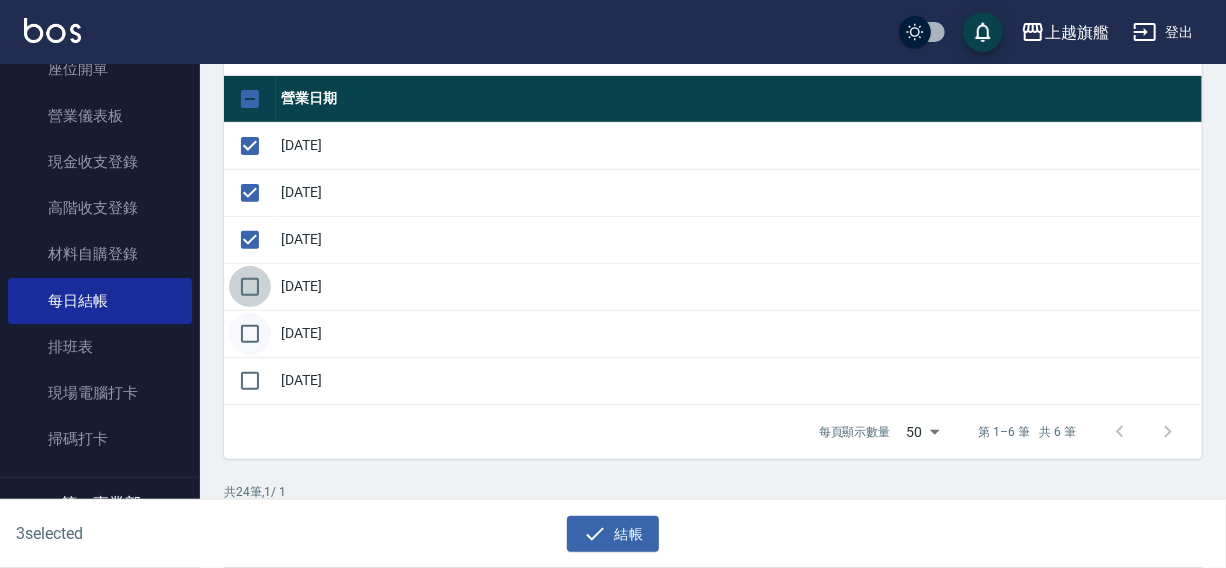 drag, startPoint x: 247, startPoint y: 276, endPoint x: 247, endPoint y: 312, distance: 36 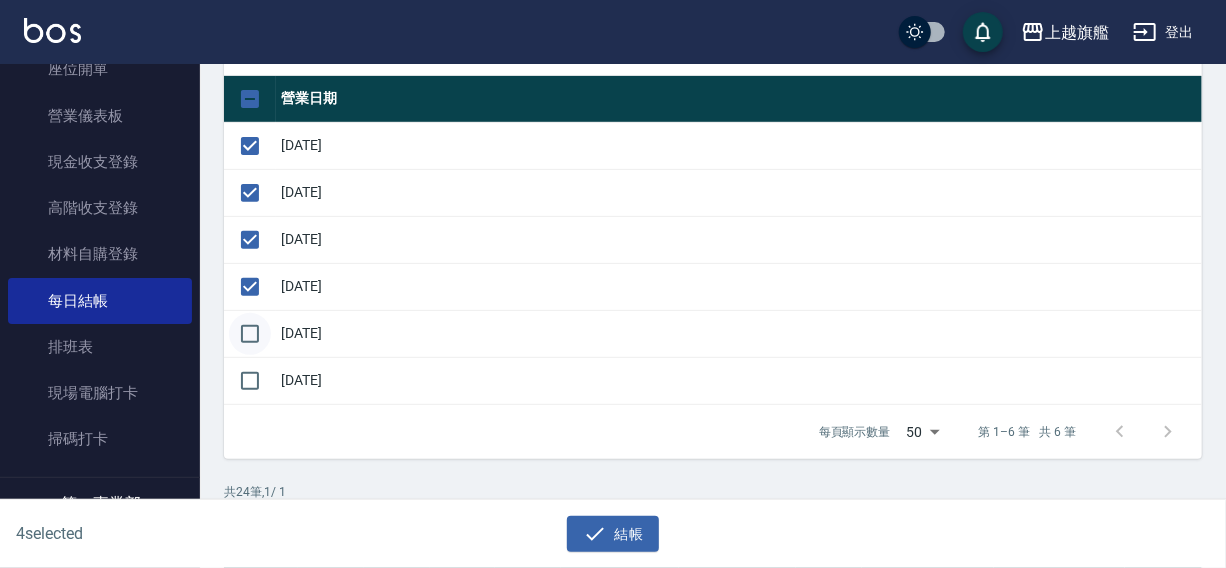 drag, startPoint x: 247, startPoint y: 320, endPoint x: 247, endPoint y: 348, distance: 28 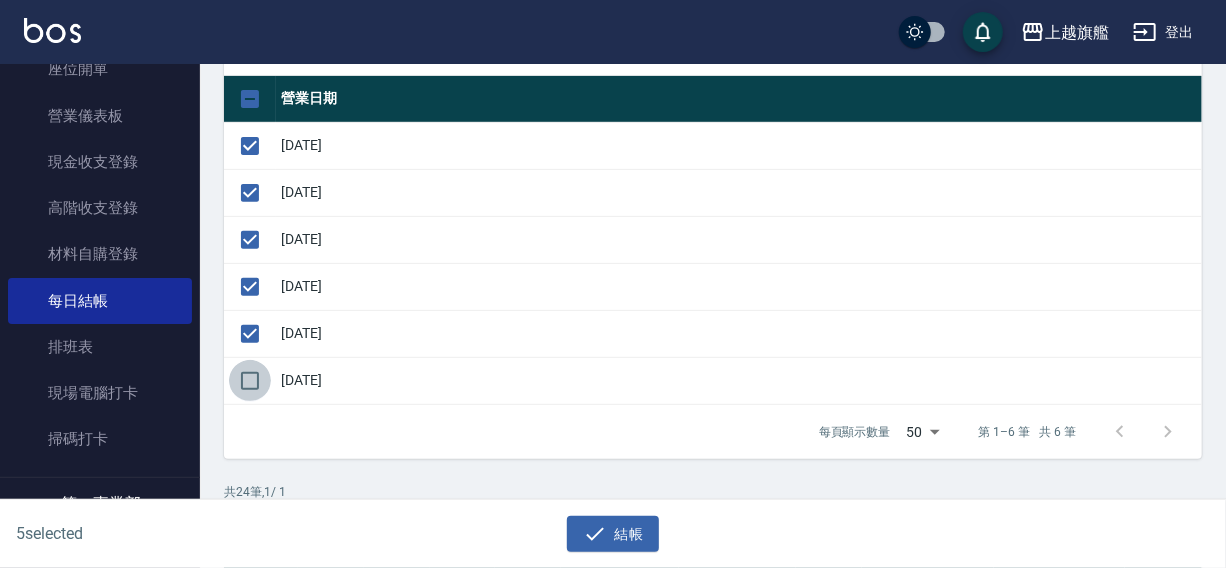 click at bounding box center (250, 381) 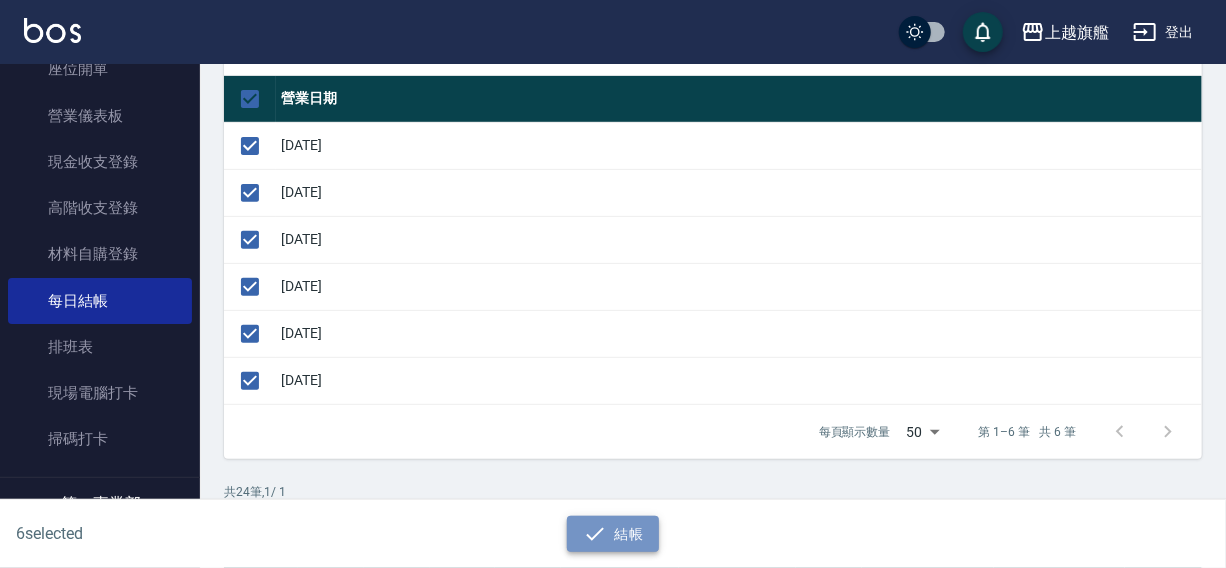 click on "結帳" at bounding box center [613, 534] 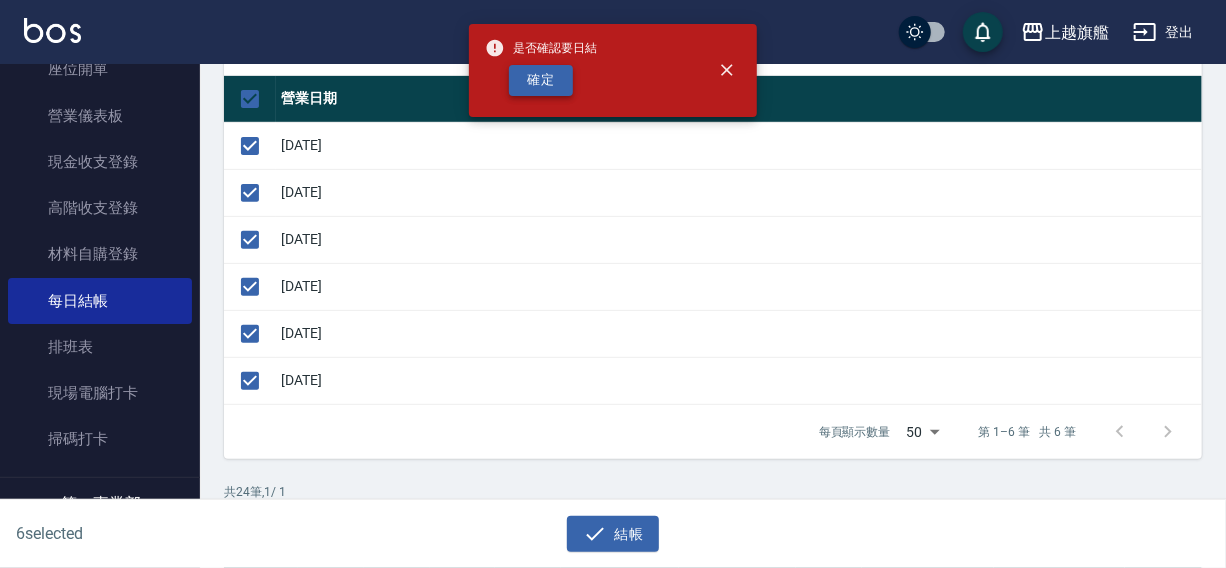 click on "確定" at bounding box center [541, 80] 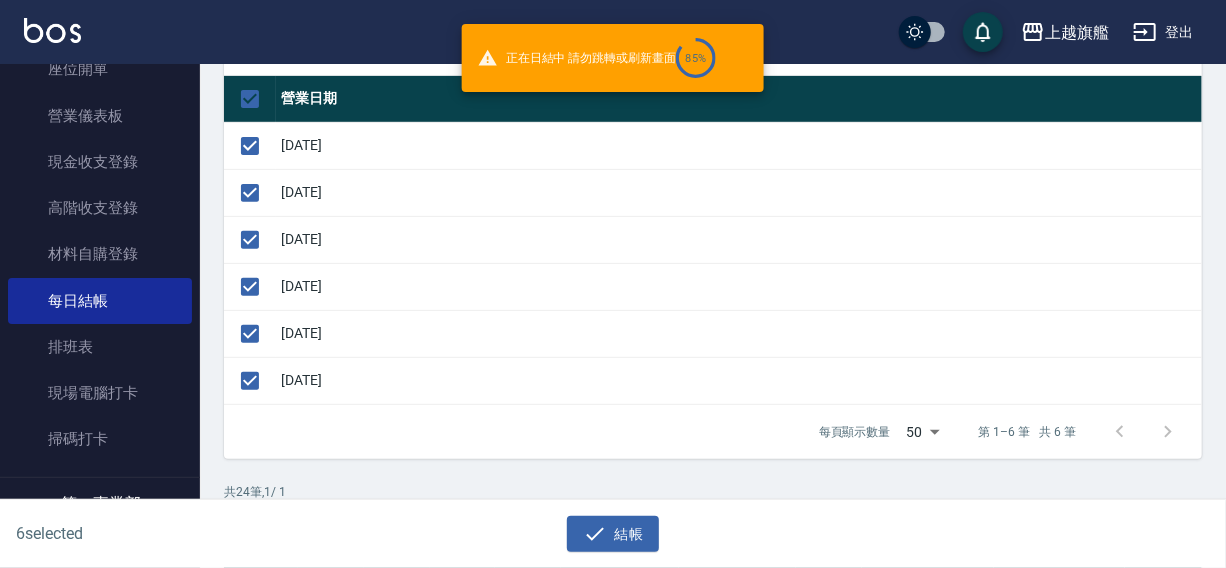 checkbox on "false" 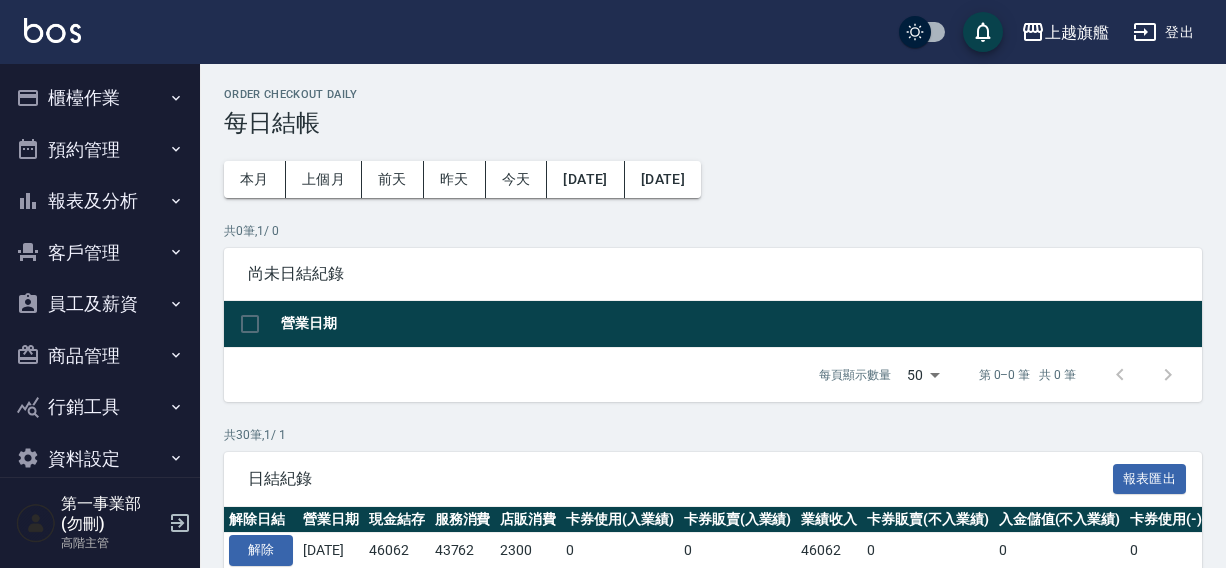 scroll, scrollTop: 225, scrollLeft: 0, axis: vertical 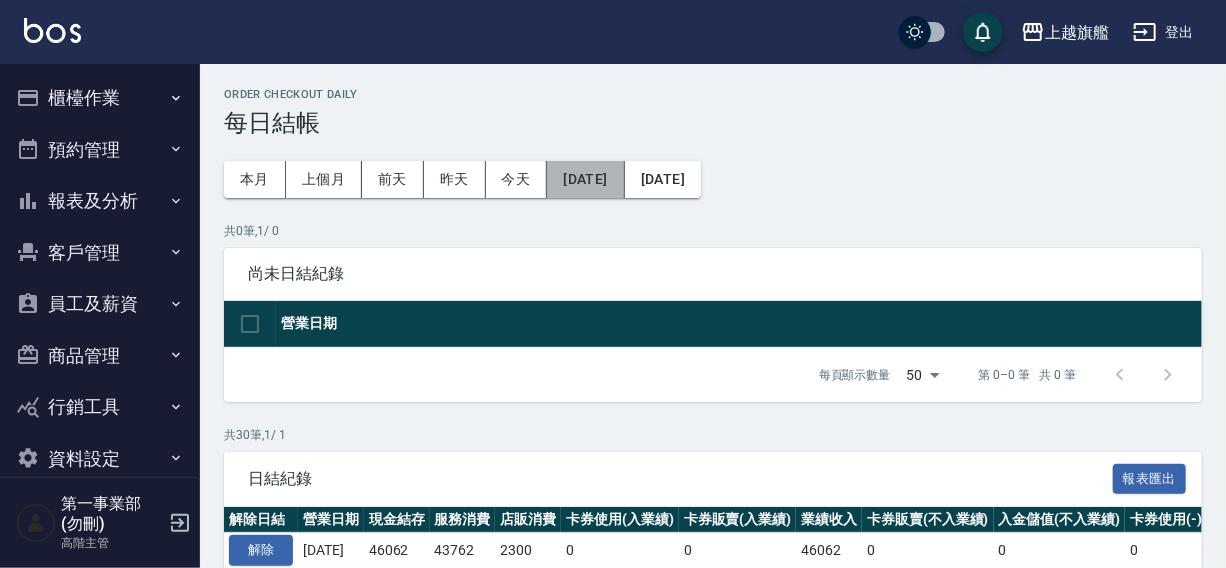 click on "[DATE]" at bounding box center [585, 179] 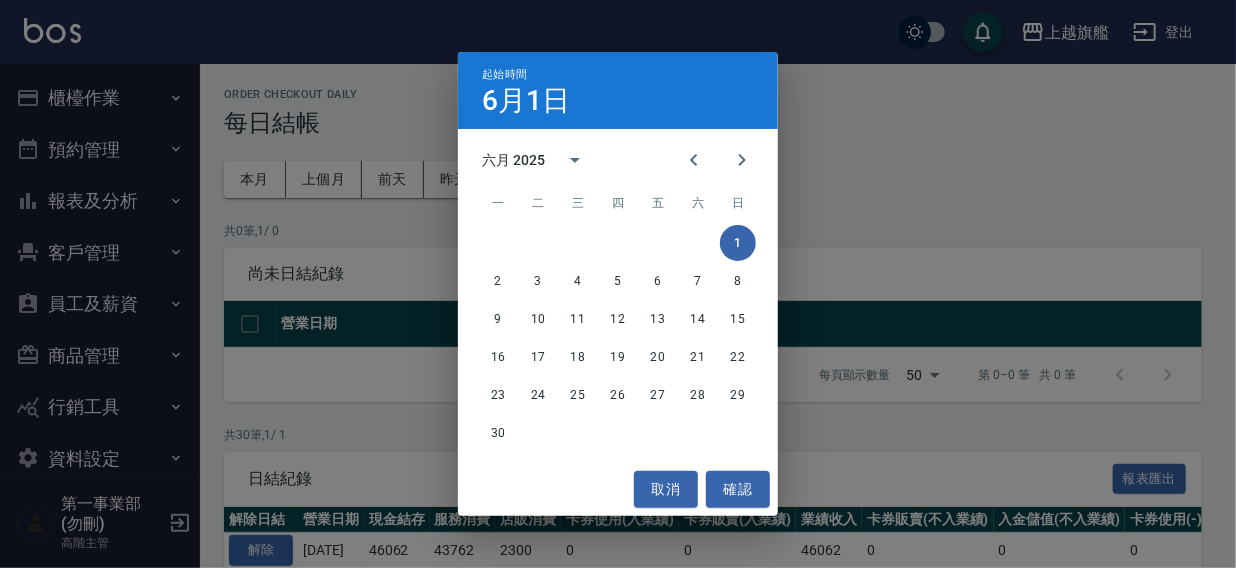click on "起始時間 [DATE] 六月 2025 一 二 三 四 五 六 日 1 2 3 4 5 6 7 8 9 10 11 12 13 14 15 16 17 18 19 20 21 22 23 24 25 26 27 28 29 30 取消 確認" at bounding box center (618, 284) 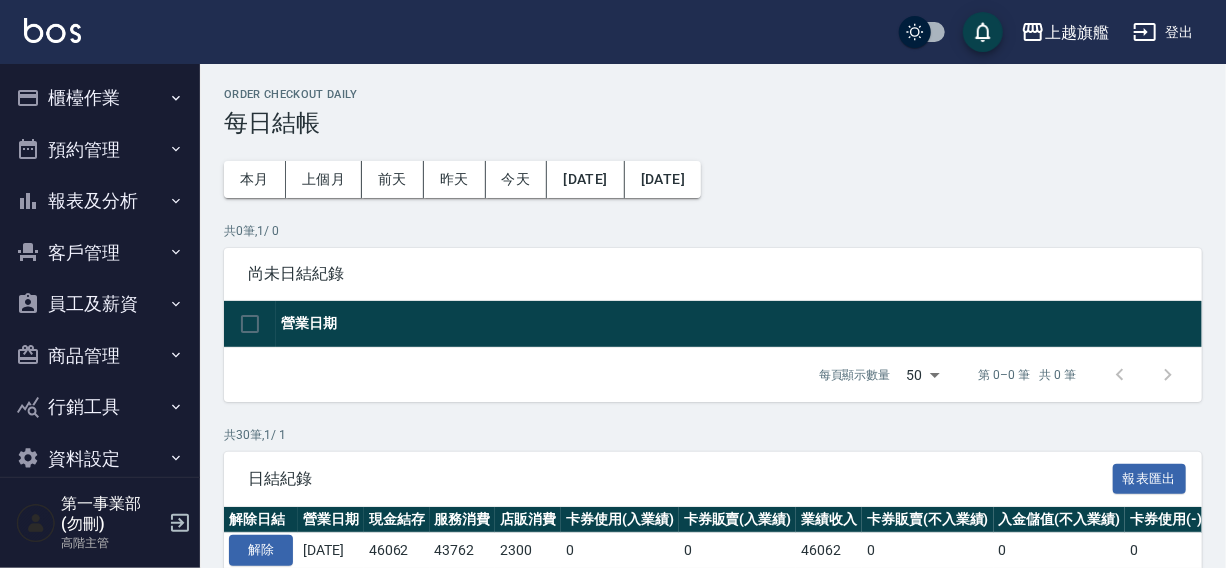 click on "報表及分析" at bounding box center [100, 201] 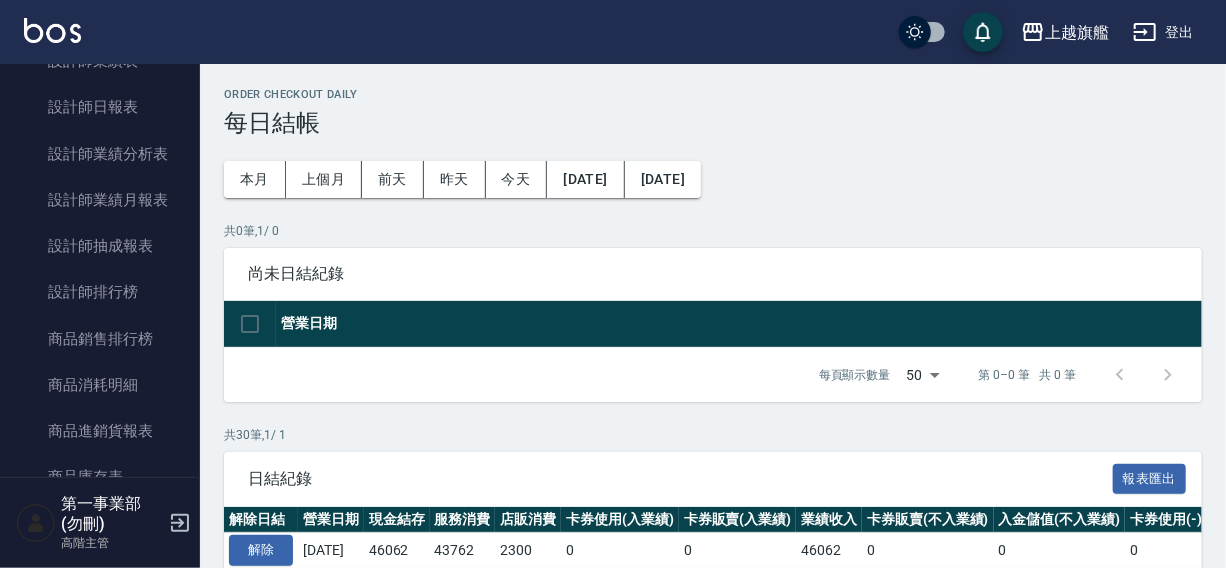 scroll, scrollTop: 854, scrollLeft: 0, axis: vertical 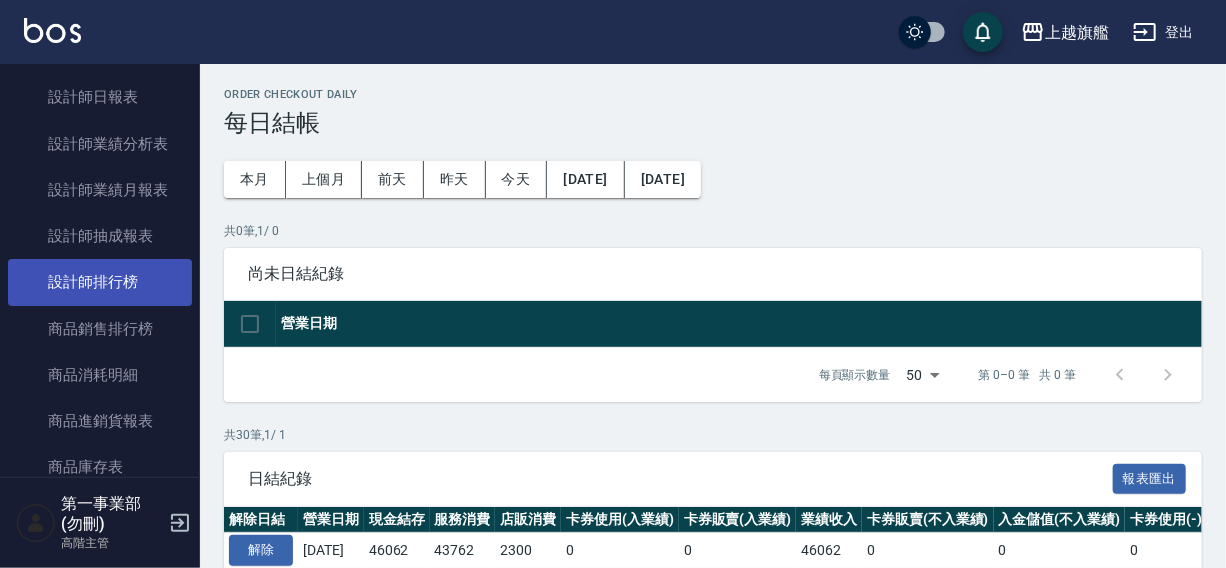 click on "設計師排行榜" at bounding box center (100, 282) 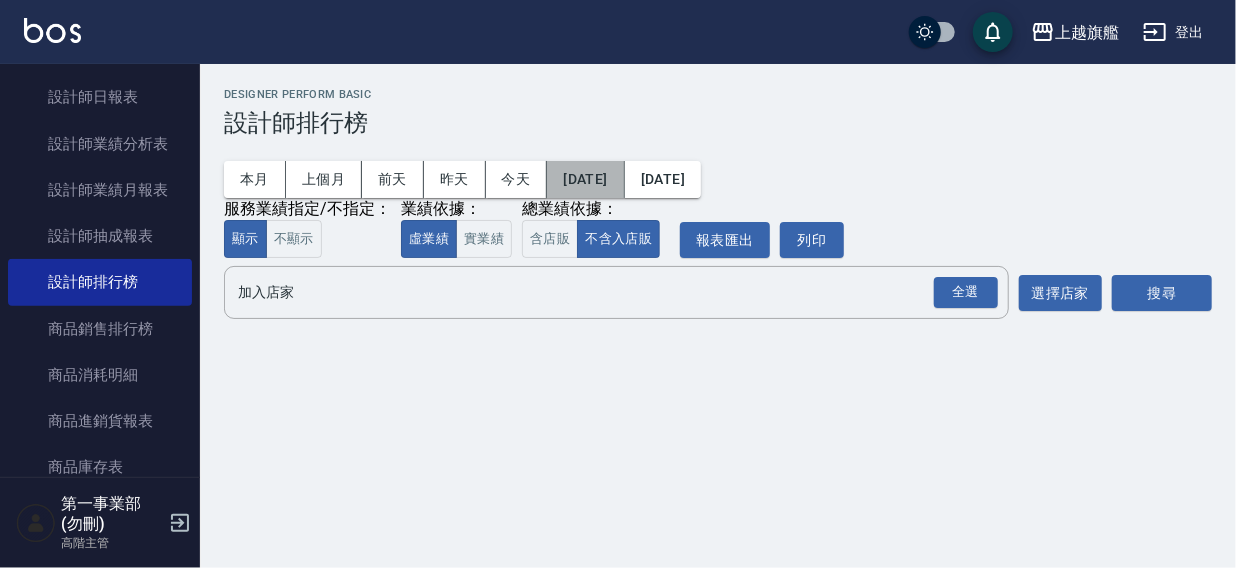 click on "2025/07/01" at bounding box center (585, 179) 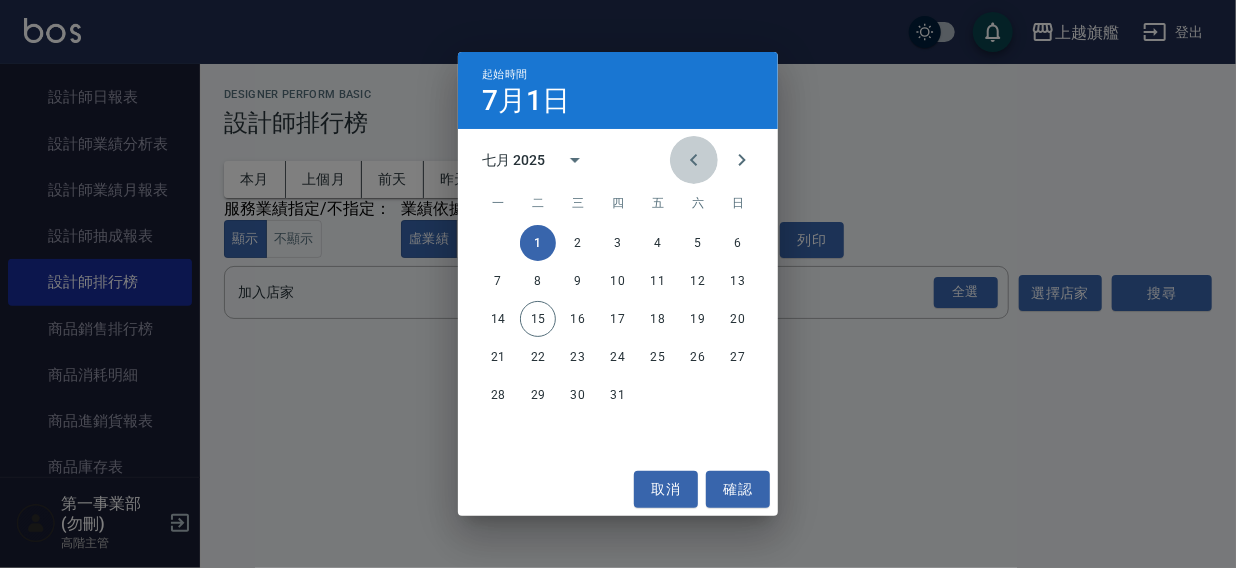 click 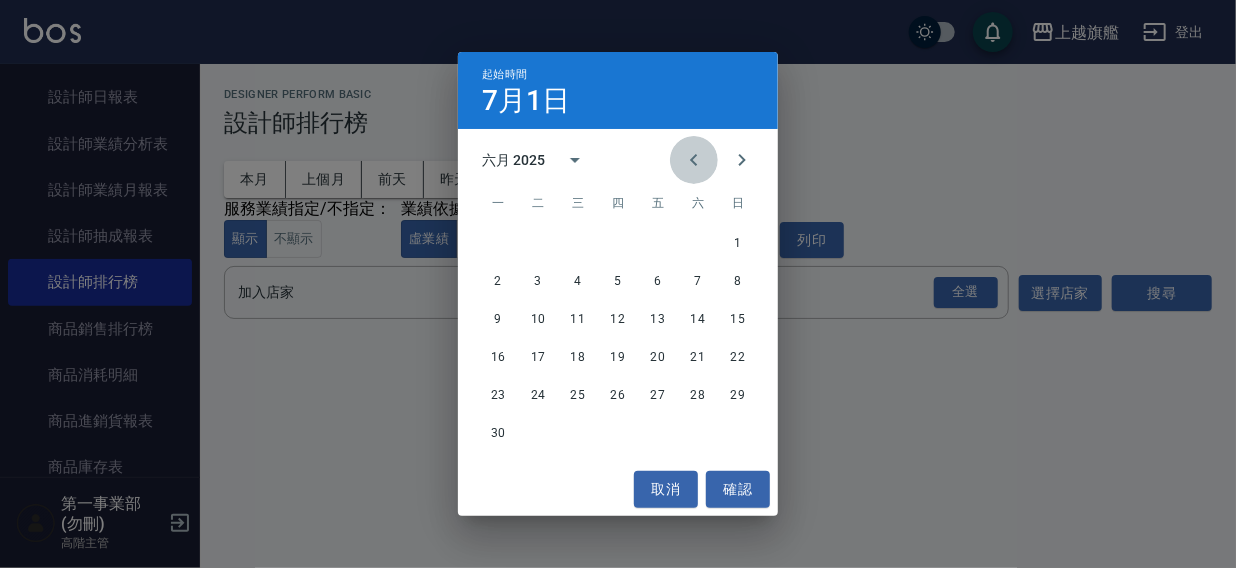 click 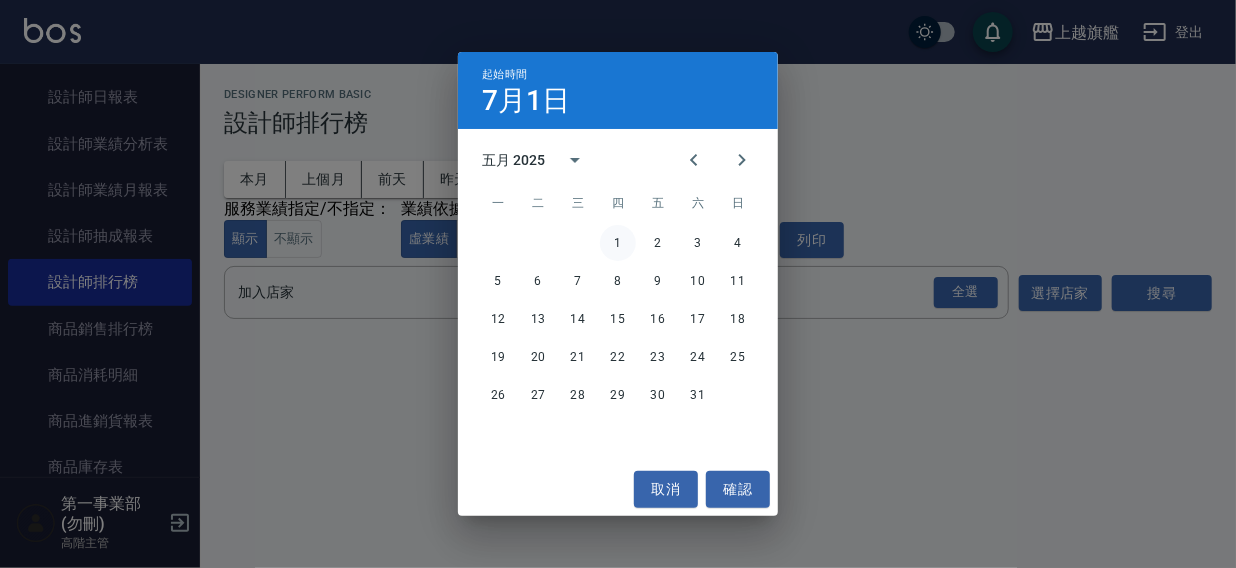 click on "1" at bounding box center (618, 243) 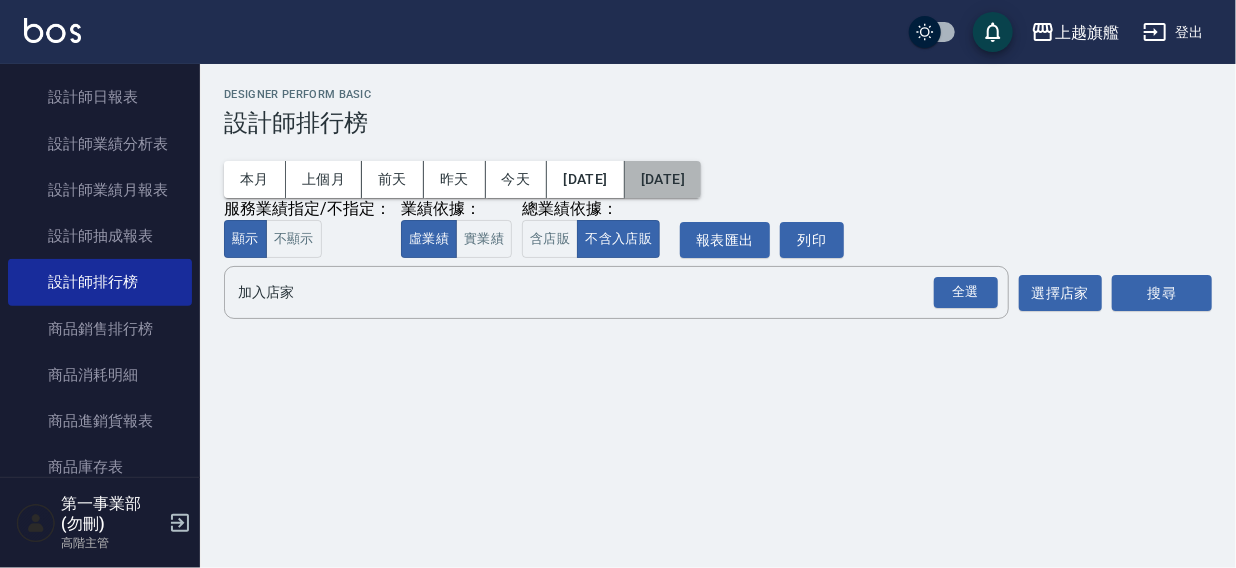 click on "2025/07/15" at bounding box center [663, 179] 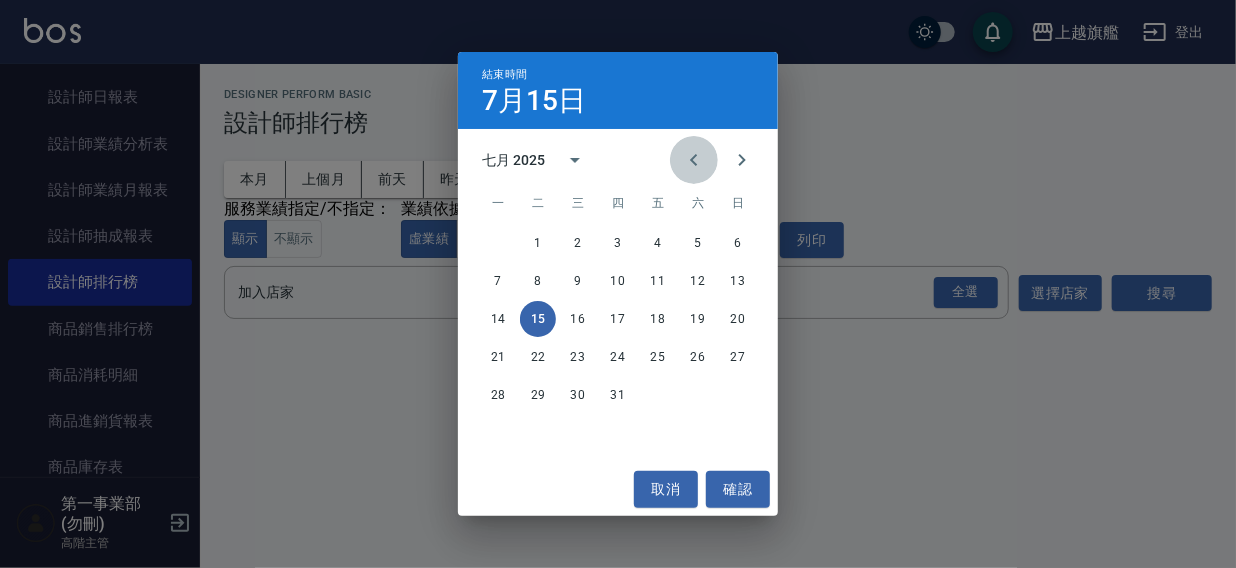 click 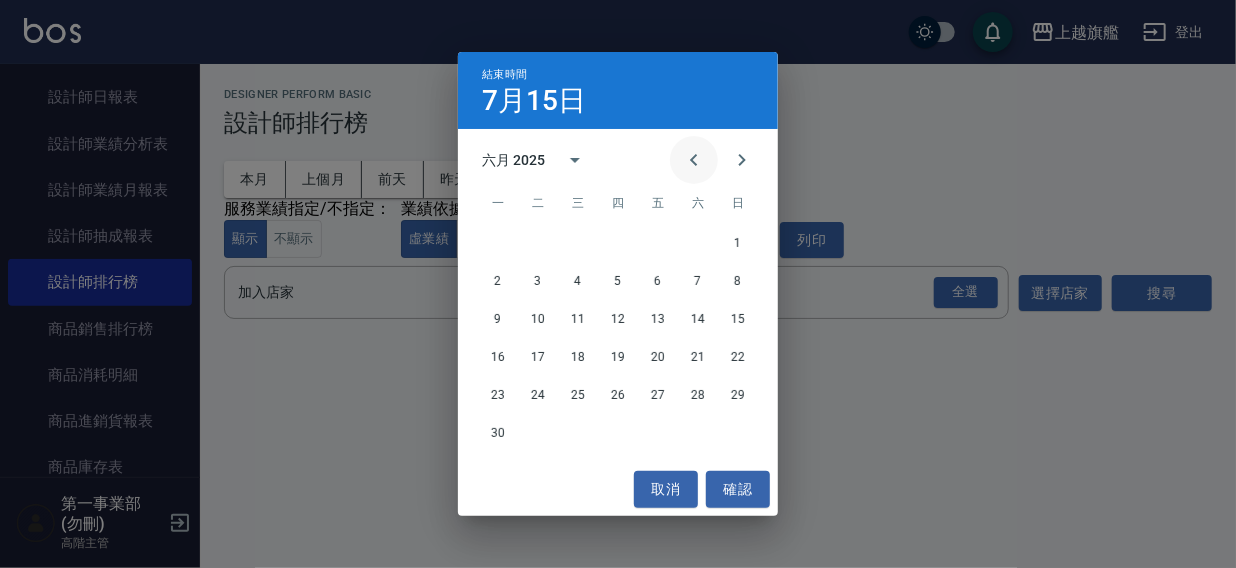 click 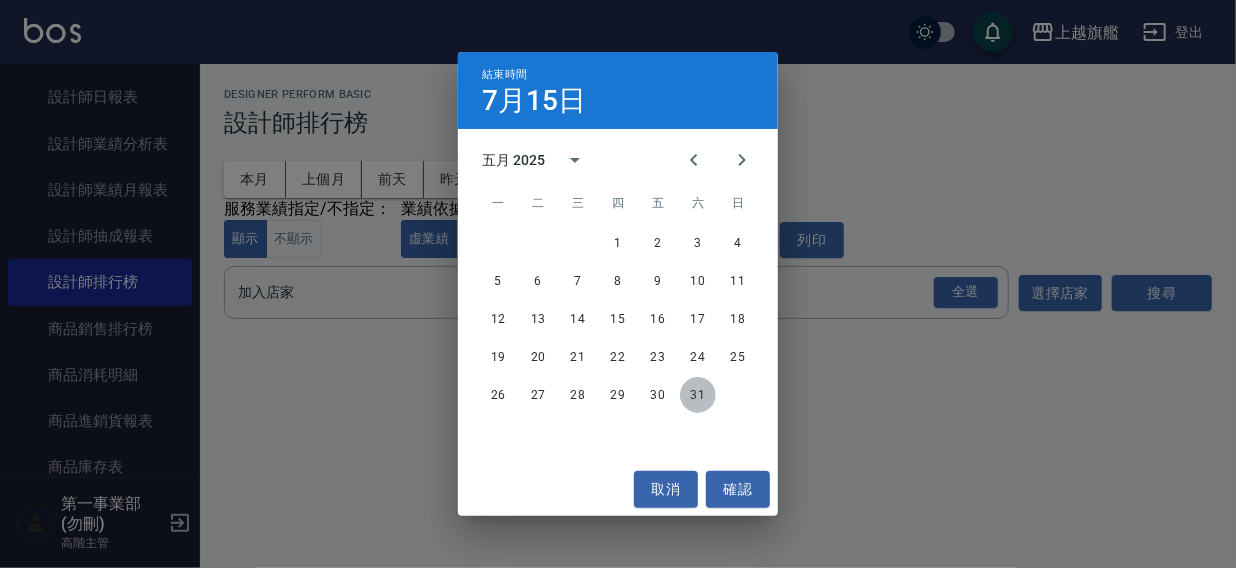 click on "31" at bounding box center [698, 395] 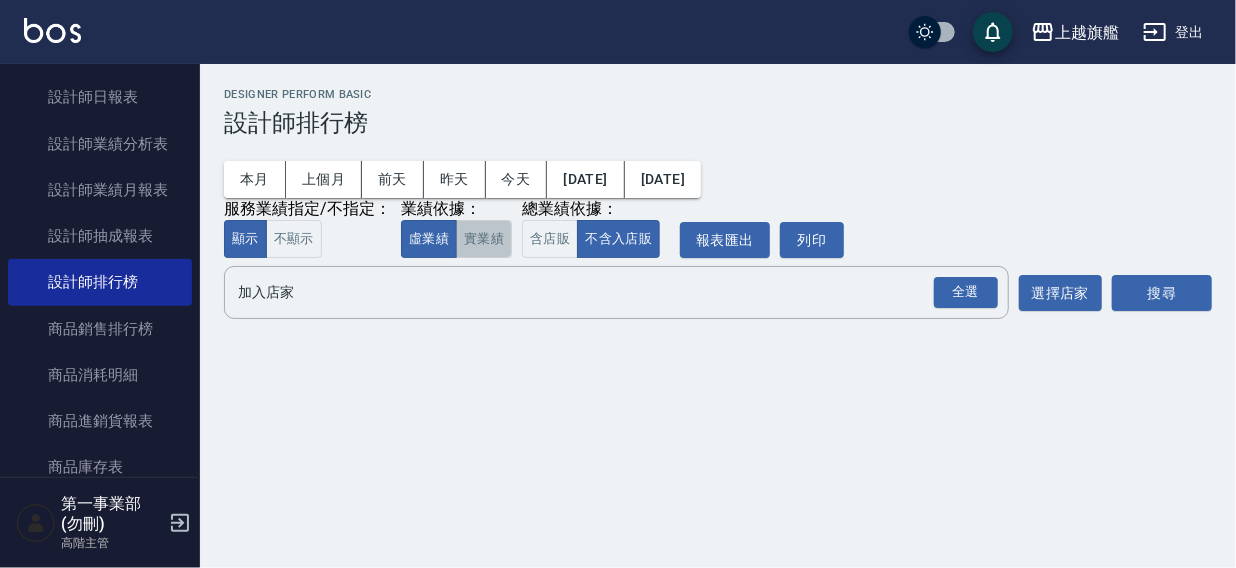click on "實業績" at bounding box center [484, 239] 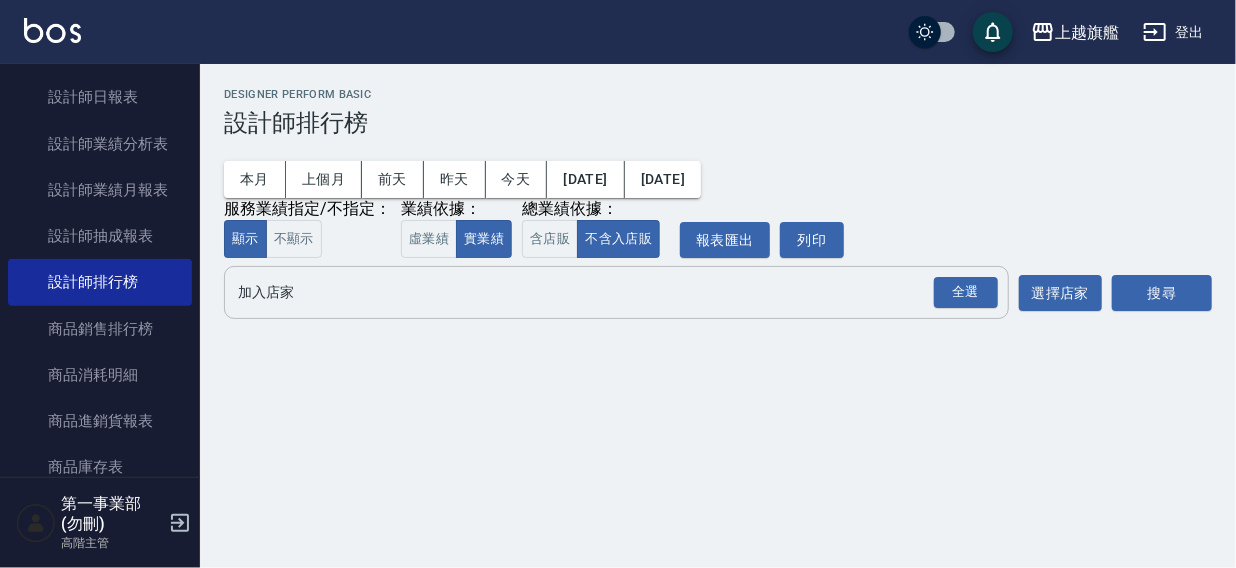 click on "加入店家" at bounding box center [601, 292] 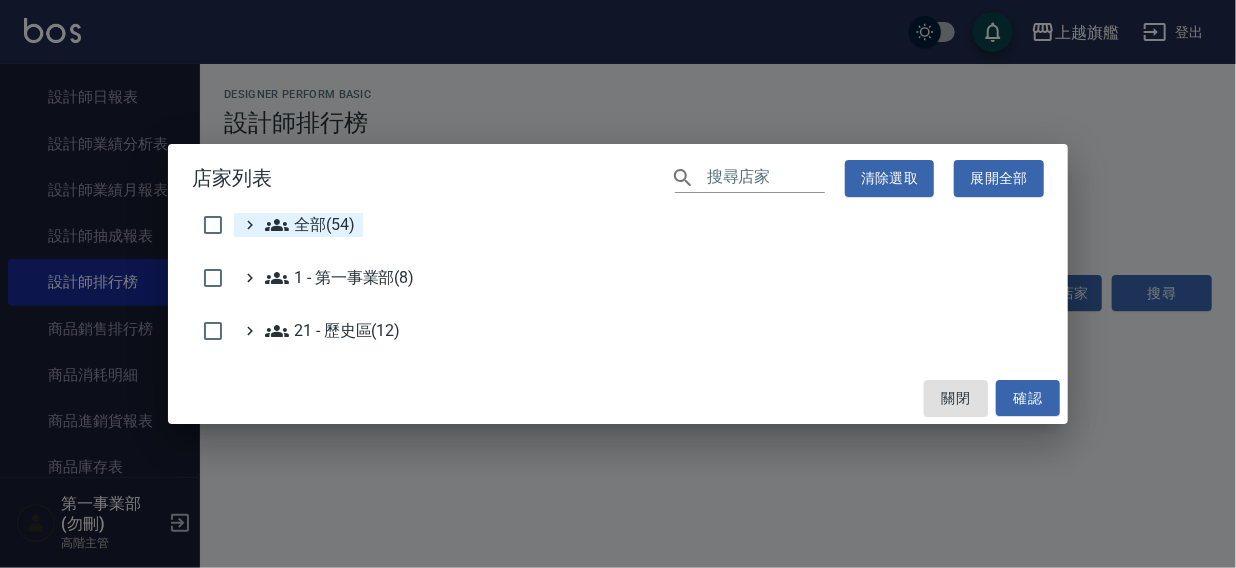 click on "全部(54)" at bounding box center [310, 225] 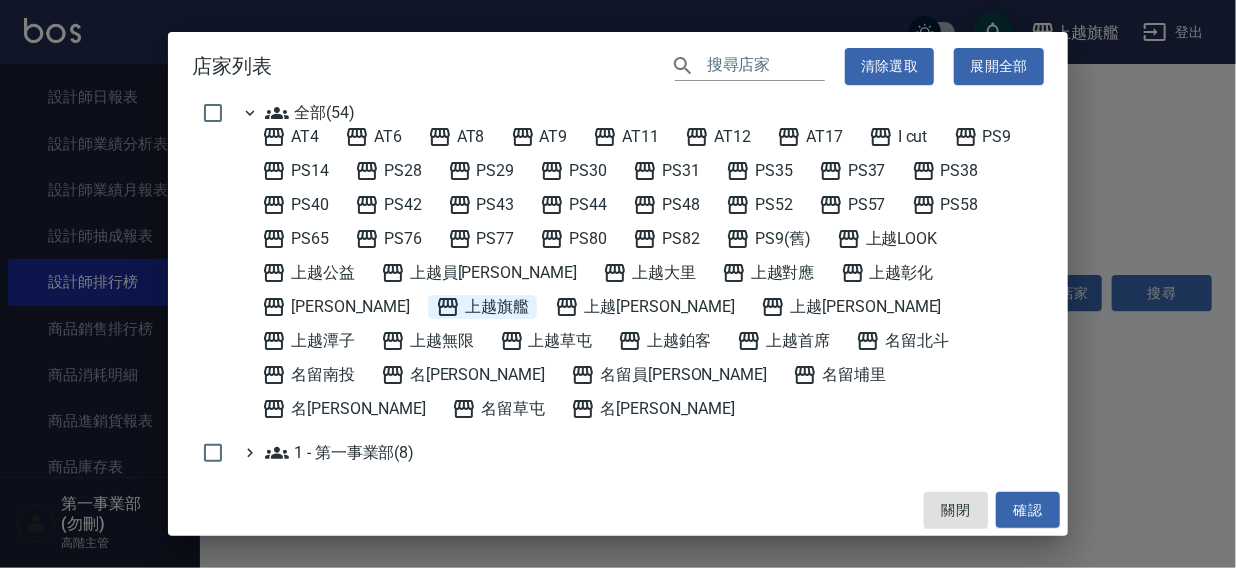 click on "上越旗艦" at bounding box center [482, 307] 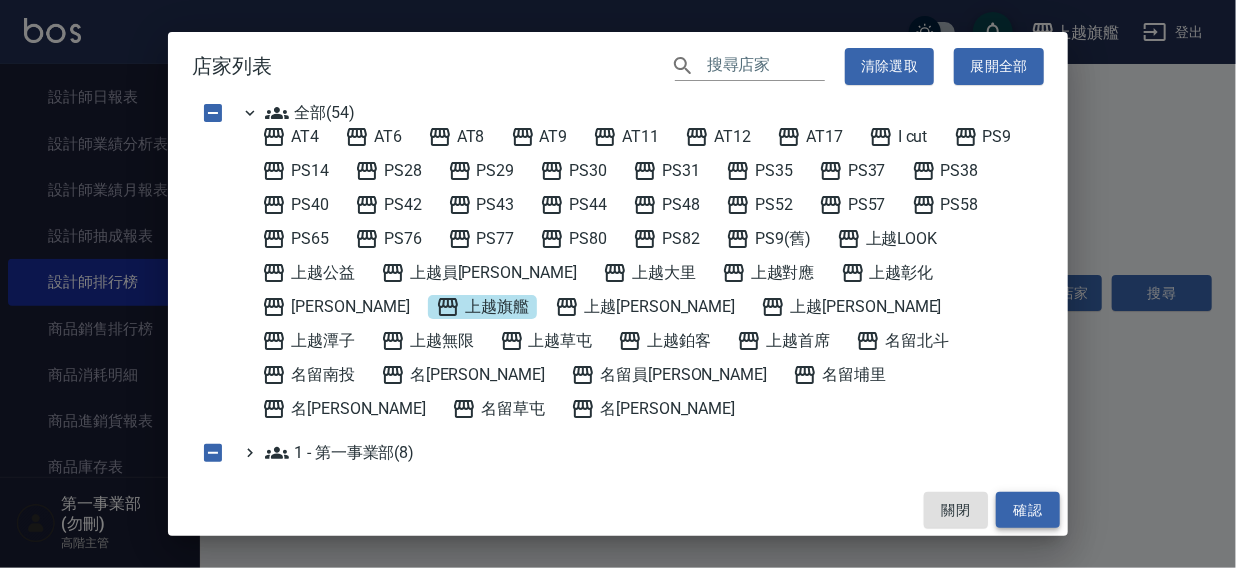 click on "確認" at bounding box center [1028, 510] 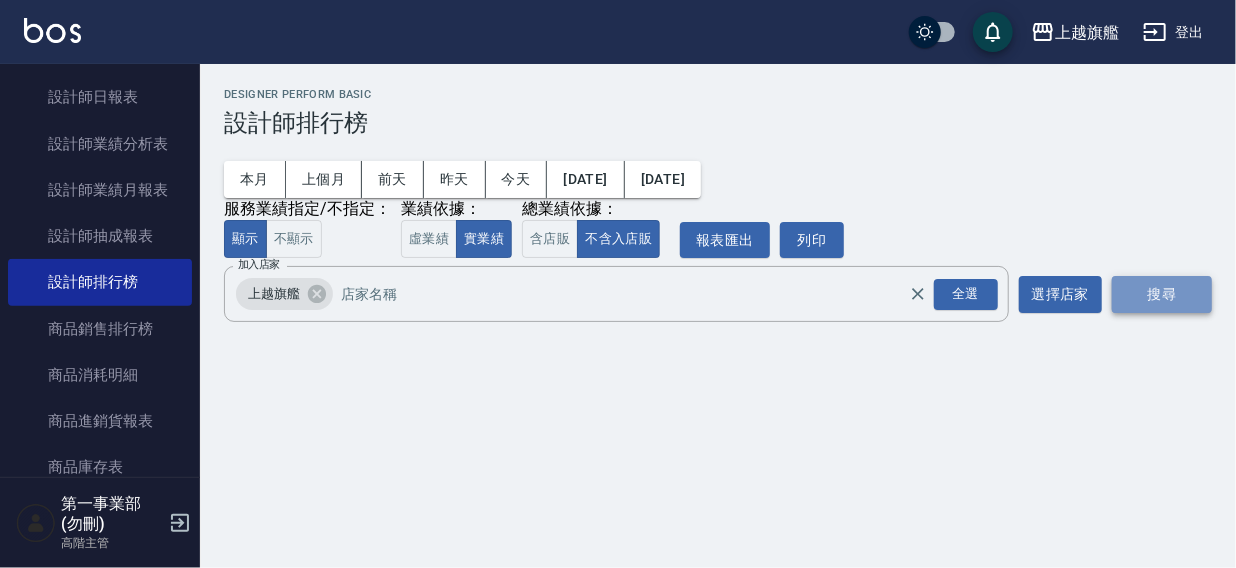 click on "搜尋" at bounding box center (1162, 294) 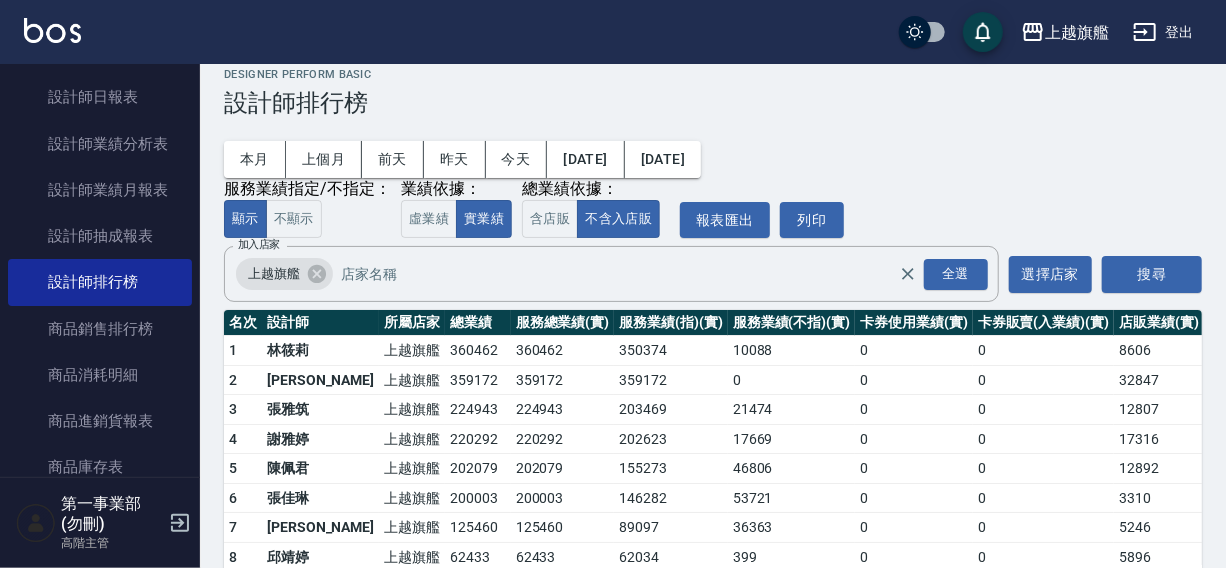 scroll, scrollTop: 0, scrollLeft: 0, axis: both 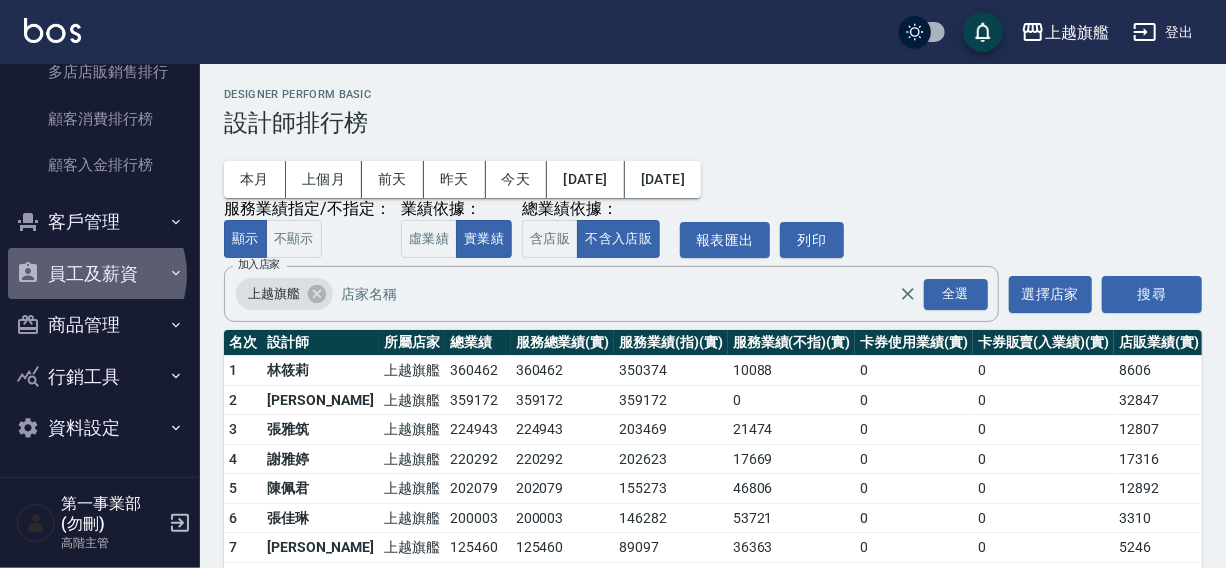 click on "員工及薪資" at bounding box center [100, 274] 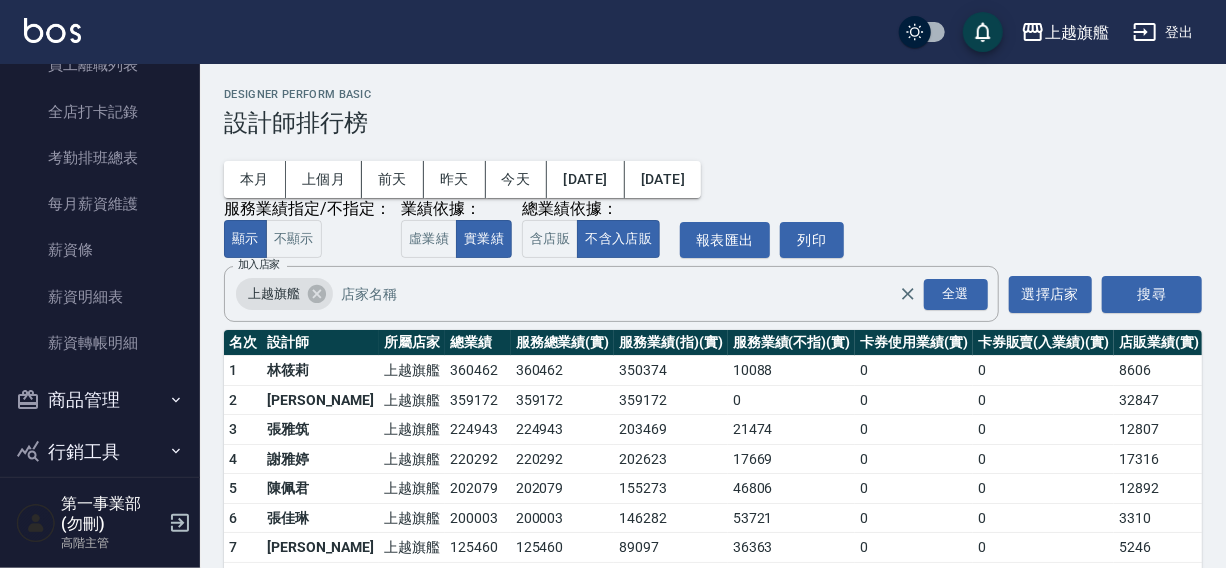 scroll, scrollTop: 2313, scrollLeft: 0, axis: vertical 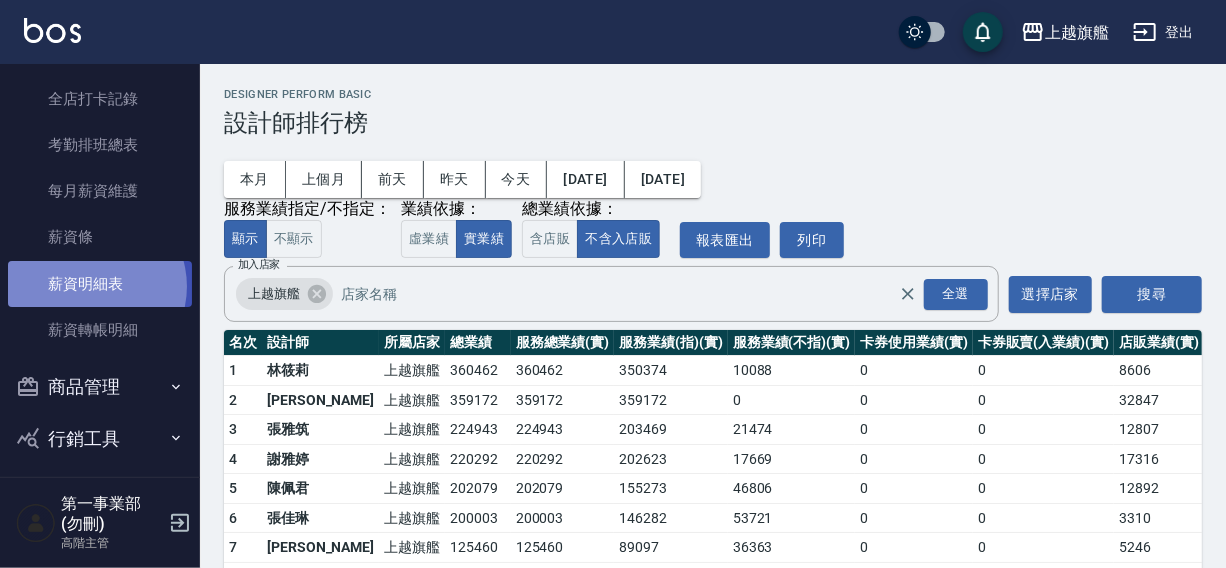 click on "薪資明細表" at bounding box center [100, 284] 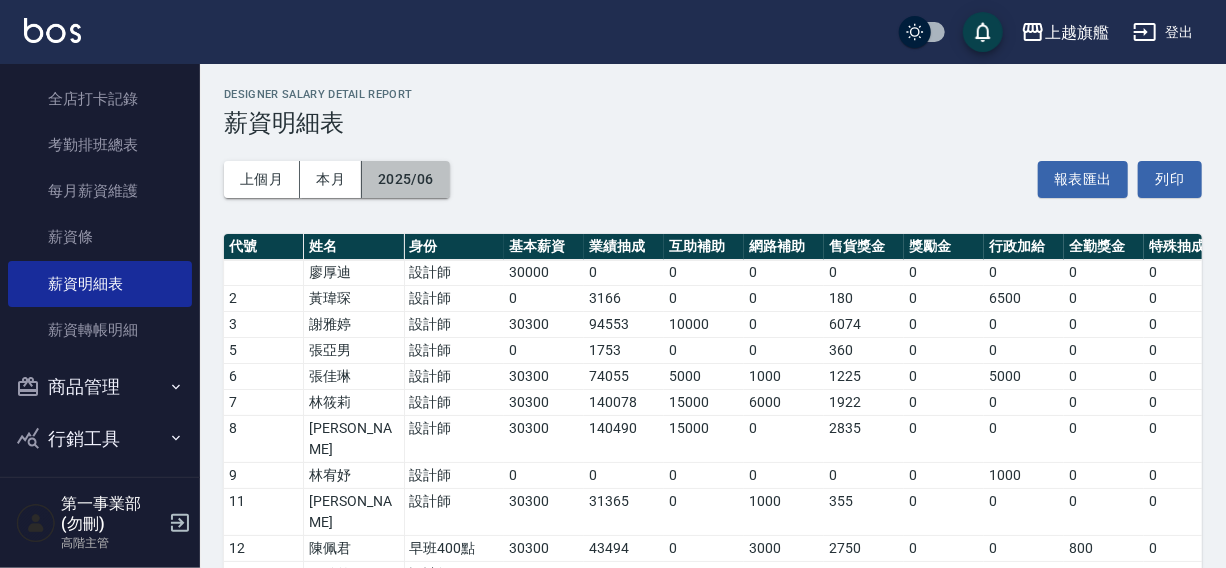 click on "2025/06" at bounding box center [406, 179] 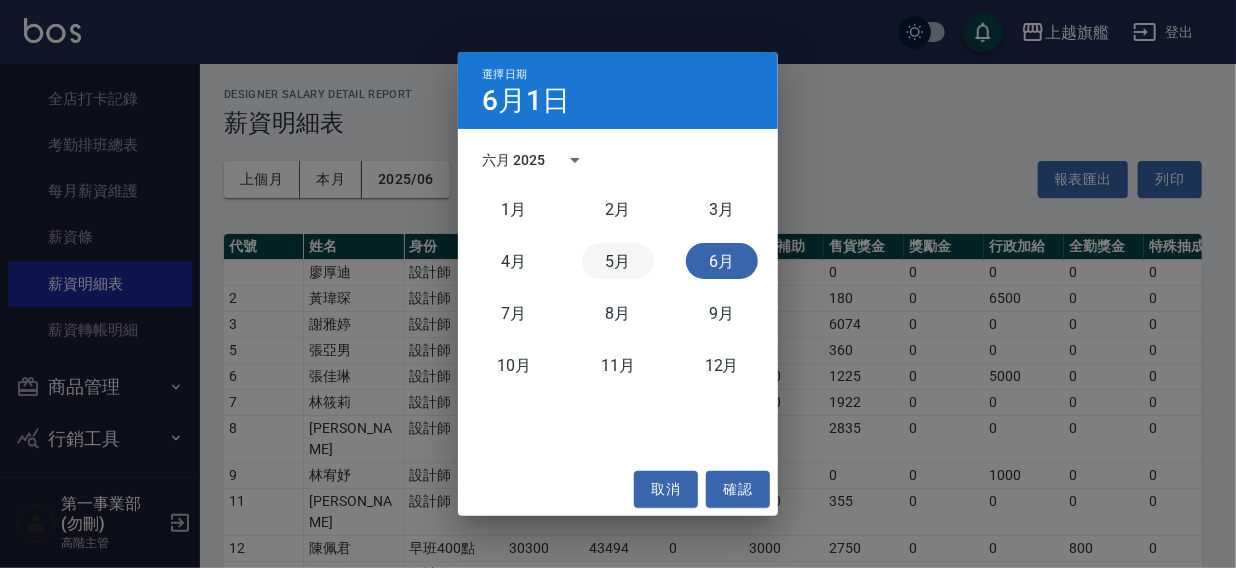 click on "5月" at bounding box center [618, 261] 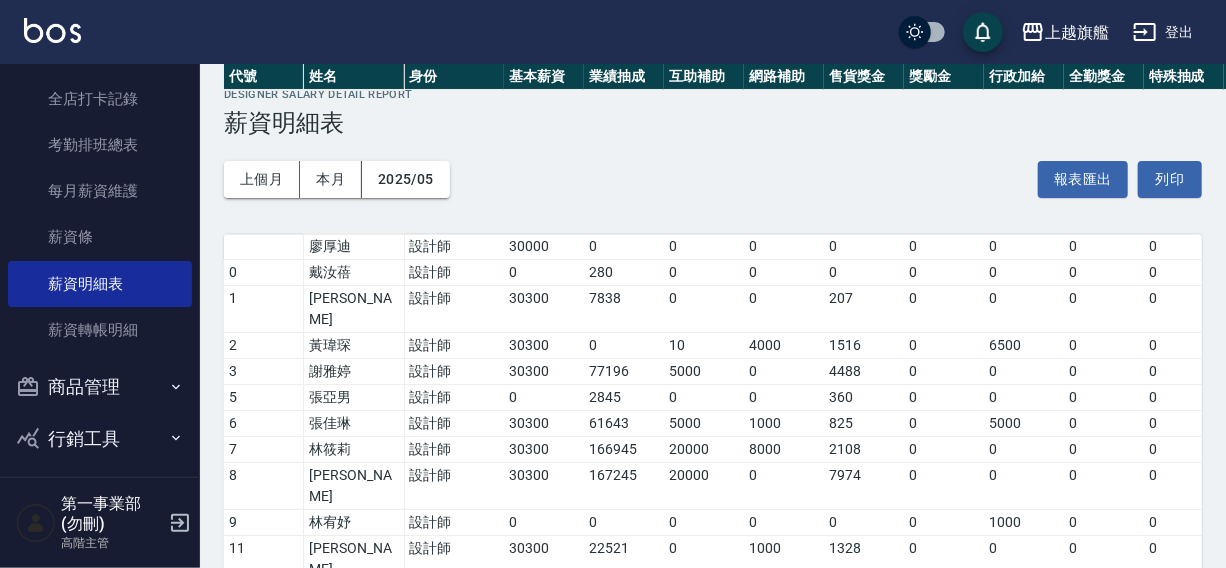 scroll, scrollTop: 755, scrollLeft: 0, axis: vertical 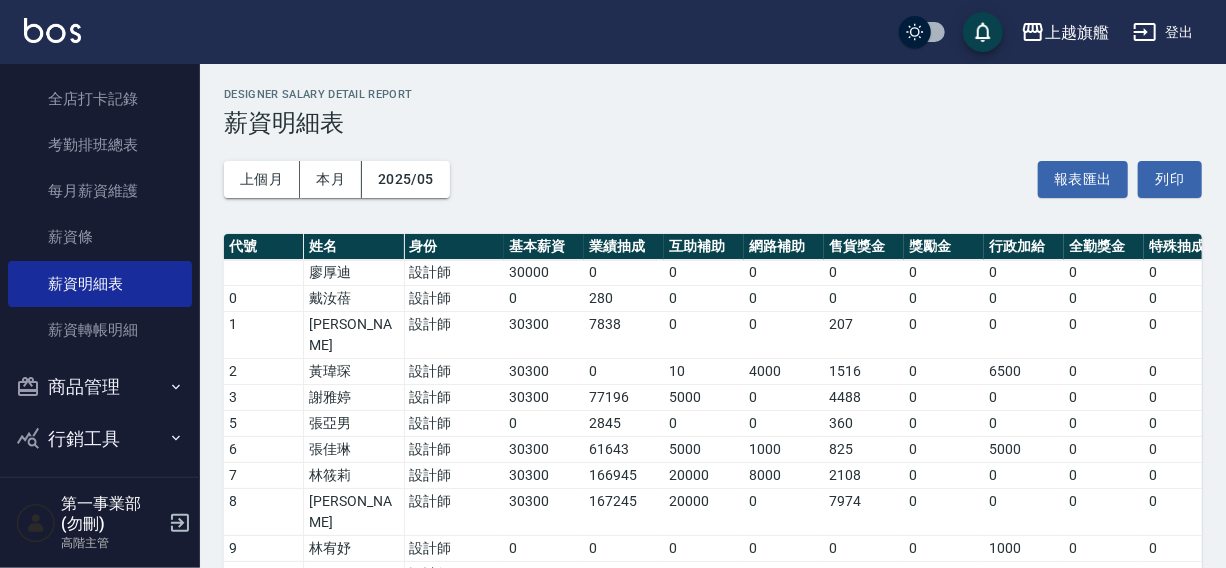 click on "上越旗艦 登出" at bounding box center [613, 32] 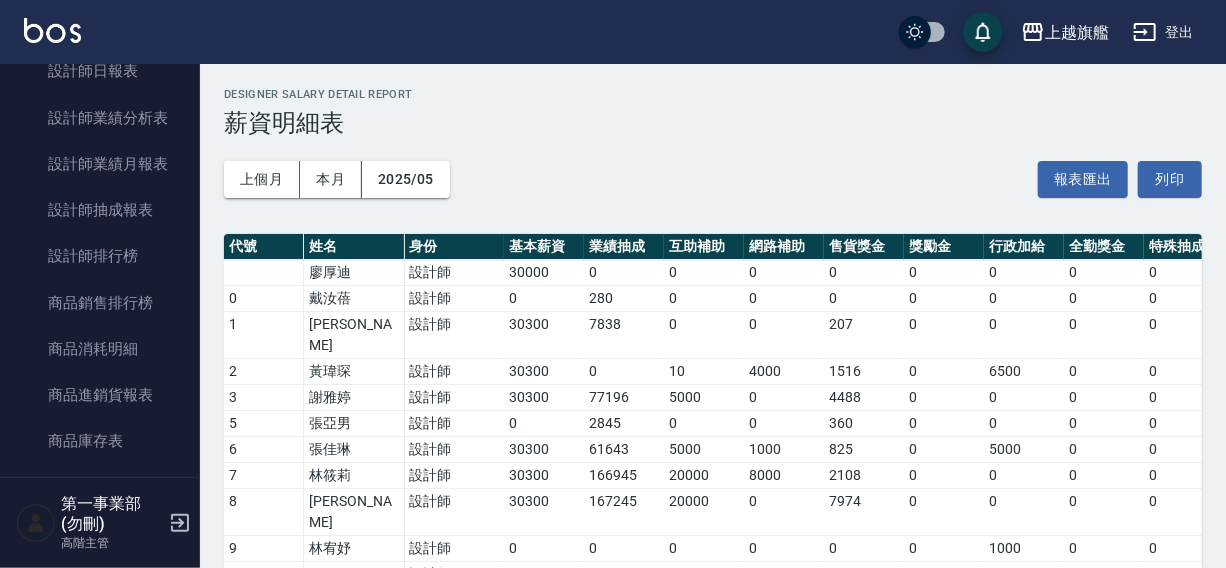 scroll, scrollTop: 865, scrollLeft: 0, axis: vertical 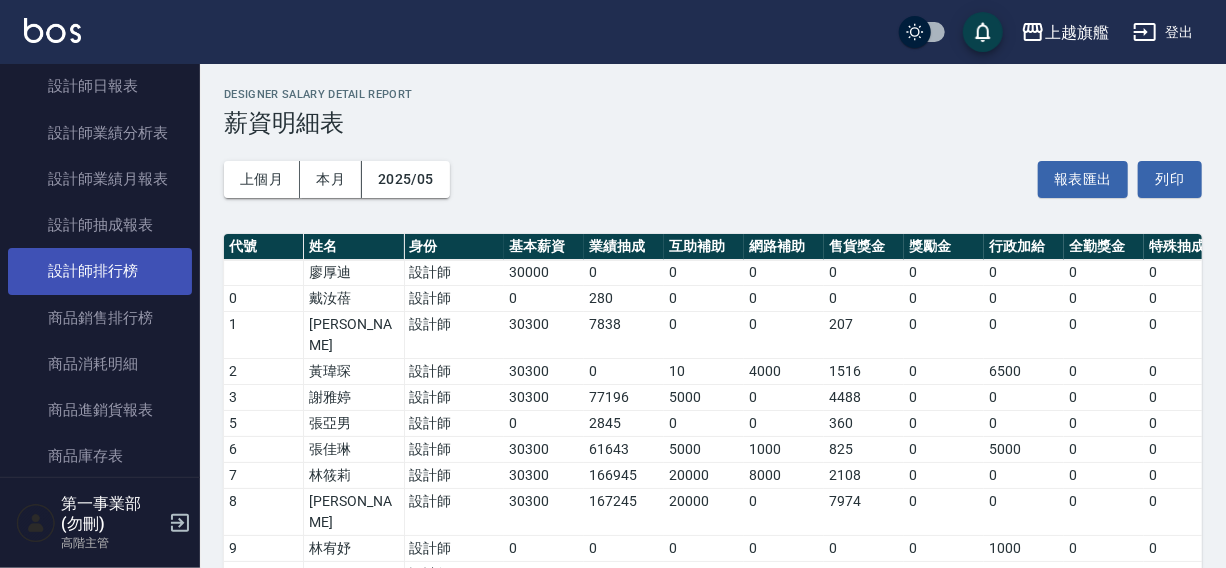 click on "設計師排行榜" at bounding box center (100, 271) 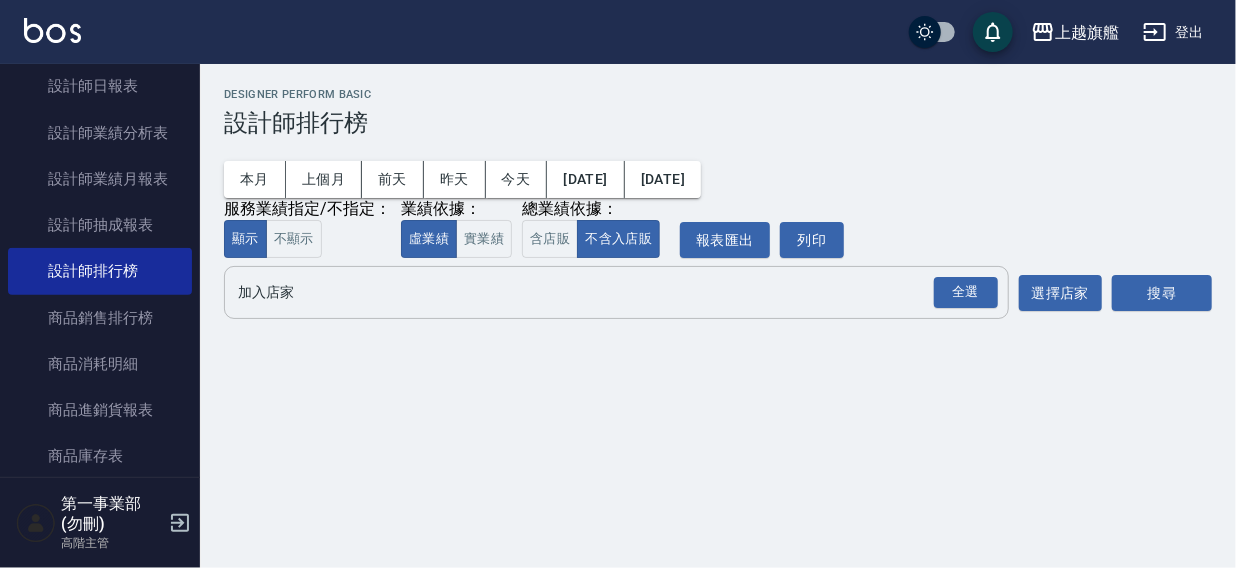 click on "加入店家" at bounding box center (601, 292) 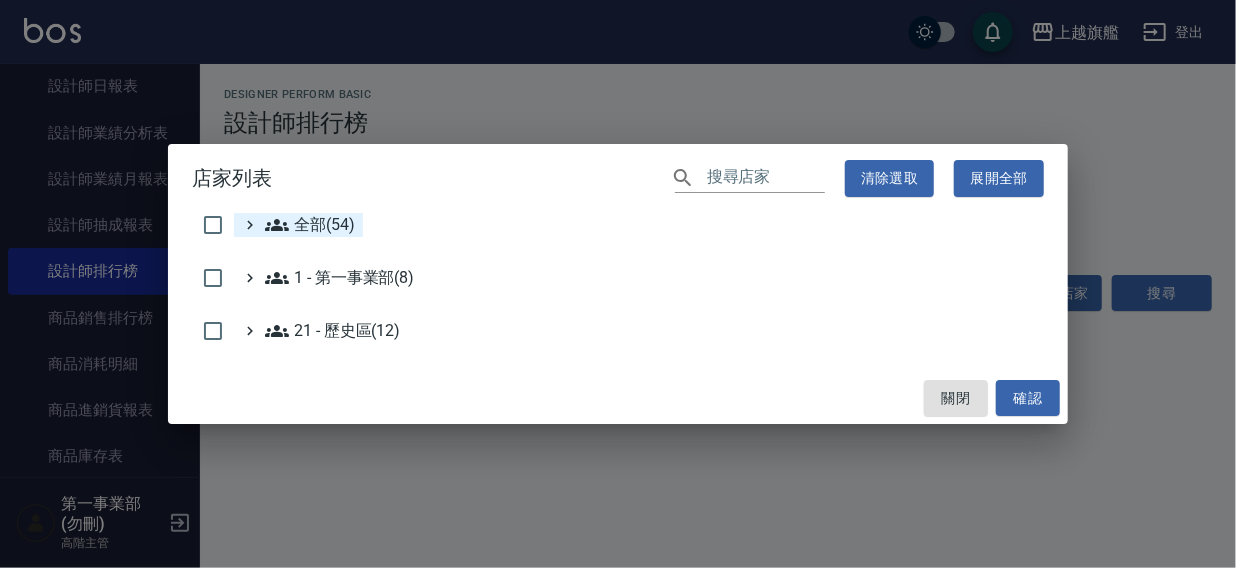 click on "全部(54)" at bounding box center (310, 225) 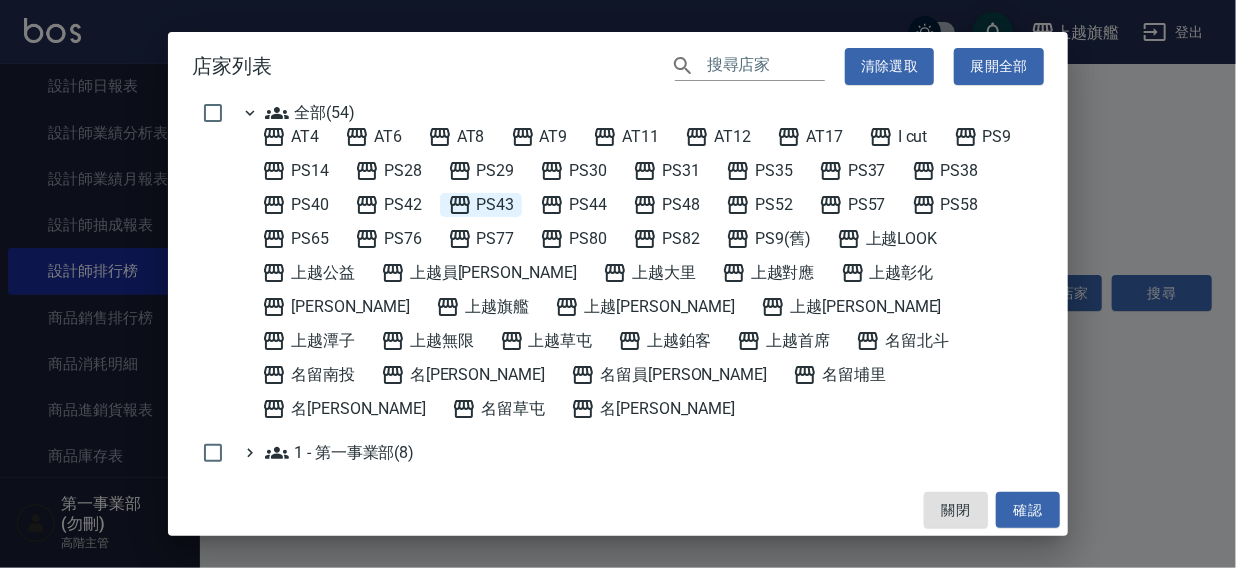 click on "PS43" at bounding box center (481, 205) 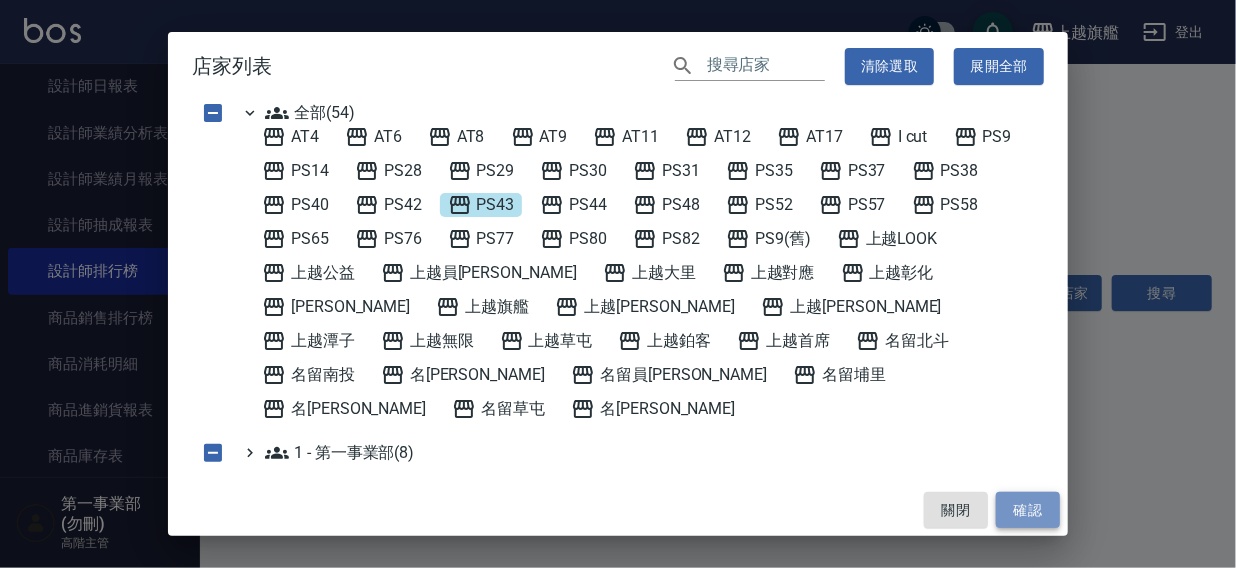 click on "確認" at bounding box center (1028, 510) 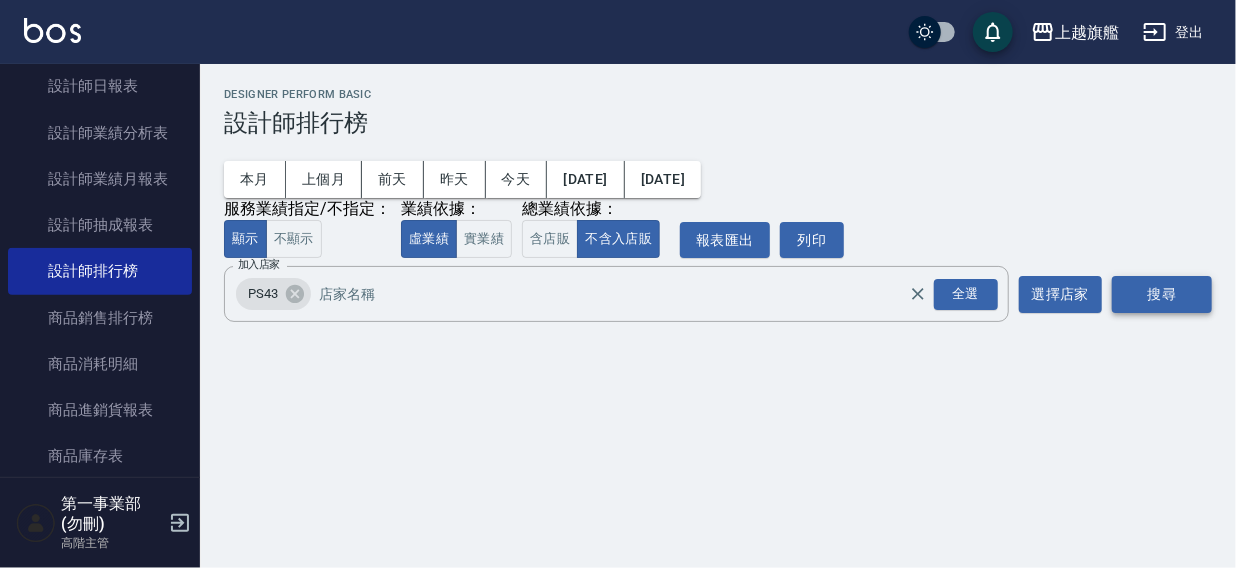 click on "搜尋" at bounding box center (1162, 294) 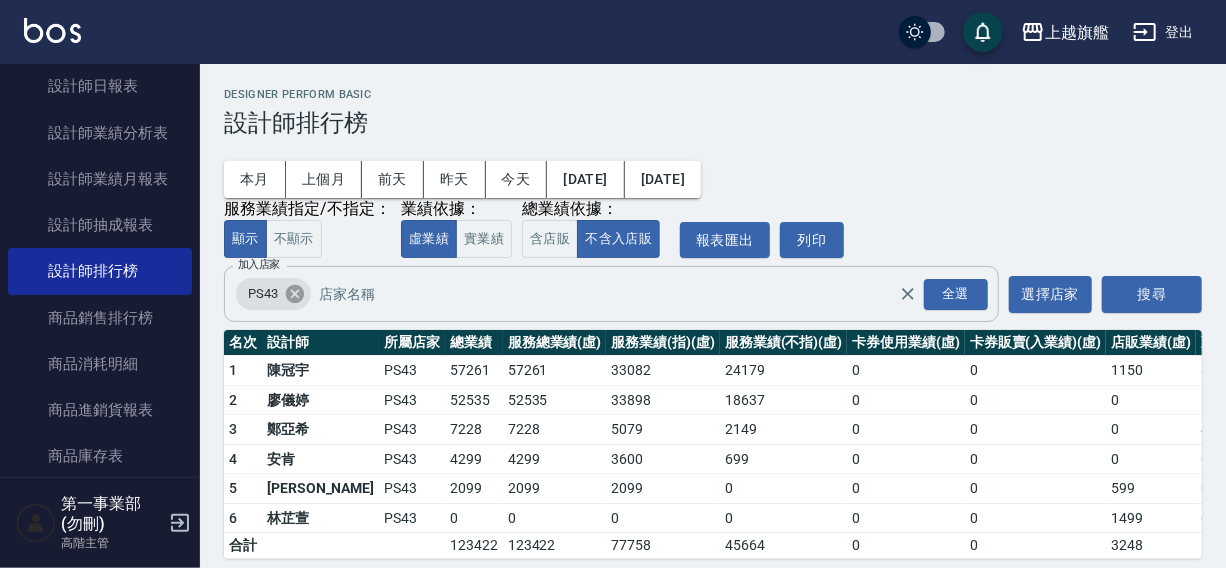 click 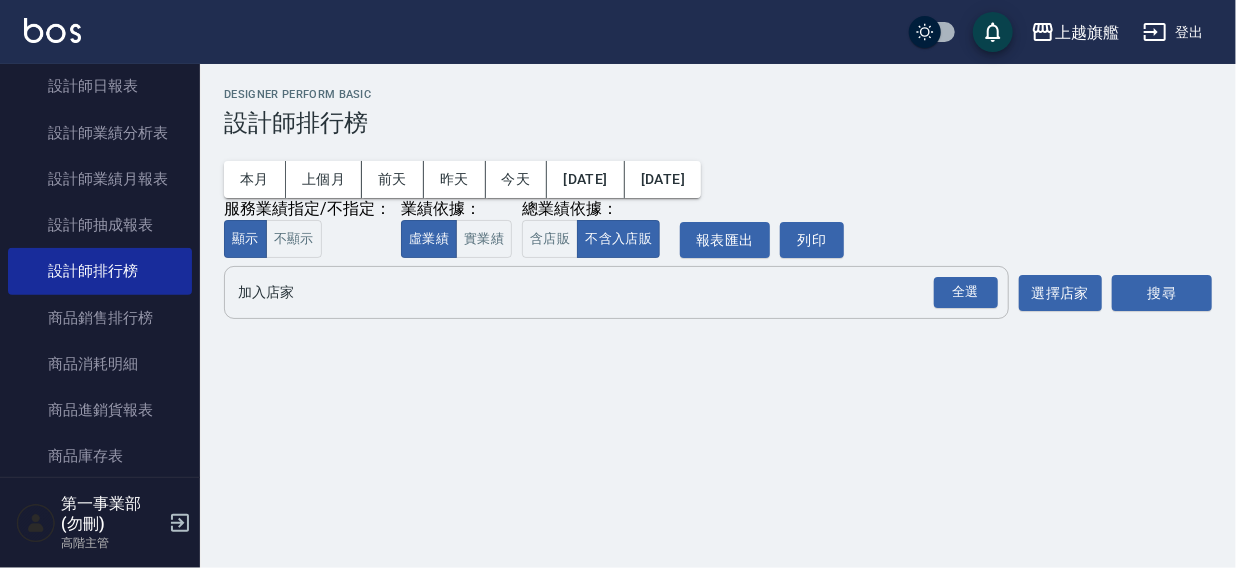 click on "加入店家" at bounding box center (601, 292) 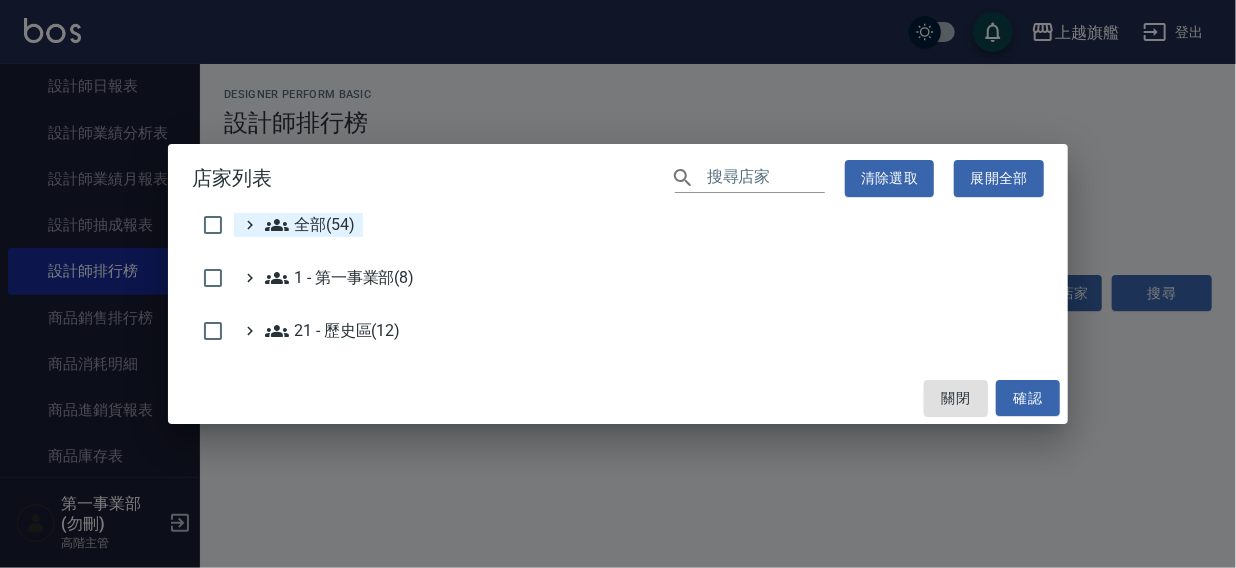 click on "全部(54)" at bounding box center [310, 225] 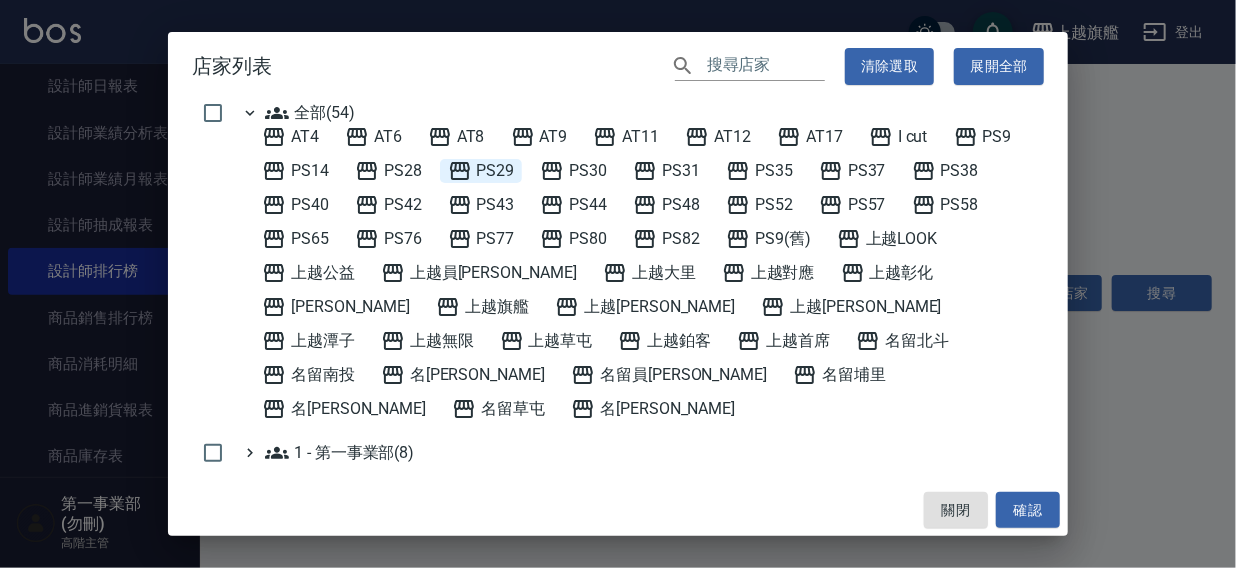 click on "PS29" at bounding box center (481, 171) 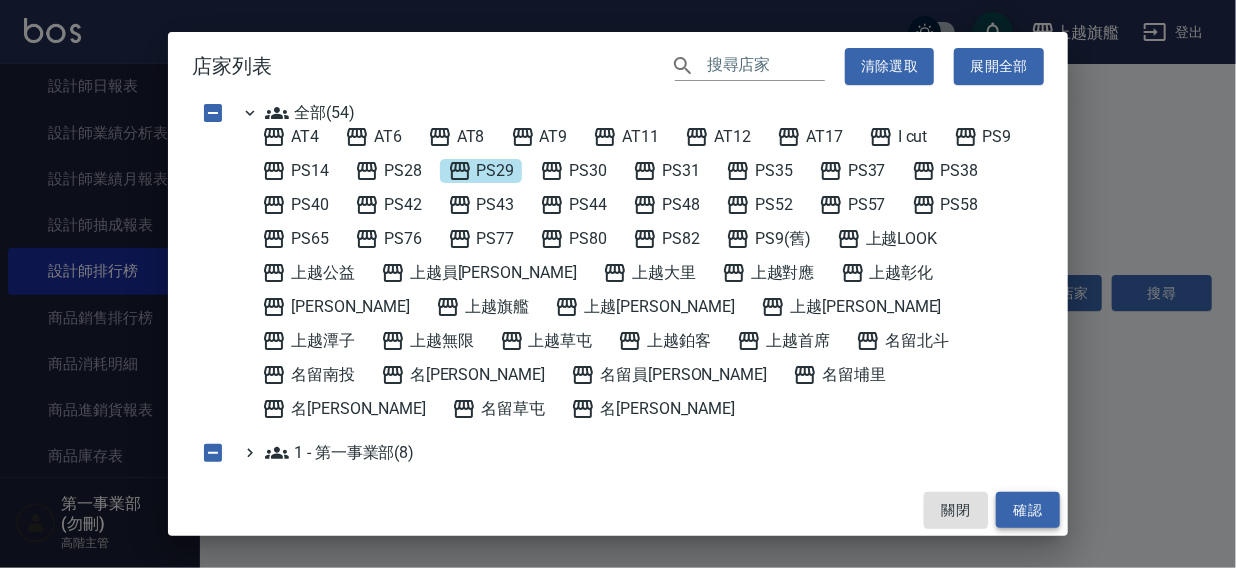 click on "確認" at bounding box center [1028, 510] 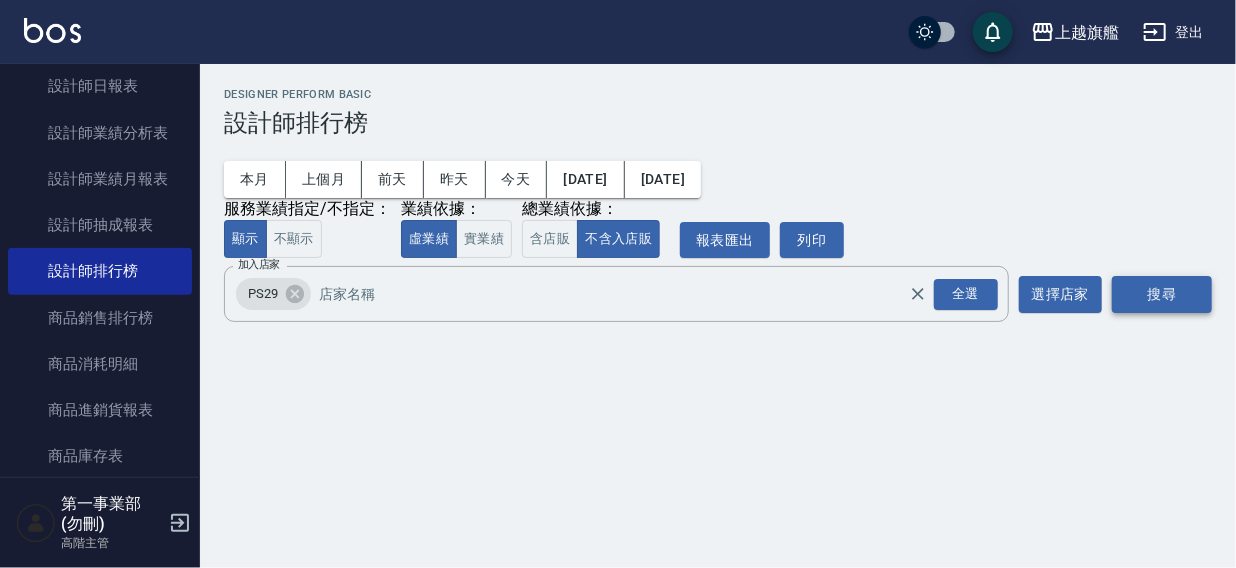 click on "搜尋" at bounding box center [1162, 294] 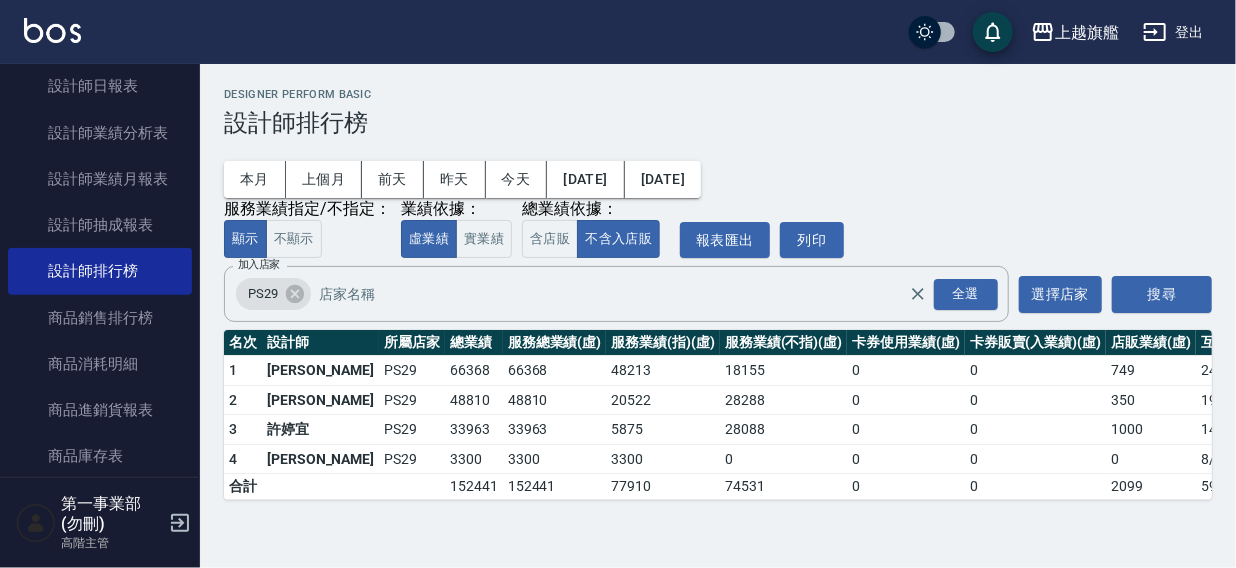 drag, startPoint x: 1235, startPoint y: 188, endPoint x: 1235, endPoint y: 233, distance: 45 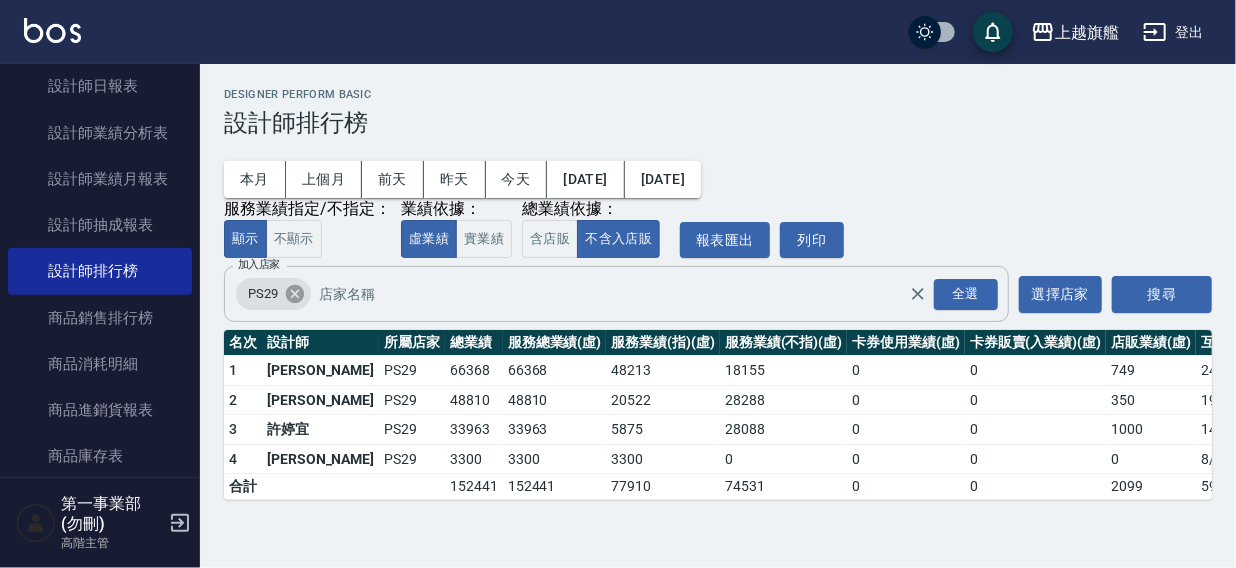 click 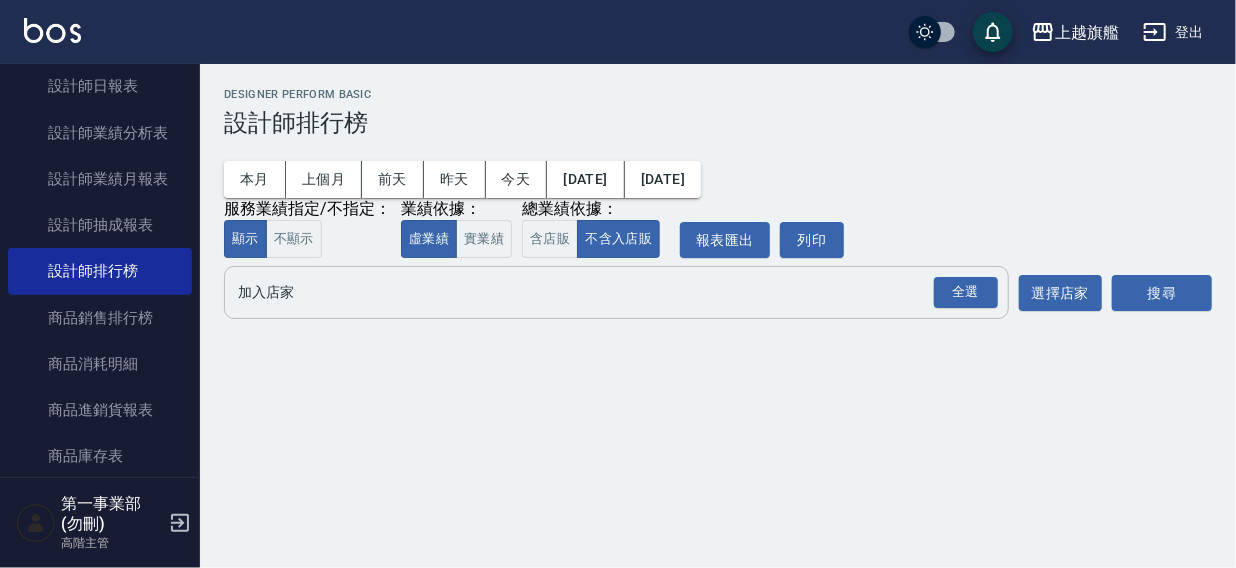 click on "加入店家" at bounding box center (601, 292) 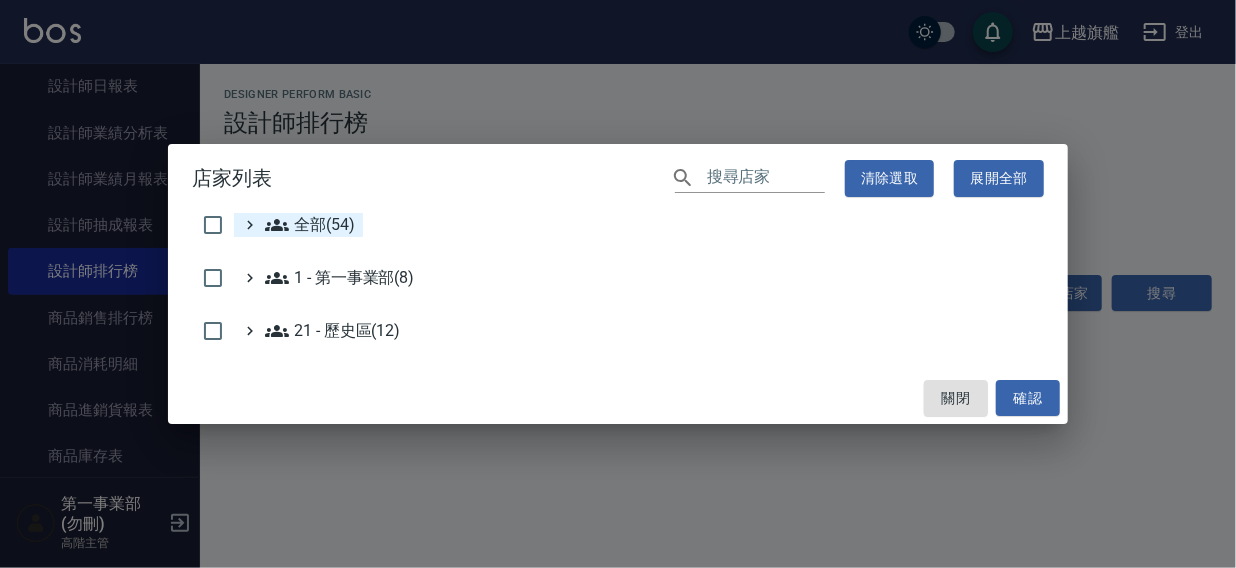 click on "全部(54)" at bounding box center (310, 225) 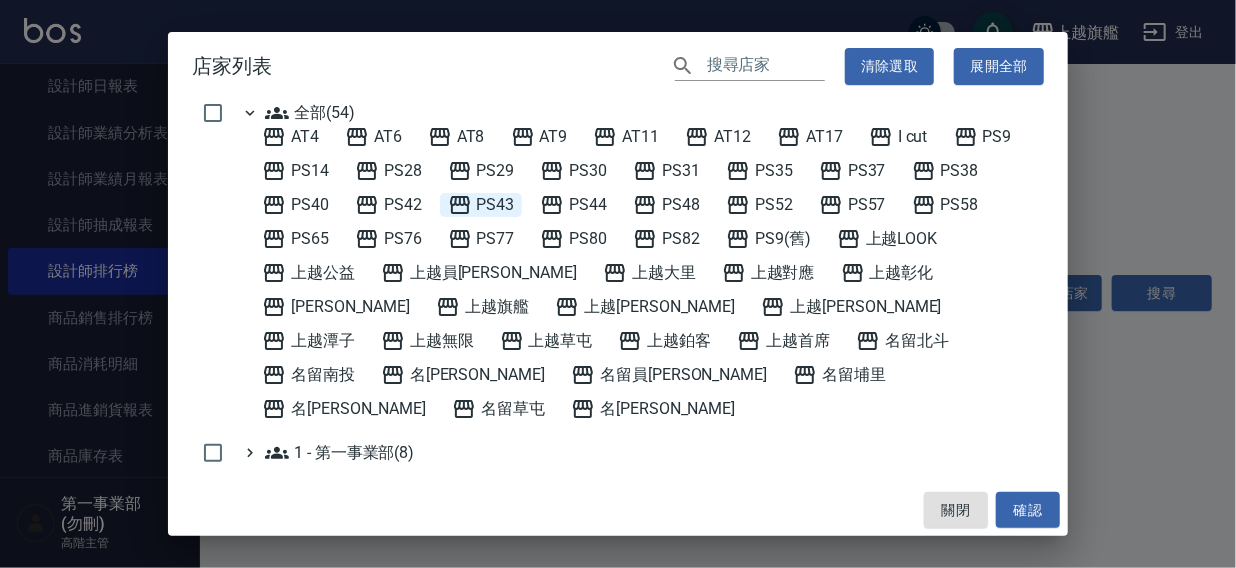 click on "PS43" at bounding box center [481, 205] 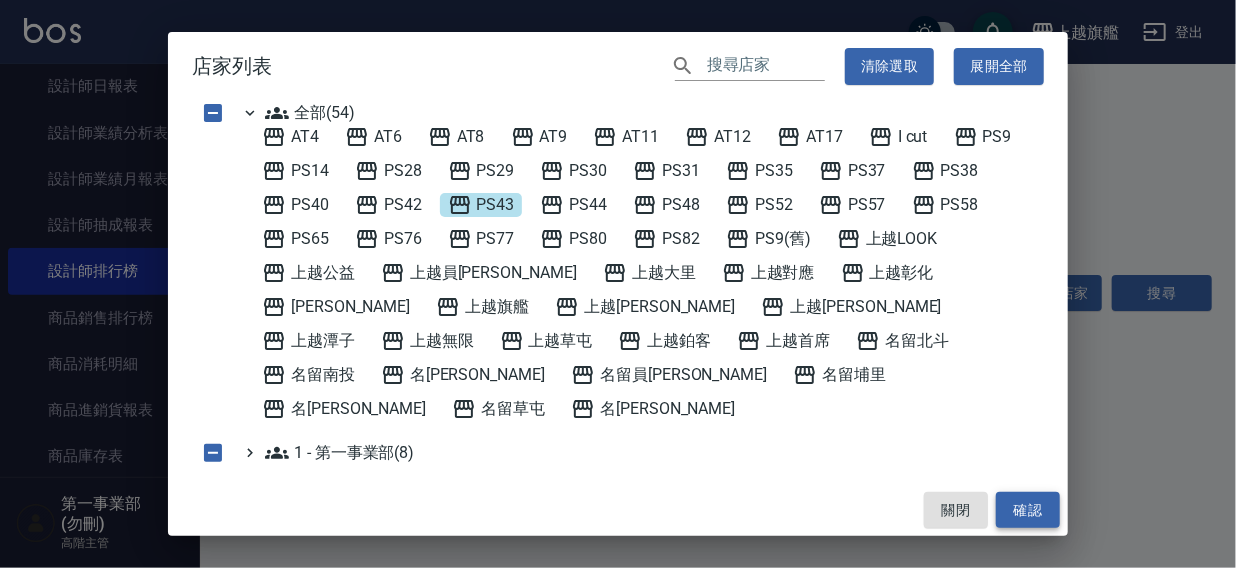click on "確認" at bounding box center (1028, 510) 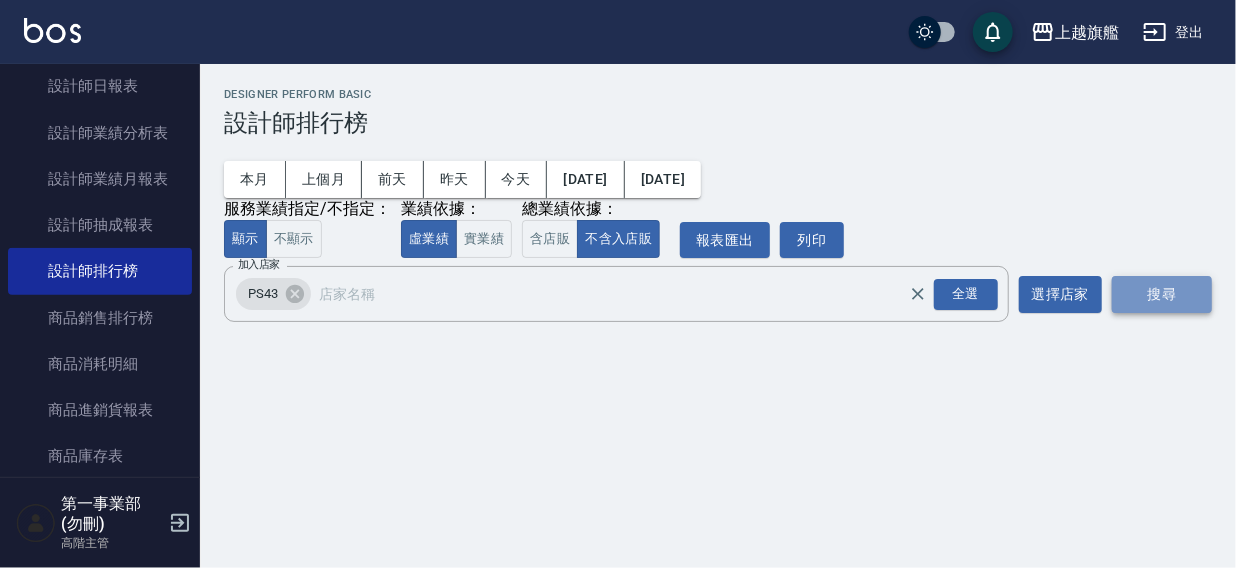 click on "搜尋" at bounding box center [1162, 294] 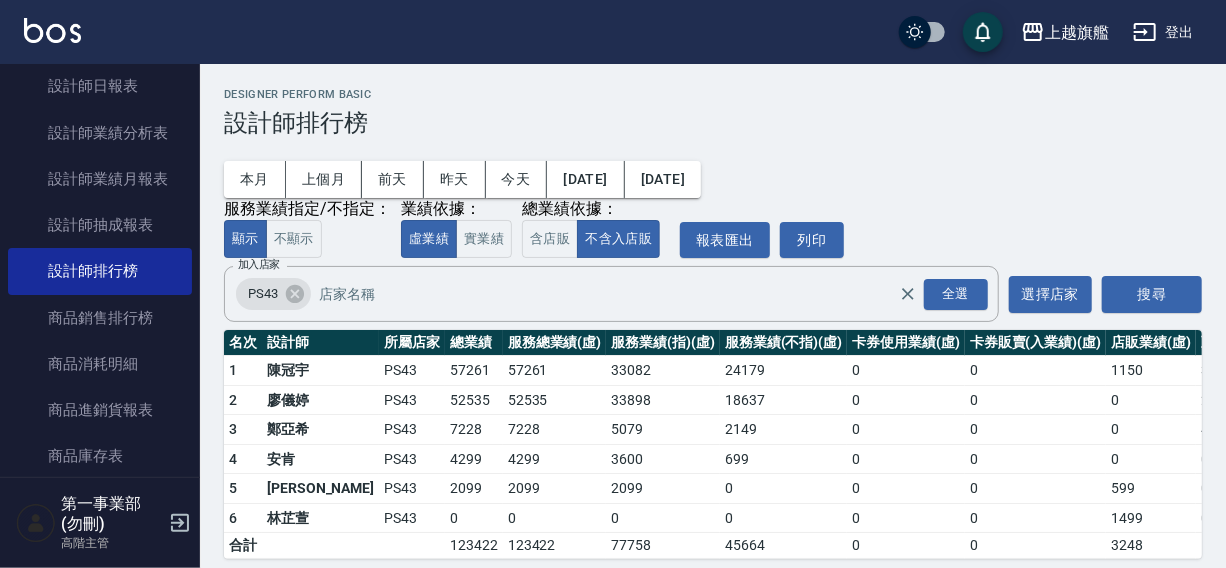 scroll, scrollTop: 30, scrollLeft: 0, axis: vertical 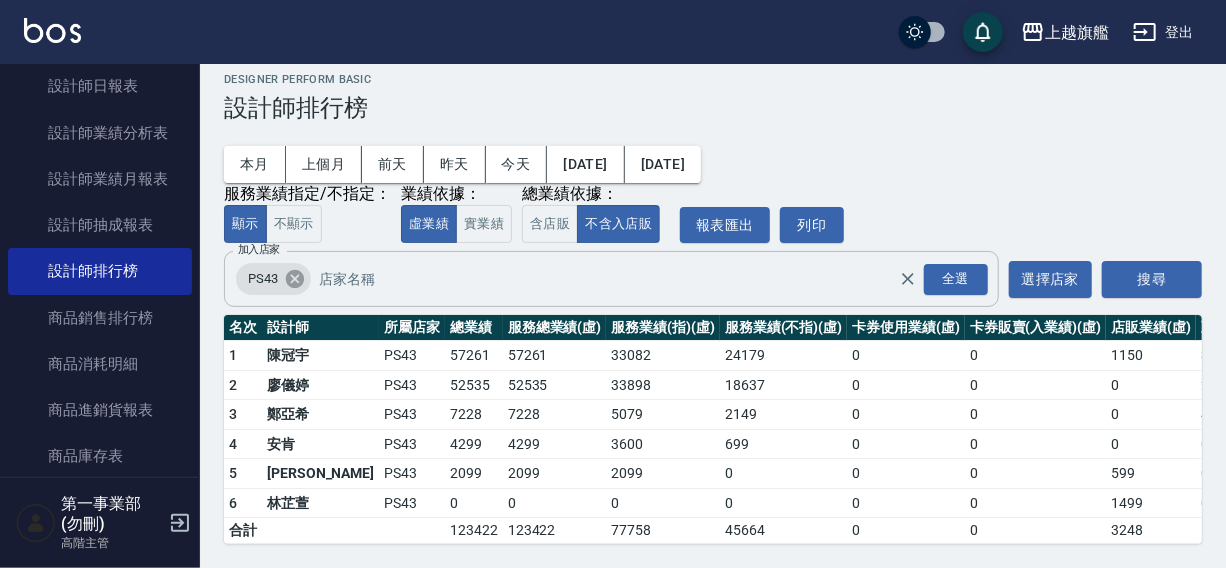 click 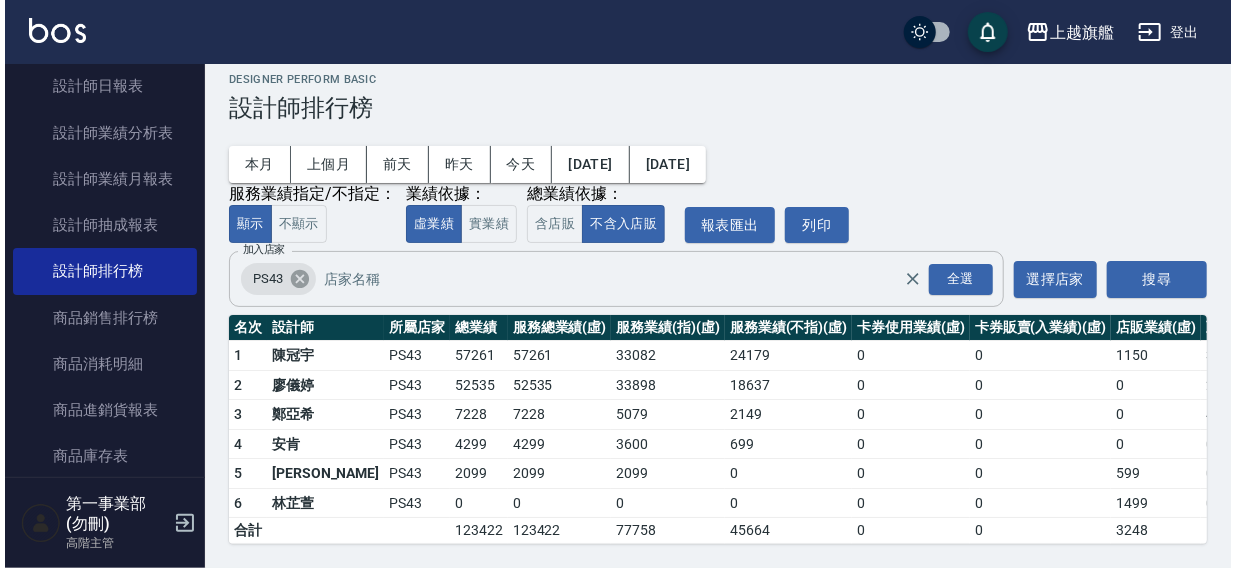 scroll, scrollTop: 0, scrollLeft: 0, axis: both 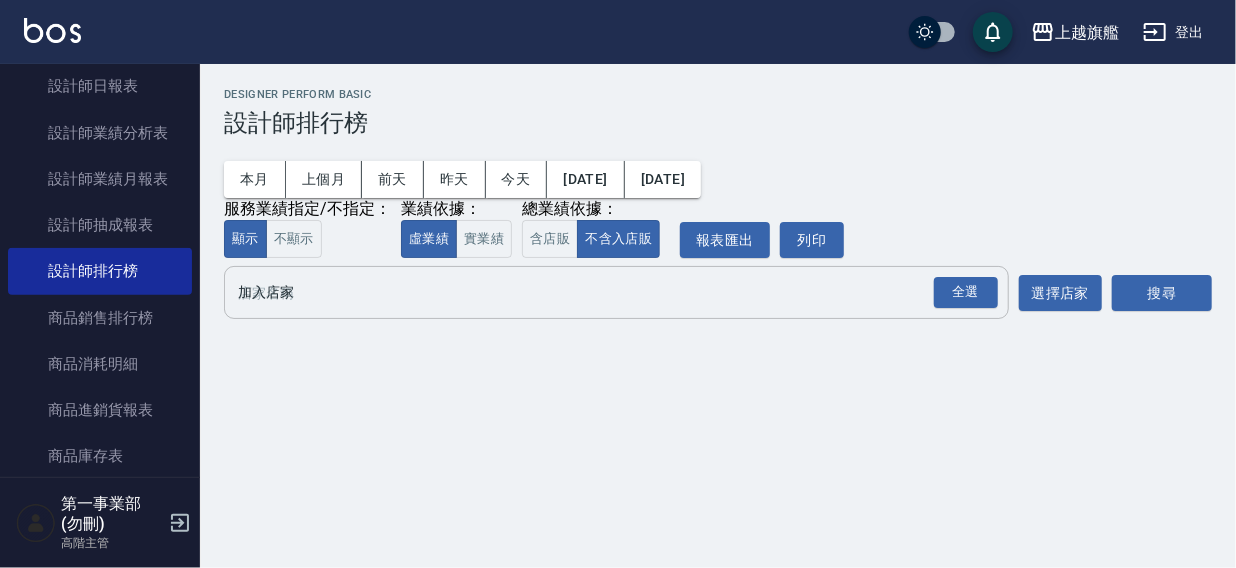 click on "加入店家" at bounding box center [601, 292] 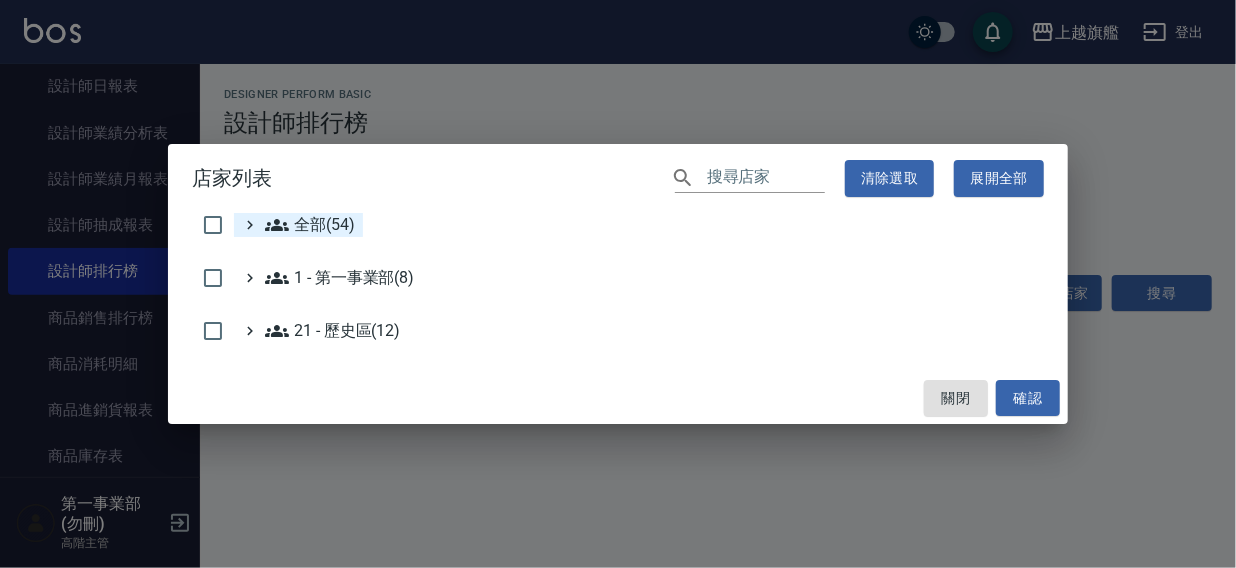 click on "全部(54)" at bounding box center (310, 225) 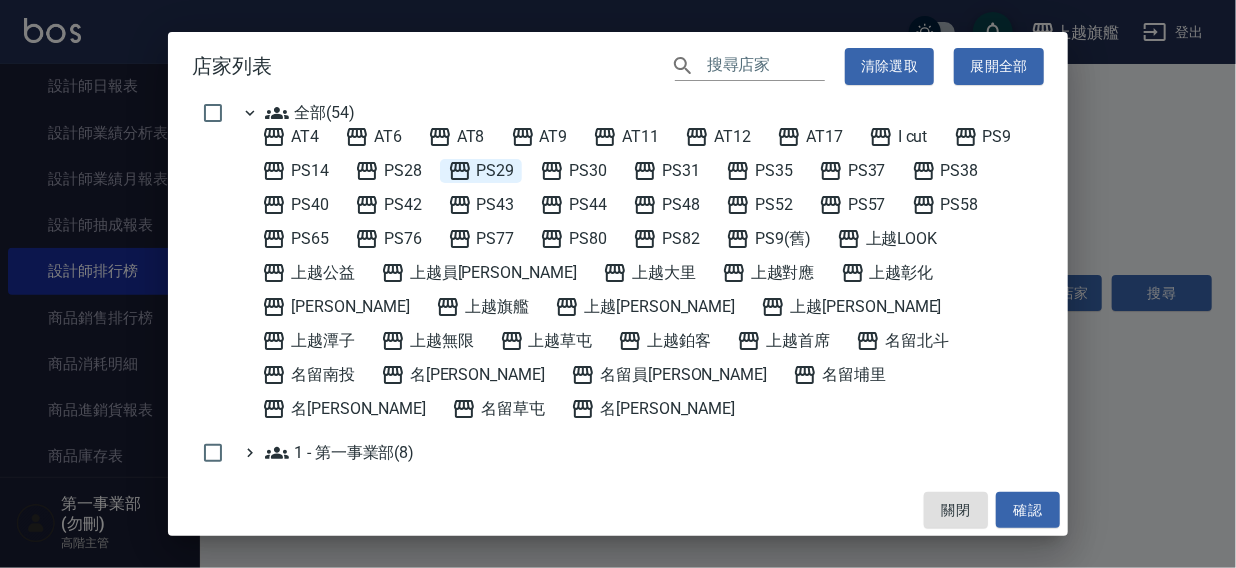 click on "PS29" at bounding box center [481, 171] 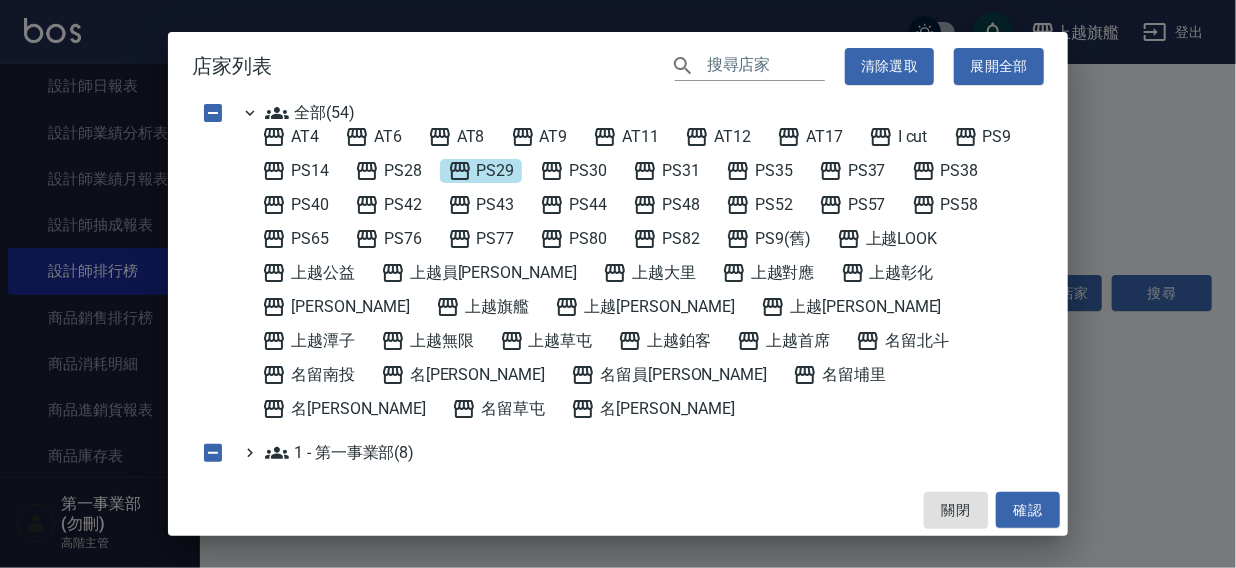 drag, startPoint x: 1030, startPoint y: 507, endPoint x: 1096, endPoint y: 355, distance: 165.71059 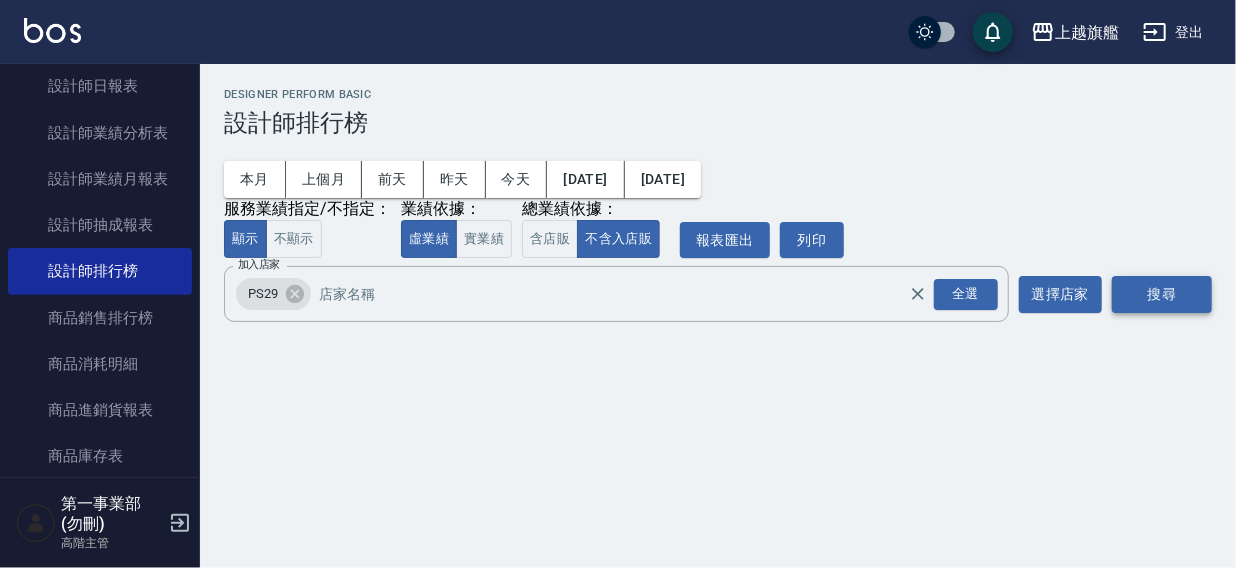 click on "搜尋" at bounding box center [1162, 294] 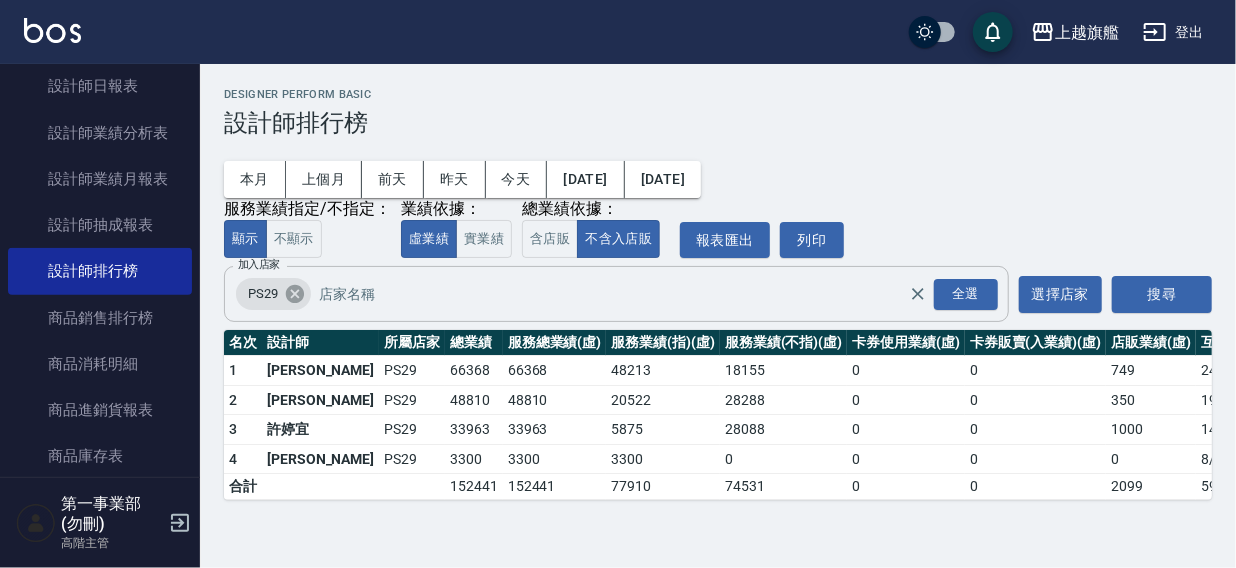 click 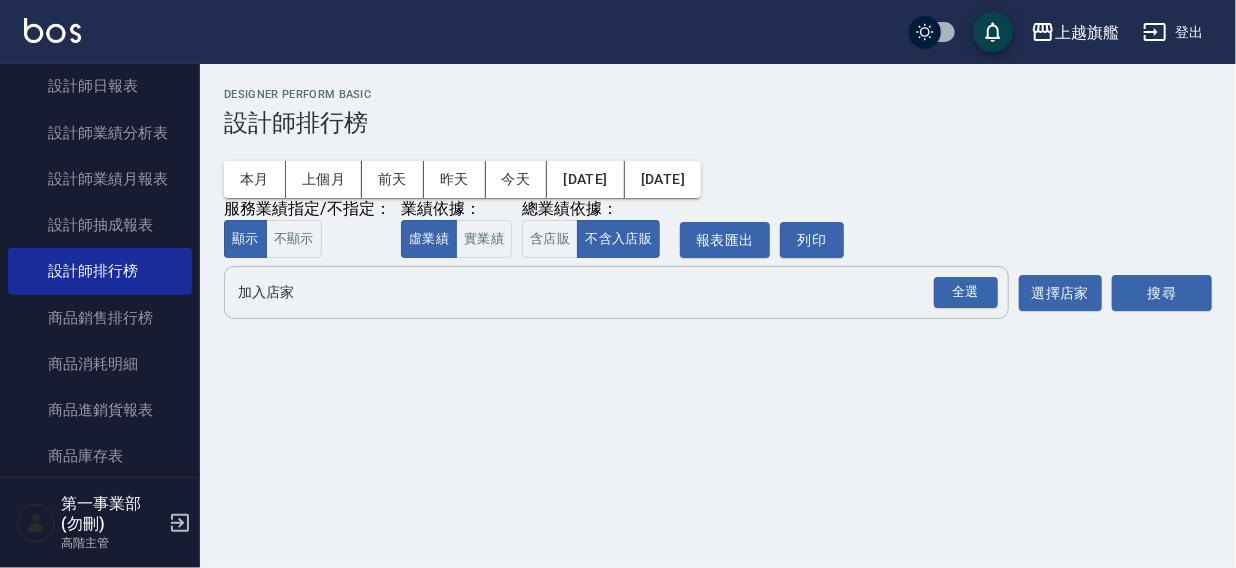 click on "加入店家" at bounding box center [601, 292] 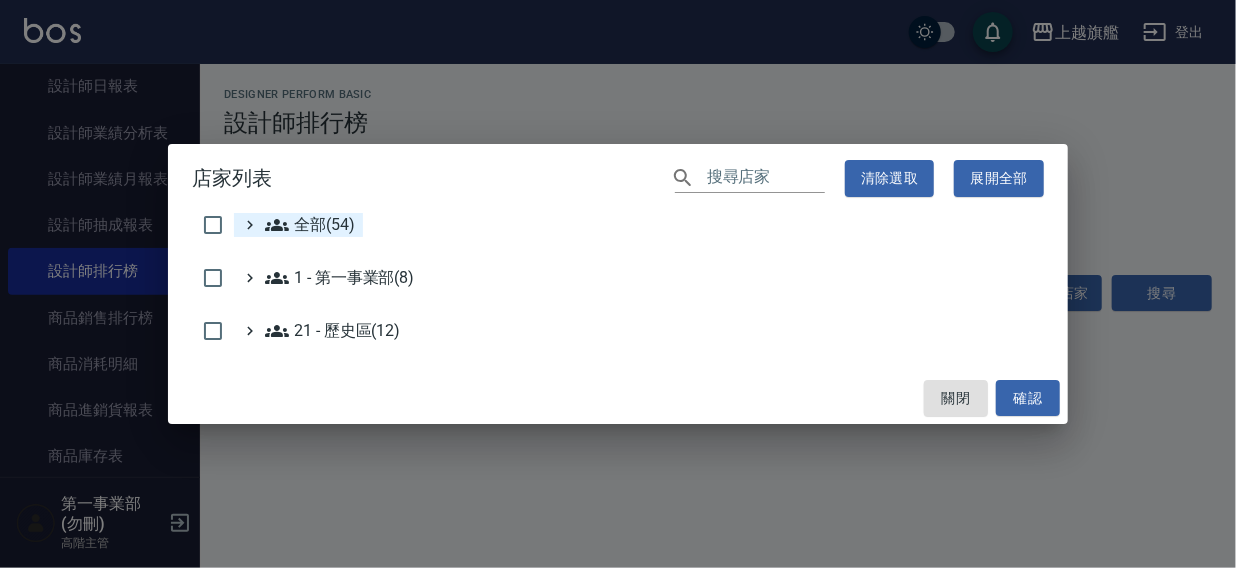 click on "全部(54)" at bounding box center [310, 225] 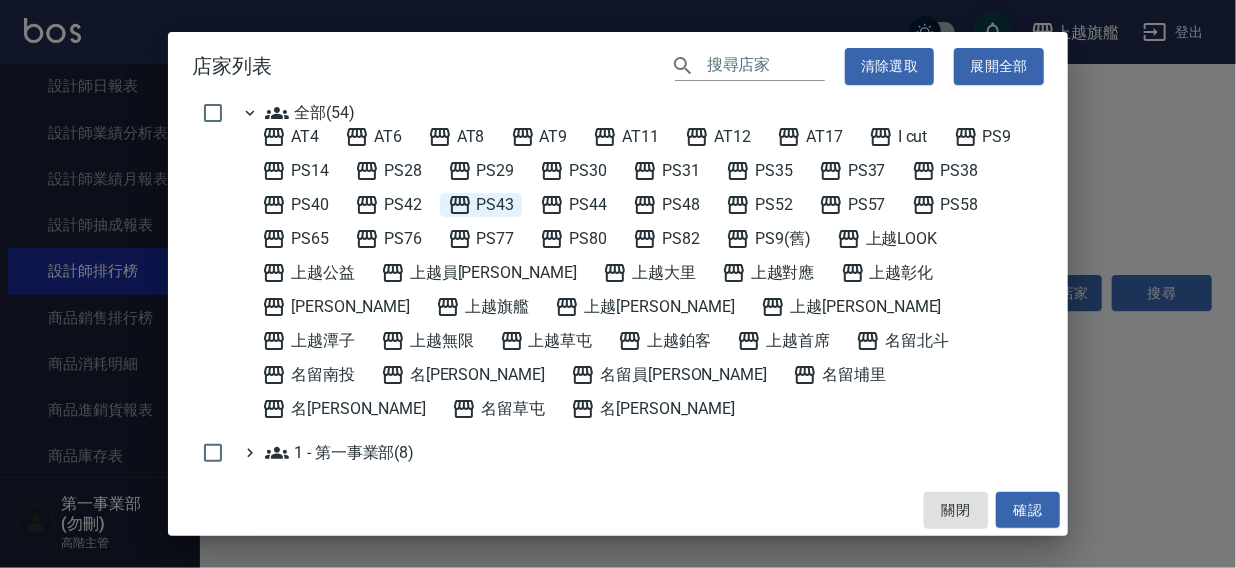 click on "PS43" at bounding box center [481, 205] 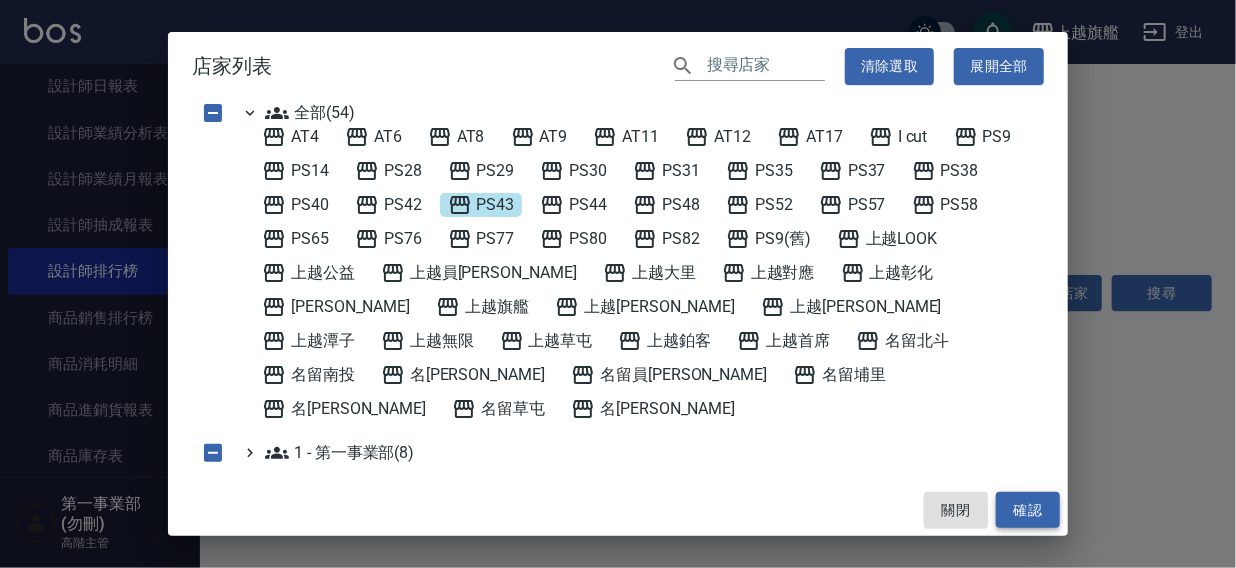 click on "確認" at bounding box center (1028, 510) 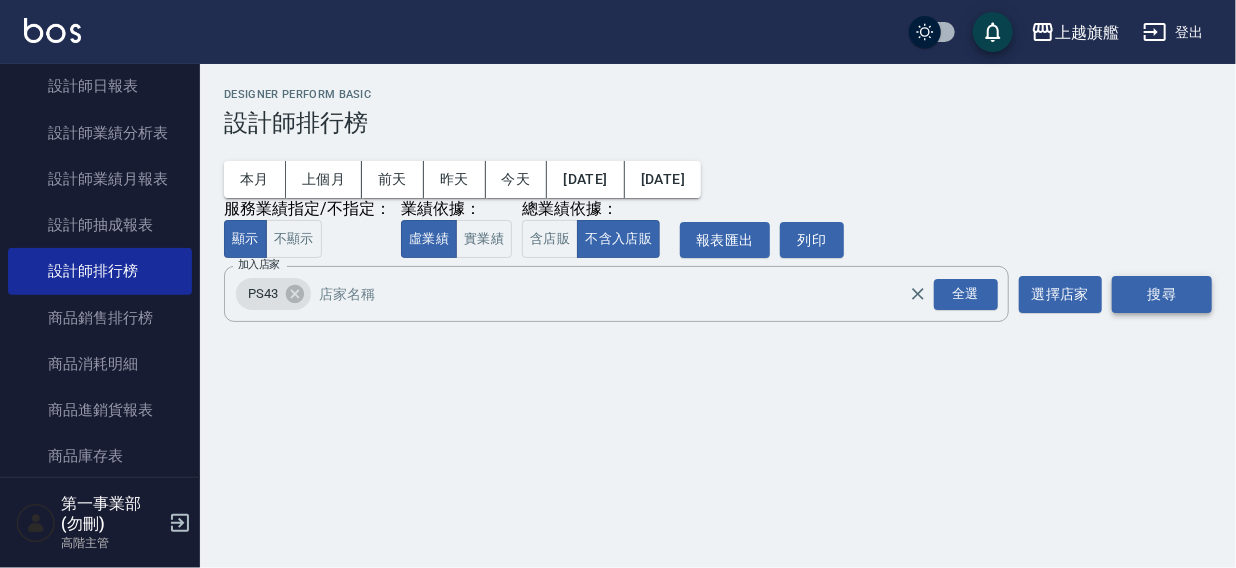 click on "搜尋" at bounding box center (1162, 294) 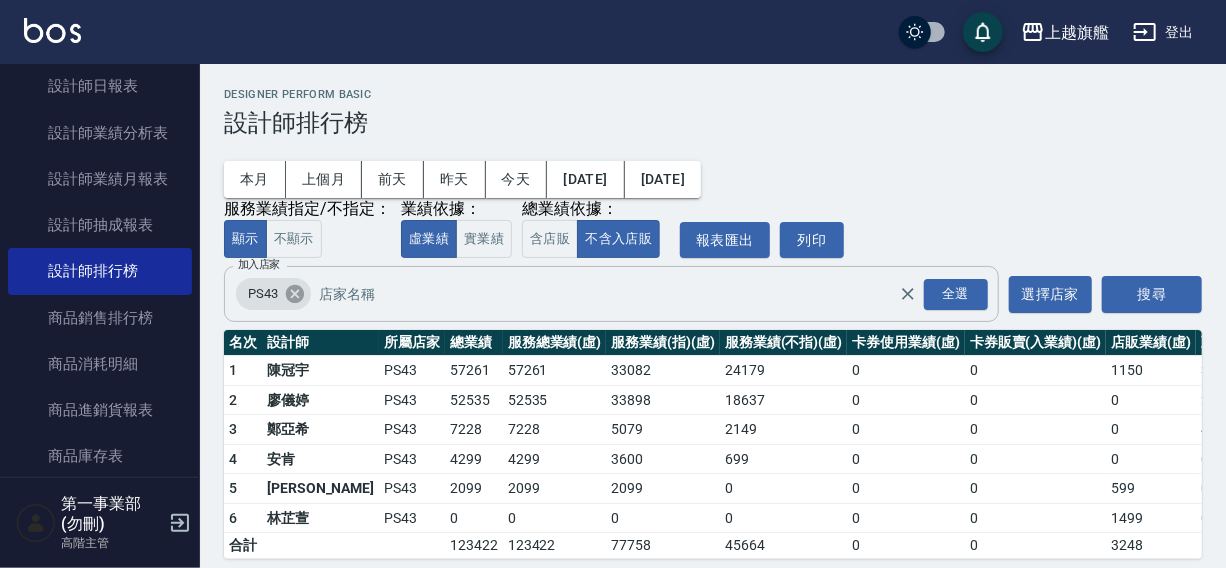 click 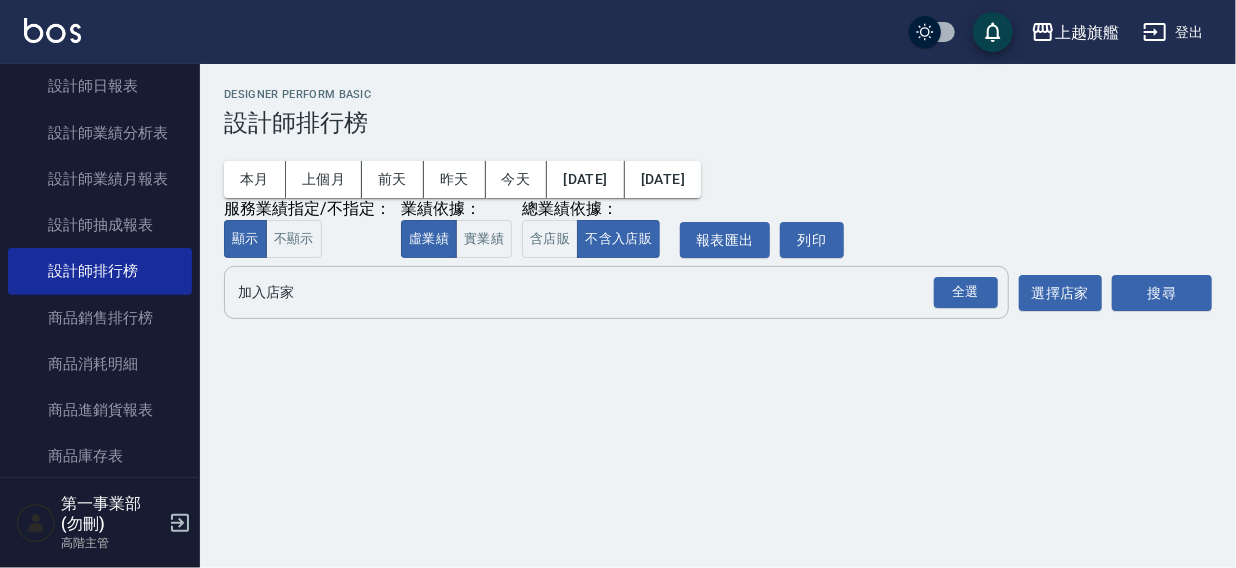 click on "加入店家" at bounding box center (601, 292) 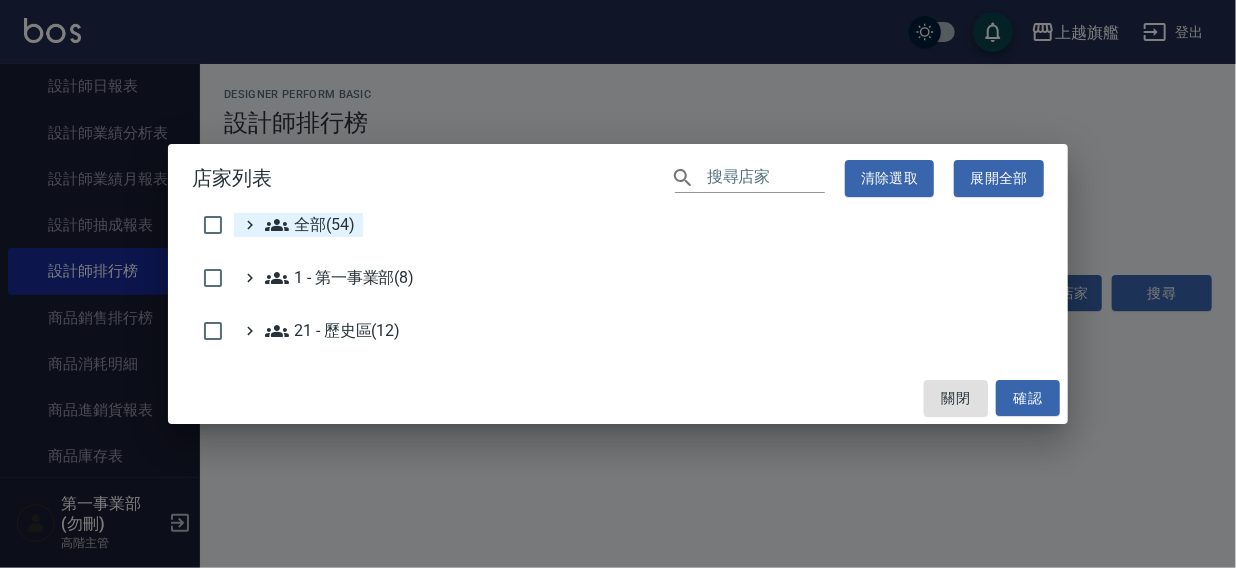 click on "全部(54)" at bounding box center [310, 225] 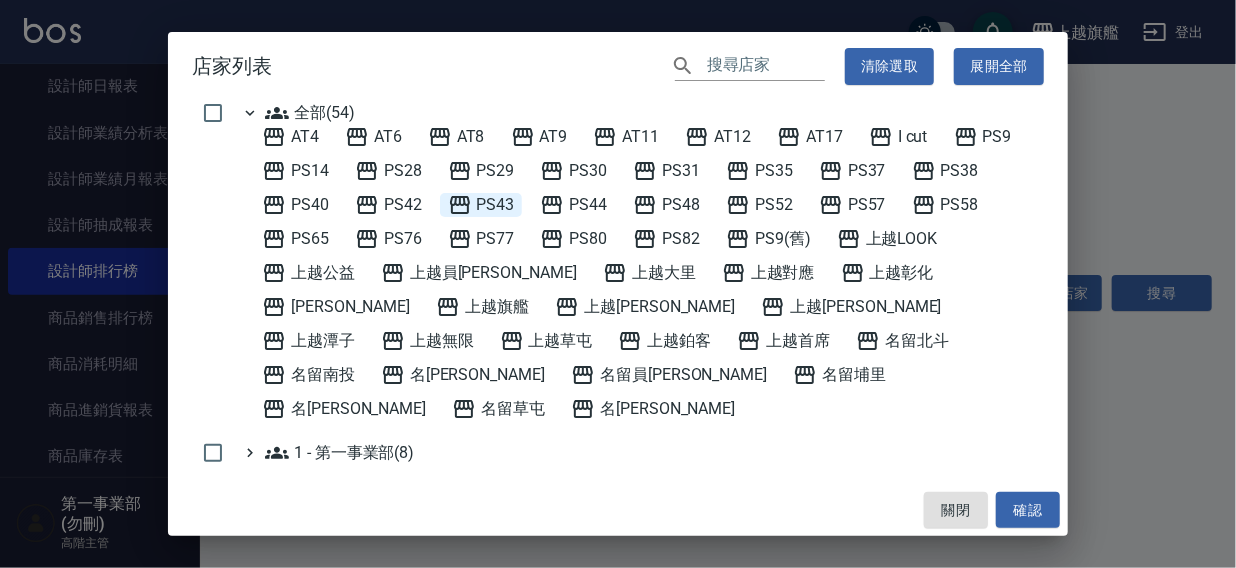 click on "PS43" at bounding box center (481, 205) 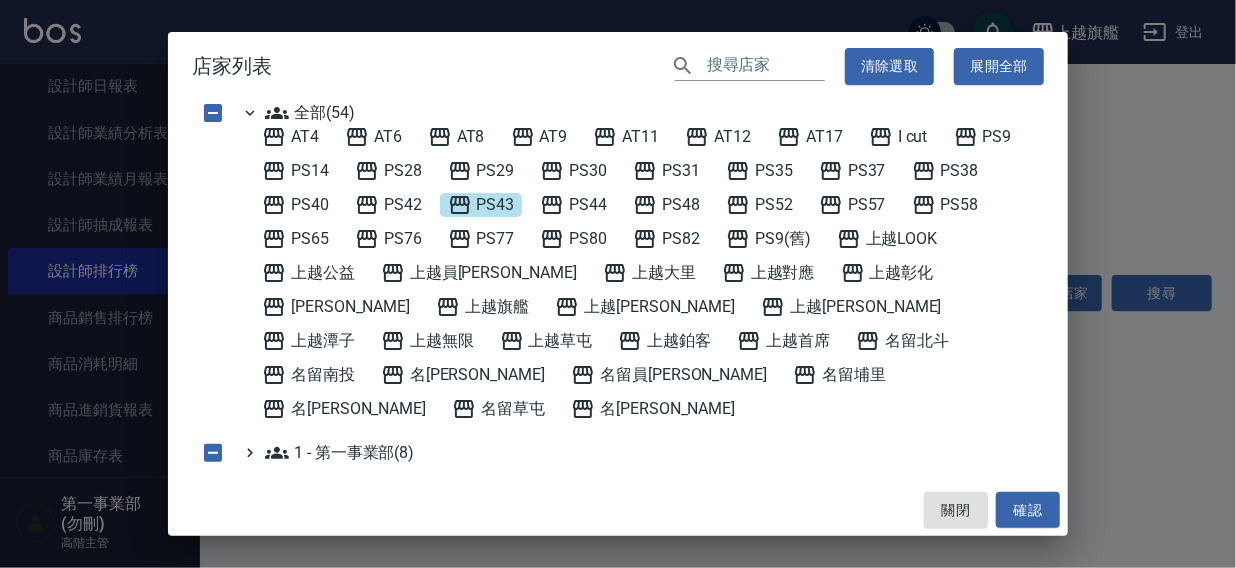 click on "PS43" at bounding box center (481, 205) 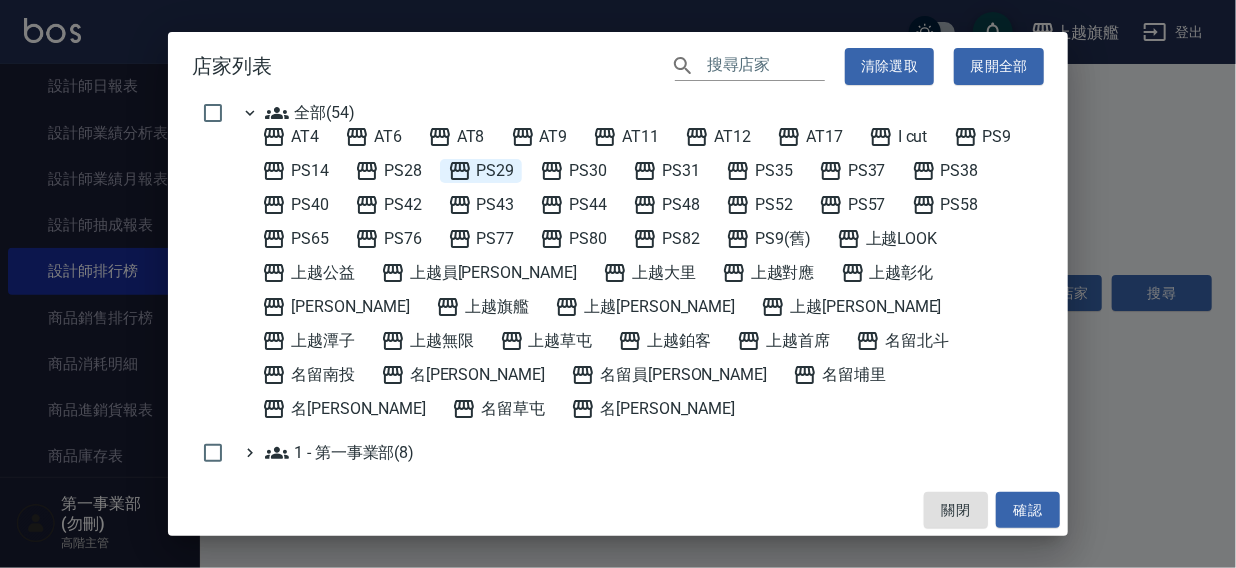 click on "PS29" at bounding box center (481, 171) 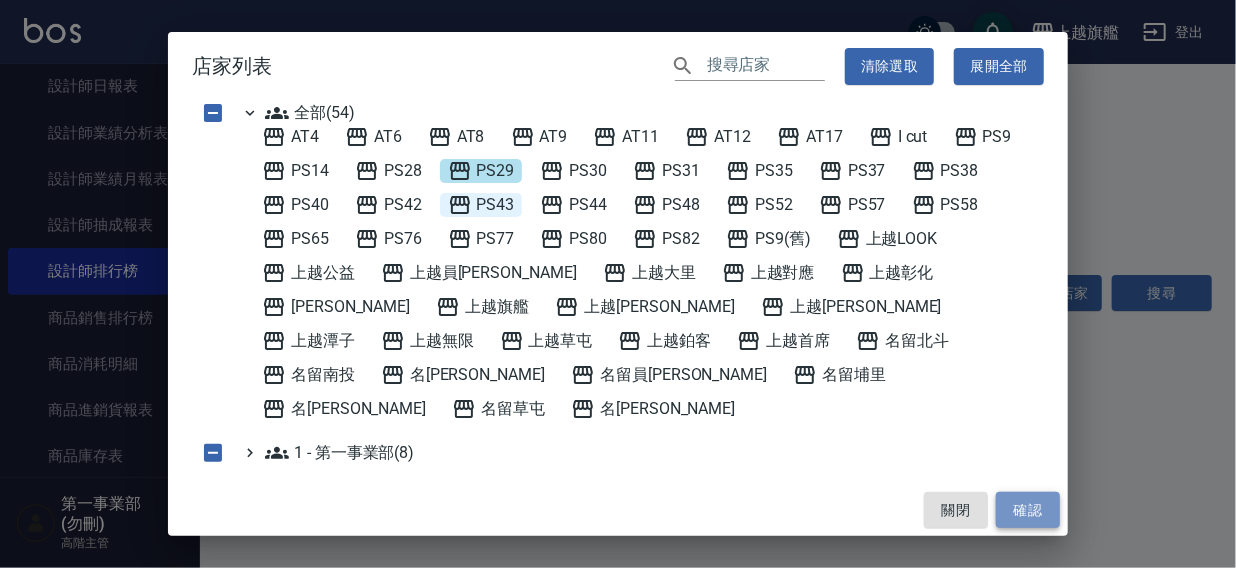 click on "確認" at bounding box center [1028, 510] 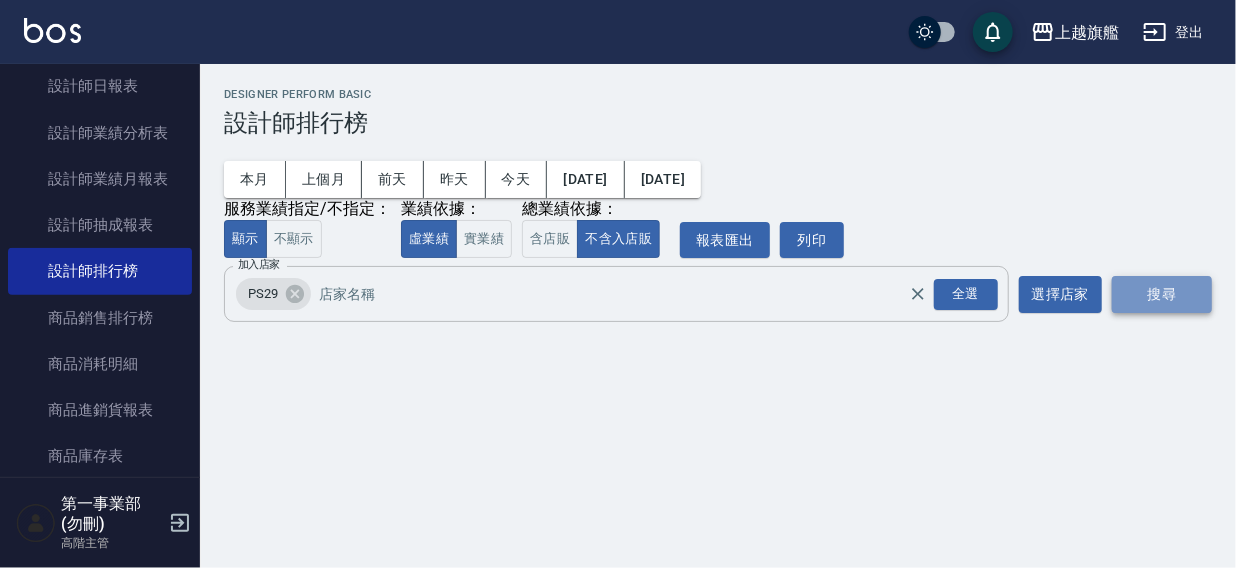 click on "搜尋" at bounding box center (1162, 294) 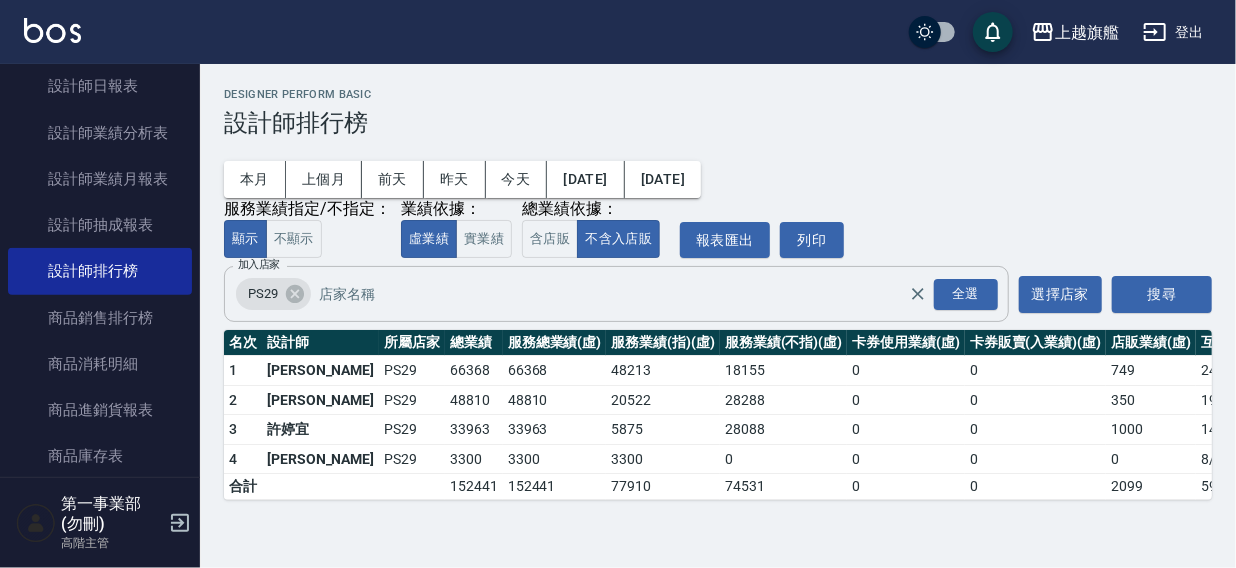 click on "上越旗艦   2025-07-01  - 2025-07-15   設計師排行榜 列印時間： 2025-07-15-13:30 Designer Perform Basic 設計師排行榜 本月 上個月 前天 昨天 今天 2025/07/01 2025/07/15 服務業績指定/不指定： 顯示 不顯示 業績依據： 虛業績 實業績 總業績依據： 含店販 不含入店販 報表匯出 列印 加入店家 PS29 全選 加入店家 選擇店家 搜尋 名次 設計師 所屬店家 總業績 服務總業績(虛) 服務業績(指)(虛) 服務業績(不指)(虛) 卡券使用業績(虛) 卡券販賣(入業績)(虛) 店販業績(虛) 互助使用(點數/金額) 1 陳盈盈 PS29 66368 66368 48213 18155 0 0 749 246 / 0 2 張宸維 PS29 48810 48810 20522 28288 0 0 350 195 / 0 3 許婷宜 PS29 33963 33963 5875 28088 0 0 1000 146 / 0 4 黃詩茗 PS29 3300 3300 3300 0 0 0 0 8 / 0 合計 152441 152441 77910 74531 0 0 2099 595 / 0" at bounding box center (718, 294) 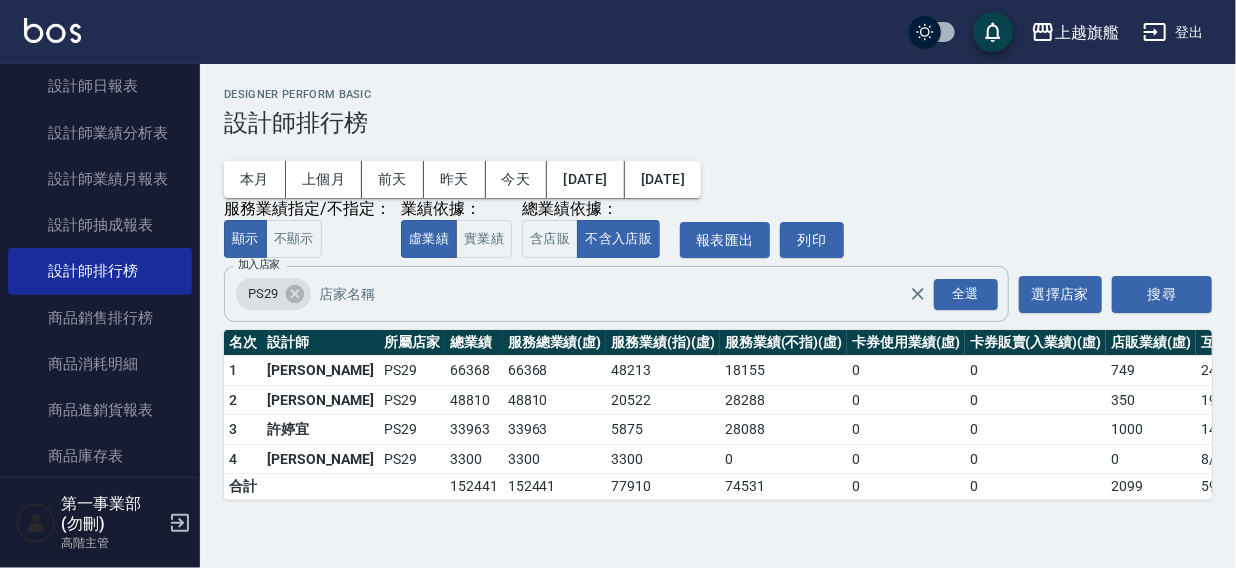 drag, startPoint x: 512, startPoint y: 367, endPoint x: 576, endPoint y: 311, distance: 85.04117 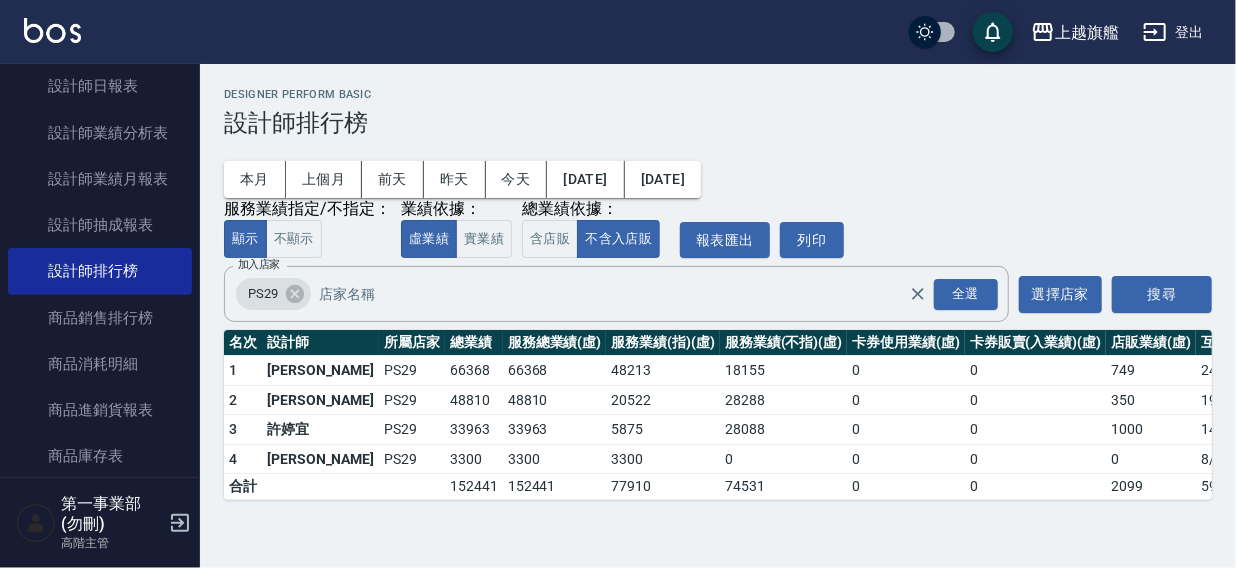 click on "上越旗艦 登出" at bounding box center [618, 32] 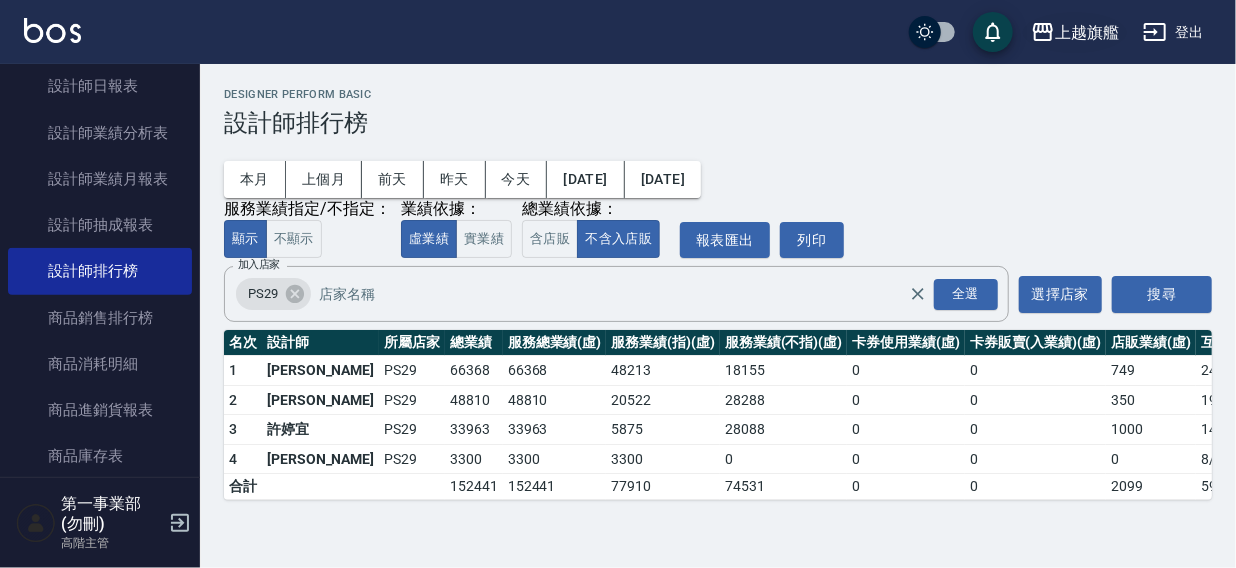 click on "上越旗艦" at bounding box center [1087, 32] 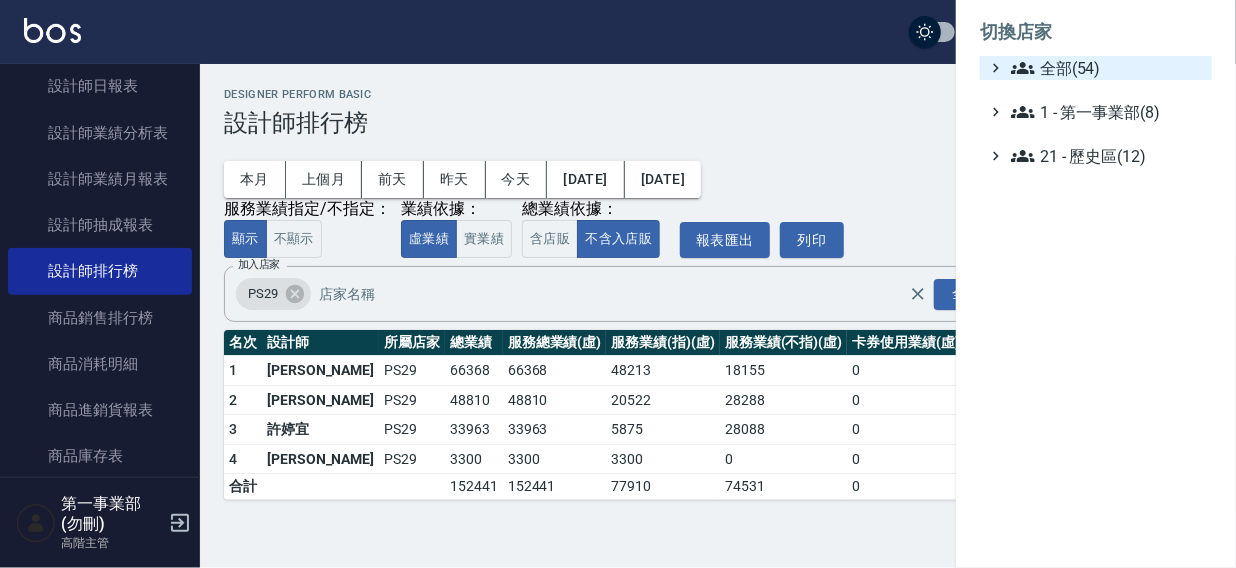 click on "全部(54)" at bounding box center (1107, 68) 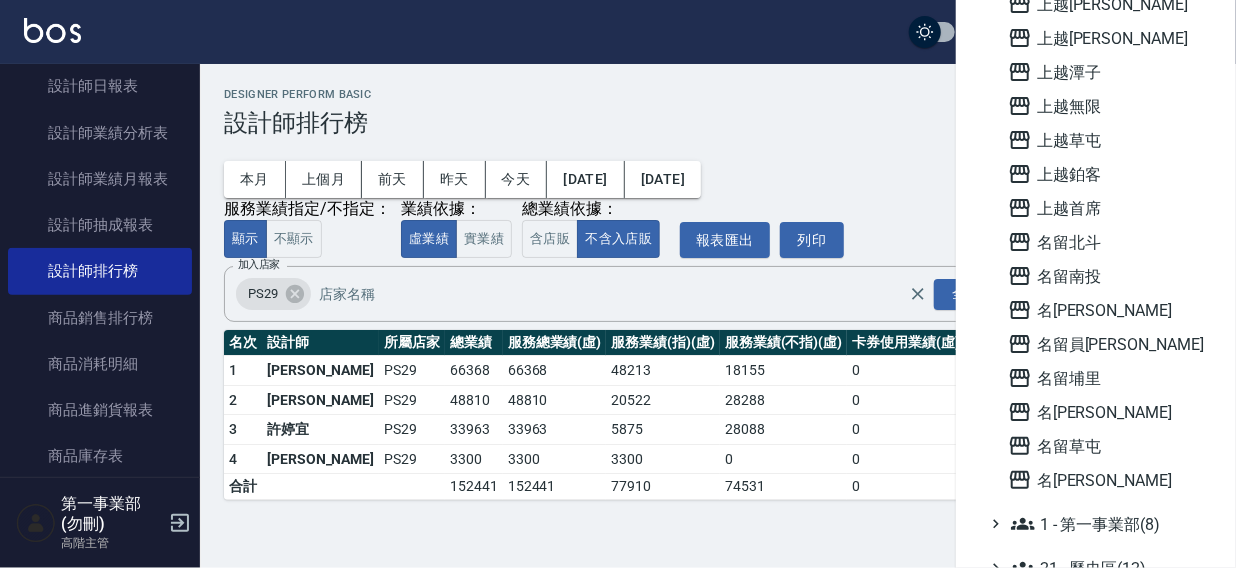 scroll, scrollTop: 1427, scrollLeft: 0, axis: vertical 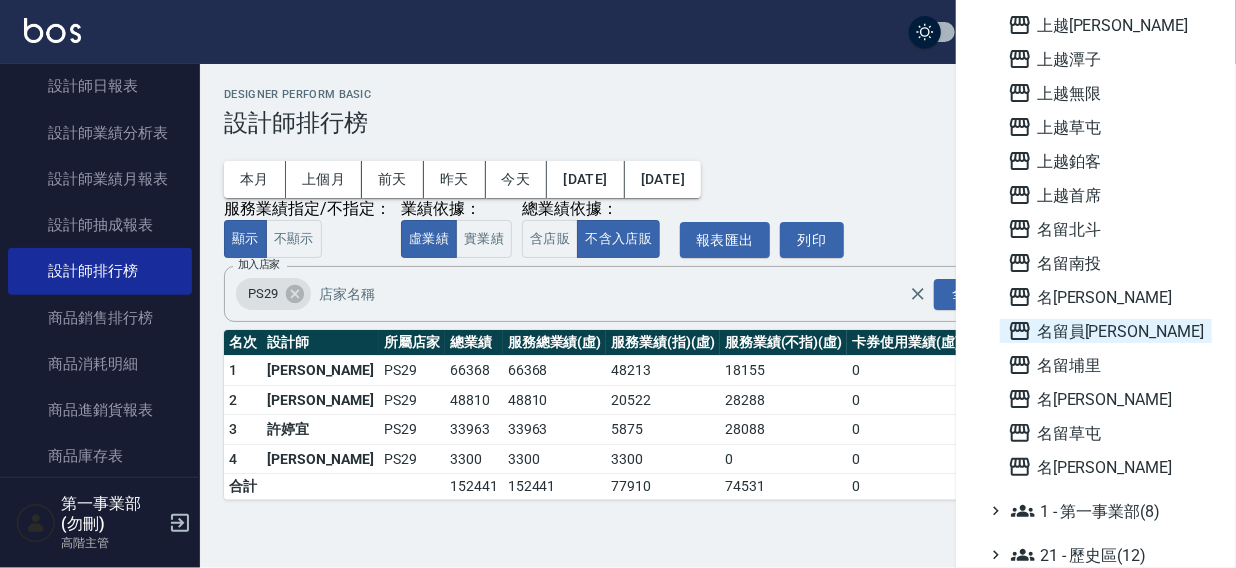 click on "名留員林中正" at bounding box center (1106, 331) 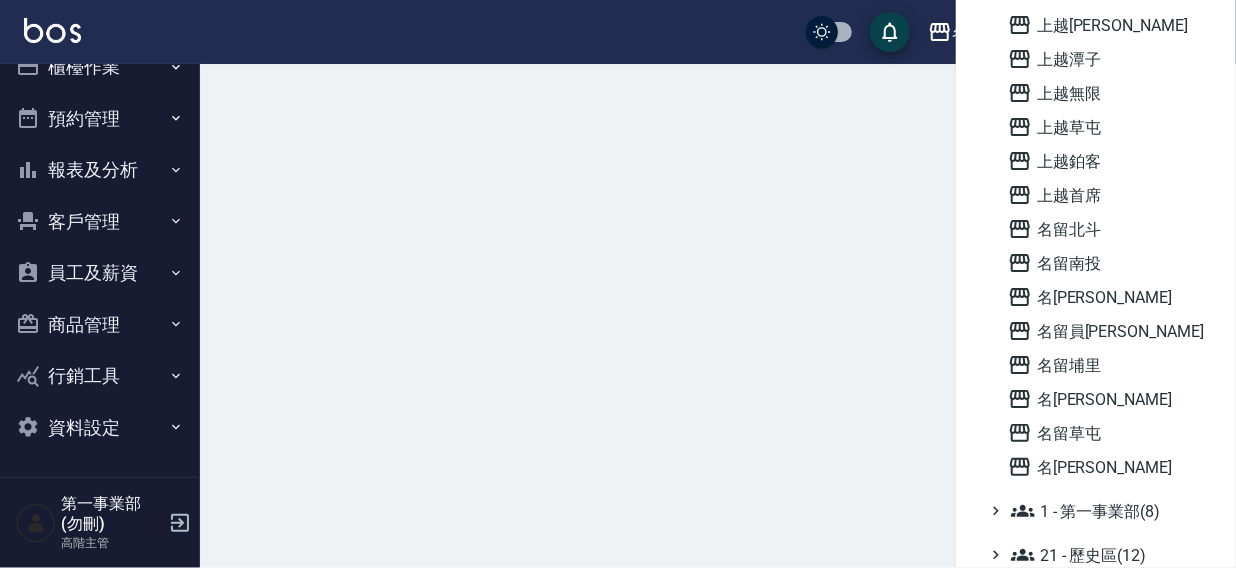 scroll, scrollTop: 30, scrollLeft: 0, axis: vertical 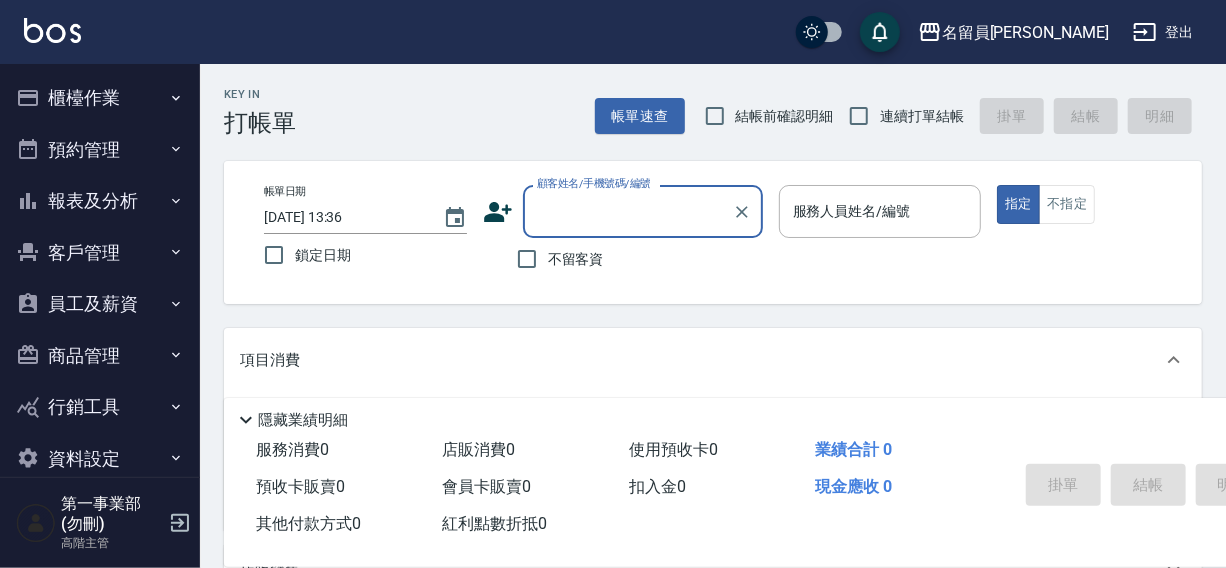 click on "員工及薪資" at bounding box center [100, 304] 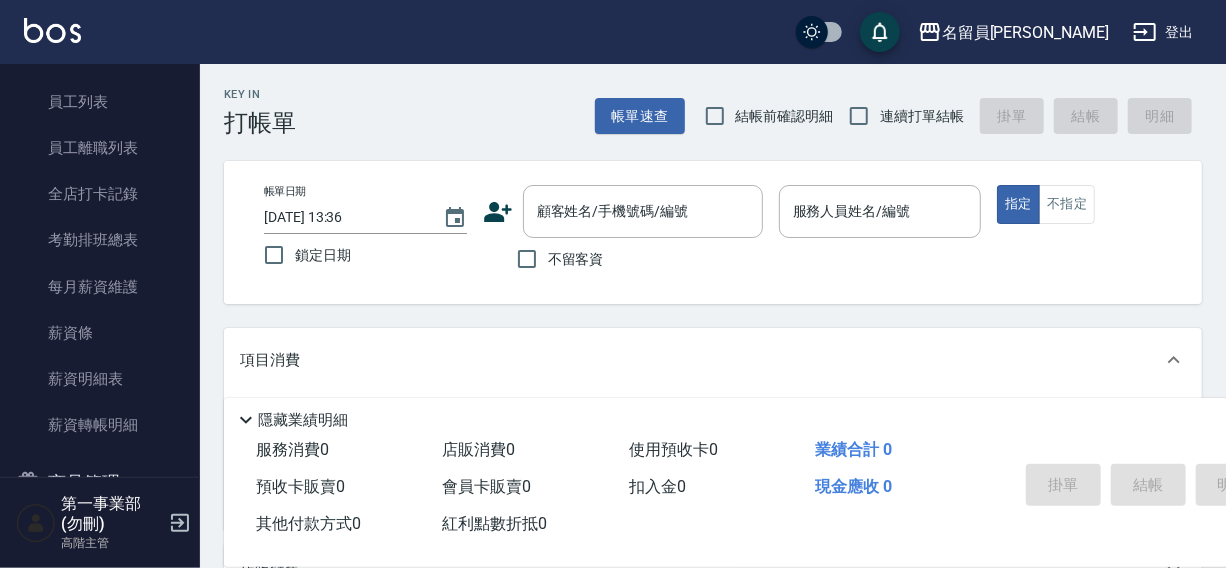 scroll, scrollTop: 272, scrollLeft: 0, axis: vertical 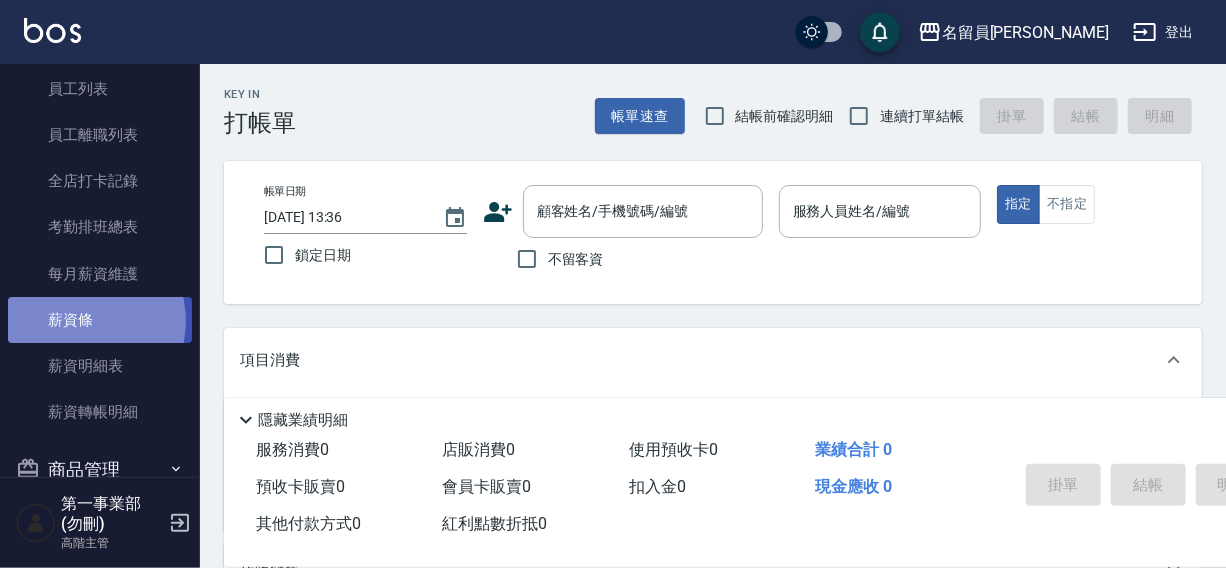 click on "薪資條" at bounding box center (100, 320) 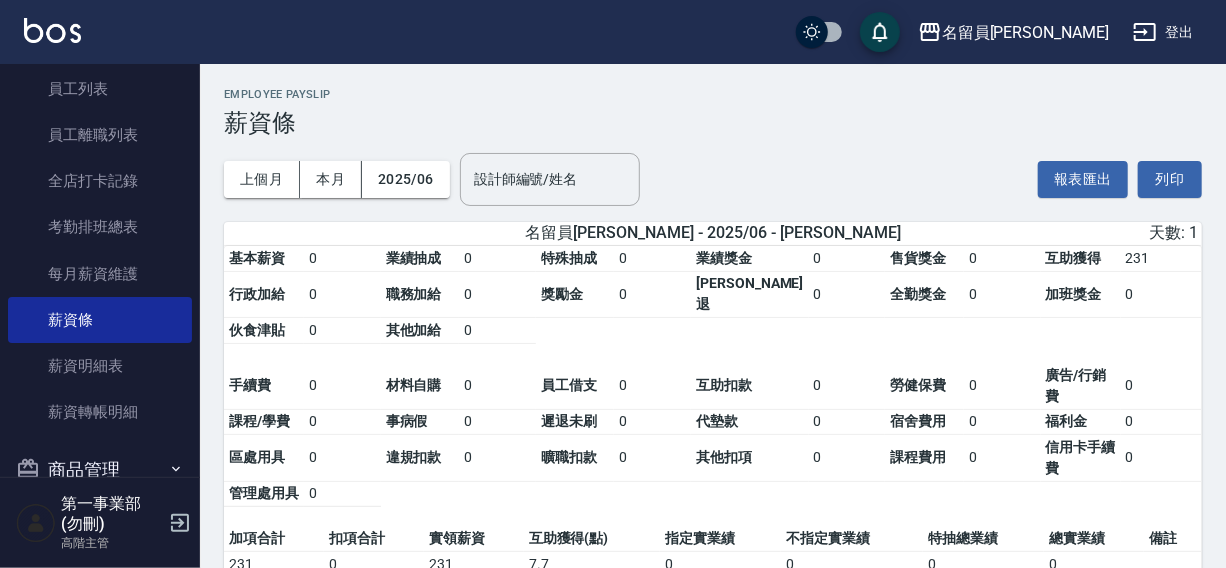 scroll, scrollTop: 497, scrollLeft: 0, axis: vertical 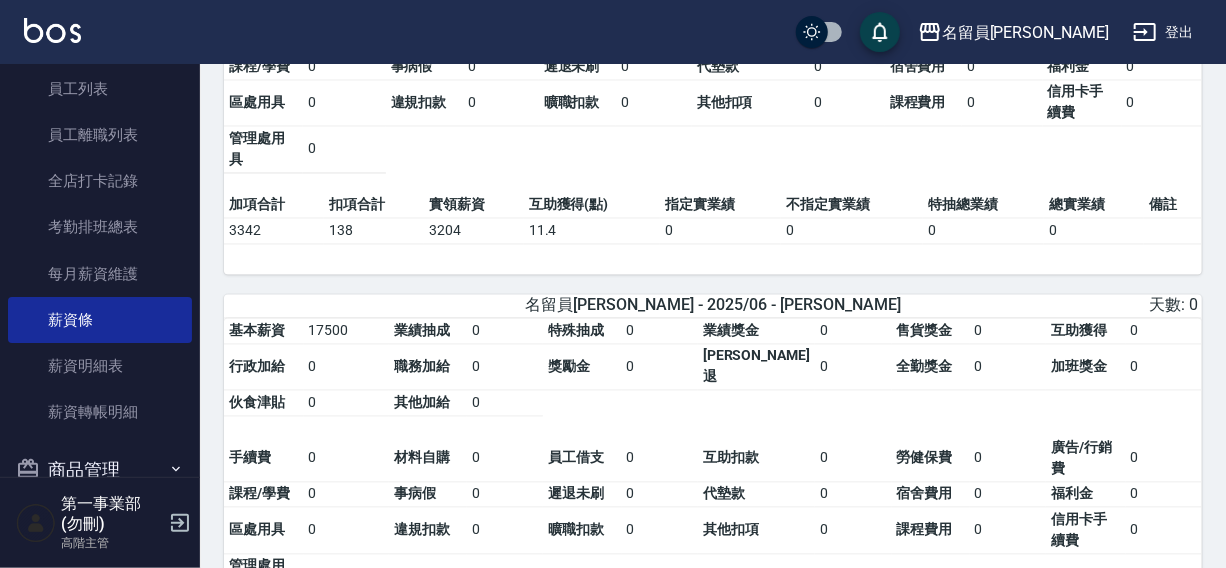 click on "名留員[PERSON_NAME]出" at bounding box center (613, 32) 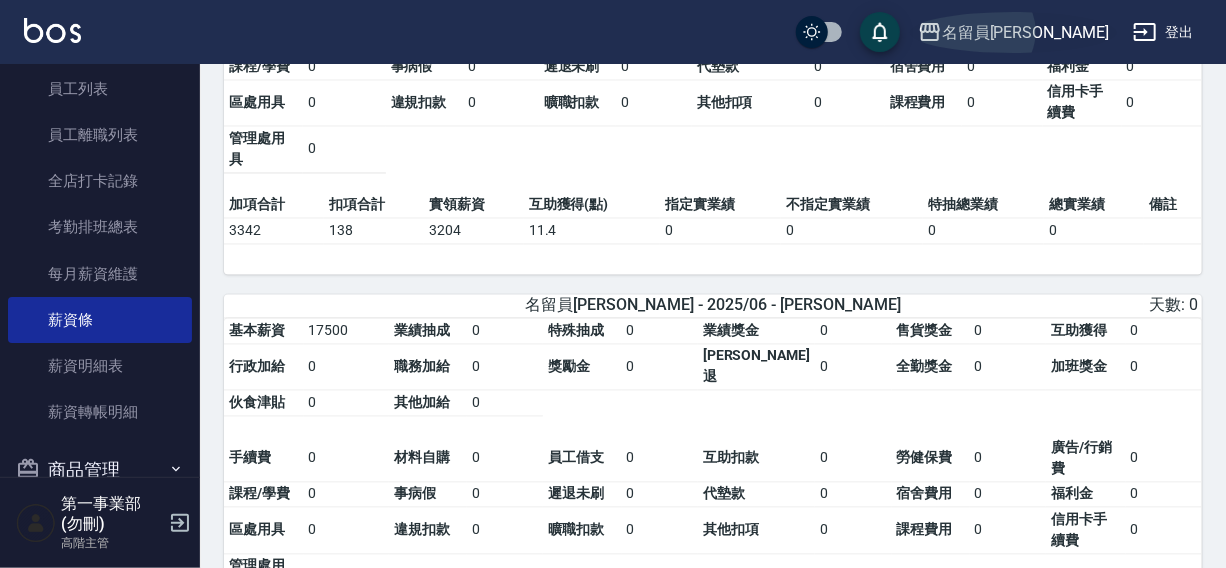 click on "名留員[PERSON_NAME]" at bounding box center [1025, 32] 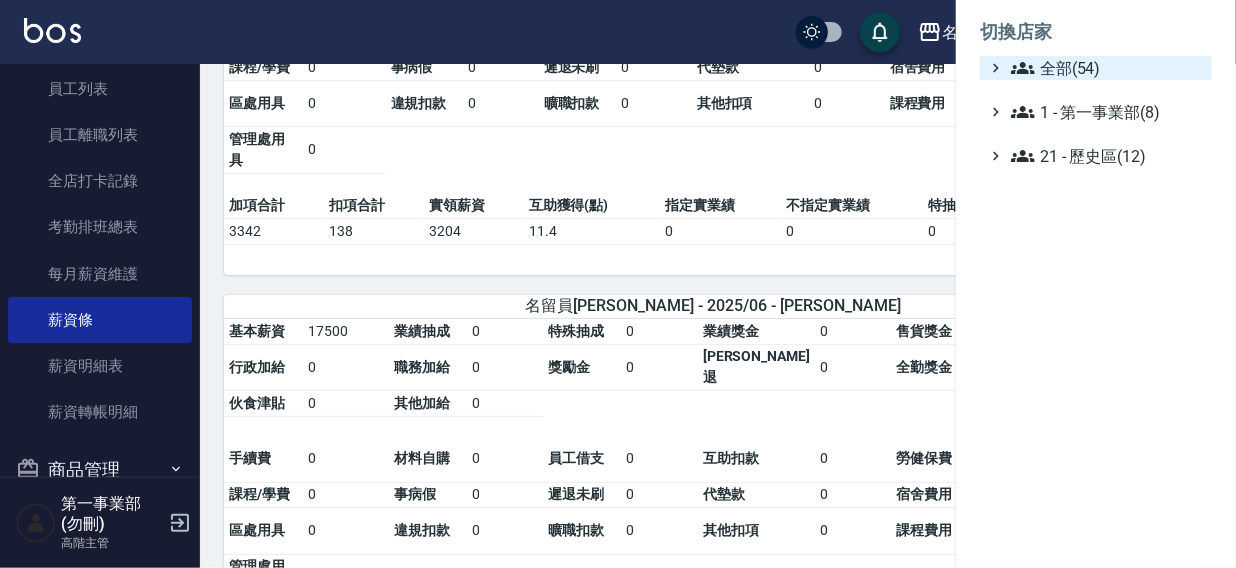 click on "全部(54)" at bounding box center (1107, 68) 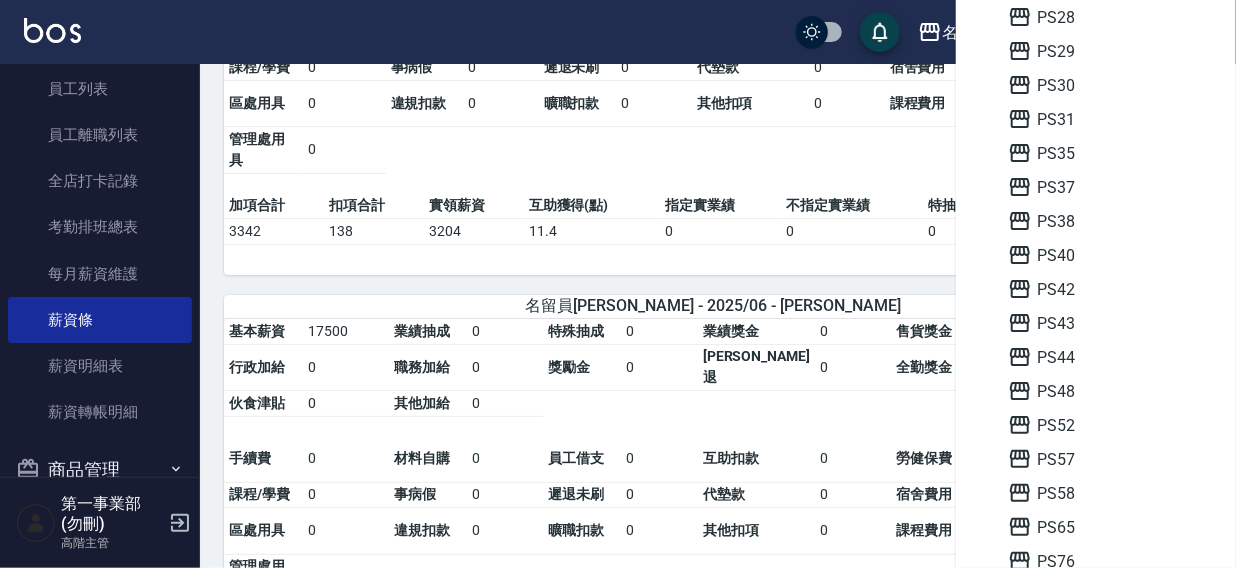 scroll, scrollTop: 470, scrollLeft: 0, axis: vertical 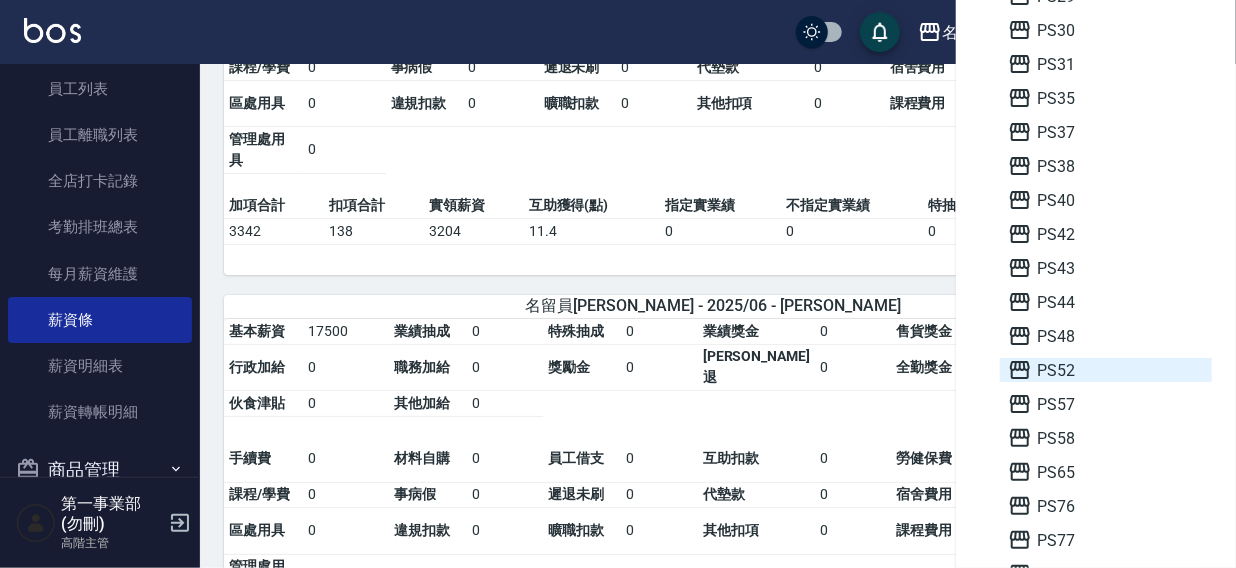 click on "PS52" at bounding box center [1106, 370] 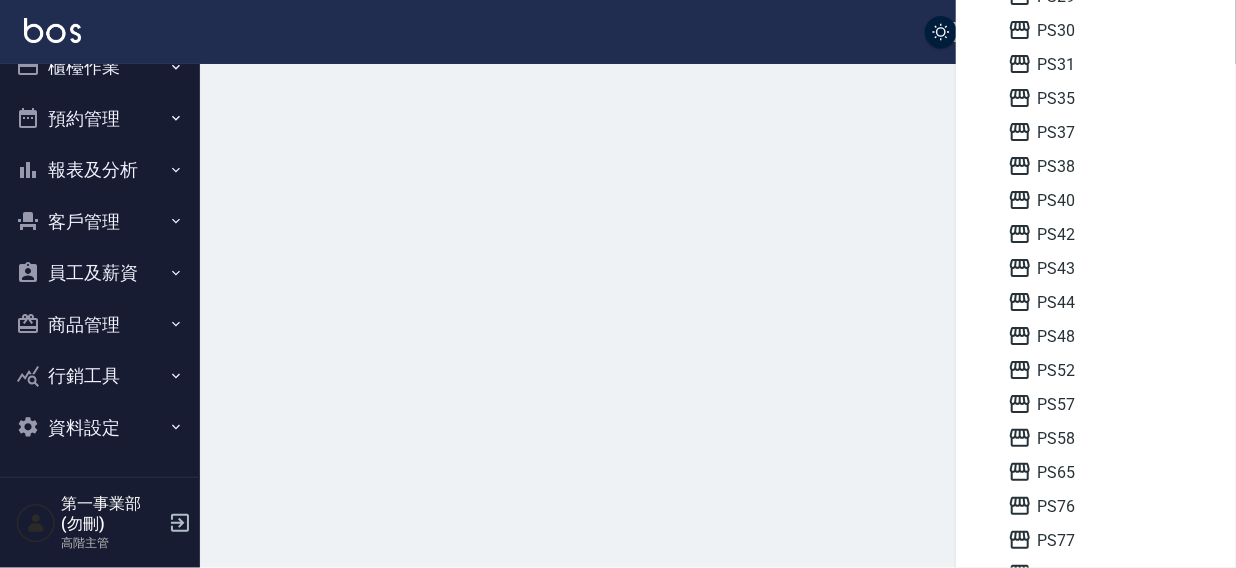 scroll, scrollTop: 0, scrollLeft: 0, axis: both 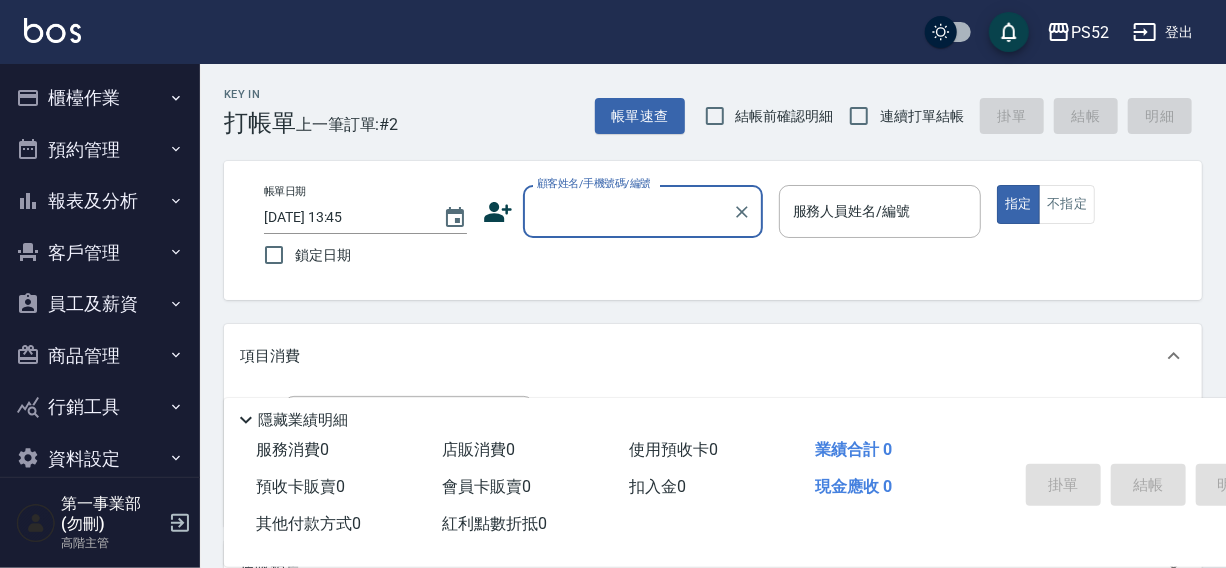 click on "報表及分析" at bounding box center (100, 201) 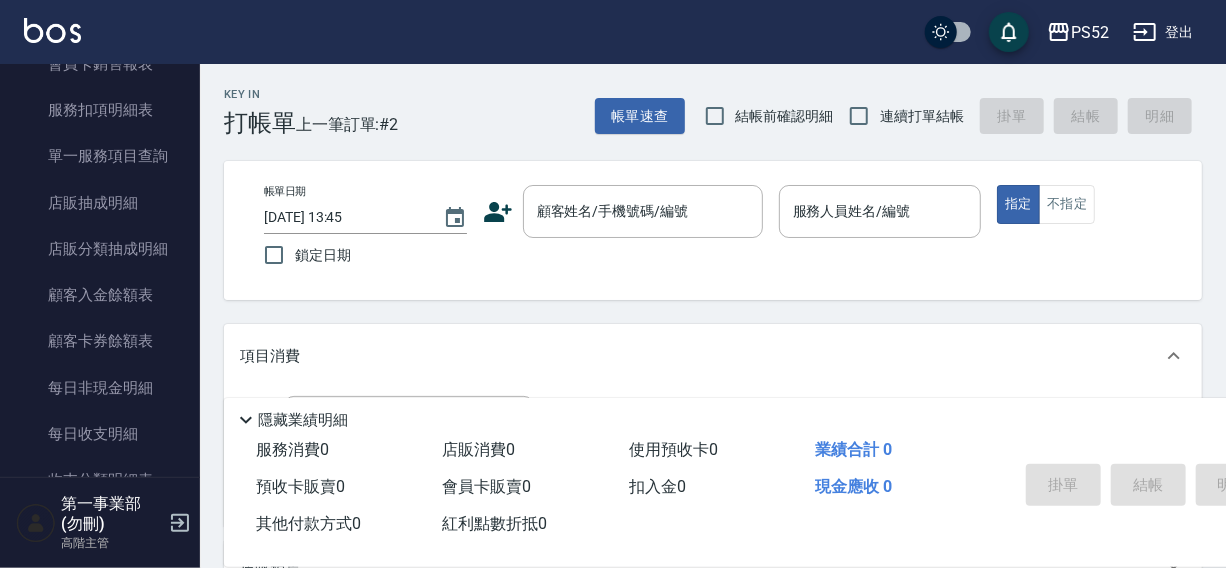 scroll, scrollTop: 1382, scrollLeft: 0, axis: vertical 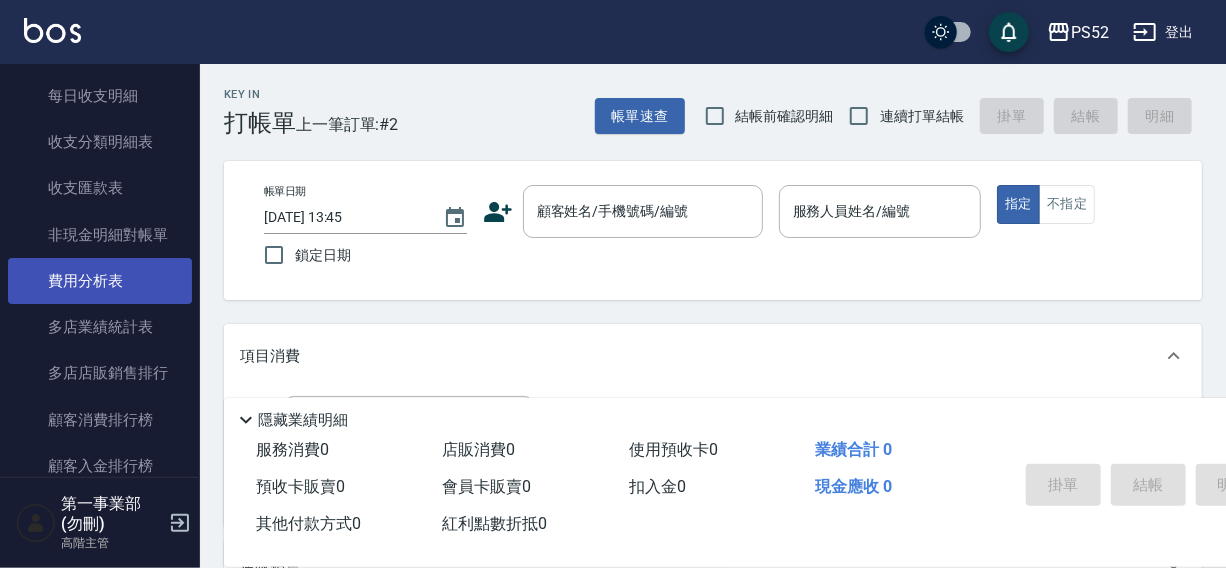 click on "費用分析表" at bounding box center [100, 281] 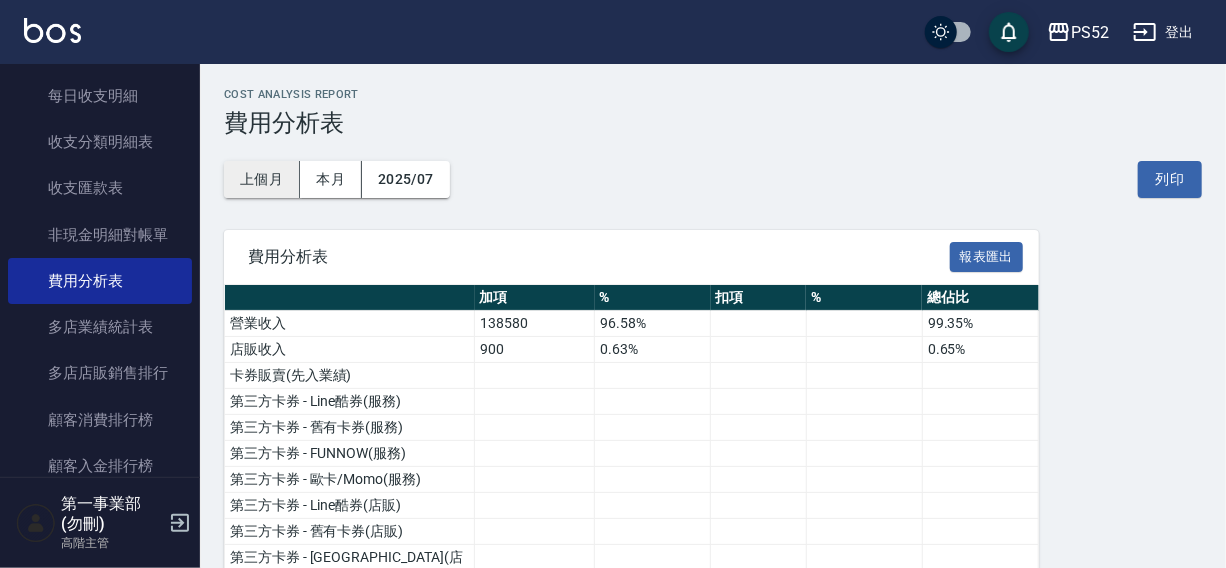 click on "上個月" at bounding box center (262, 179) 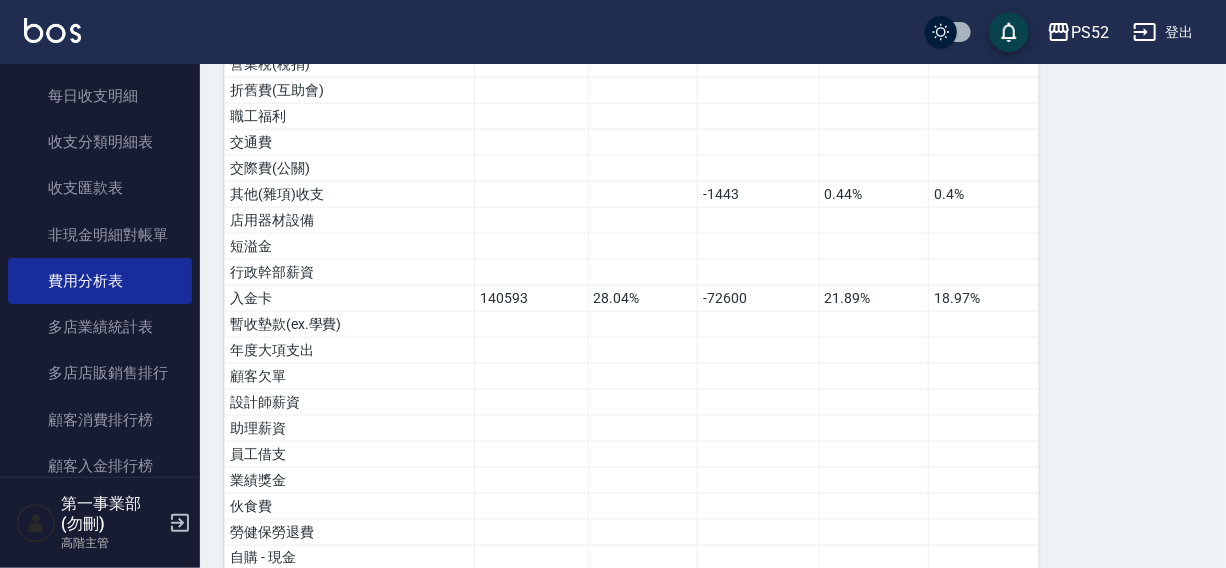 scroll, scrollTop: 1214, scrollLeft: 0, axis: vertical 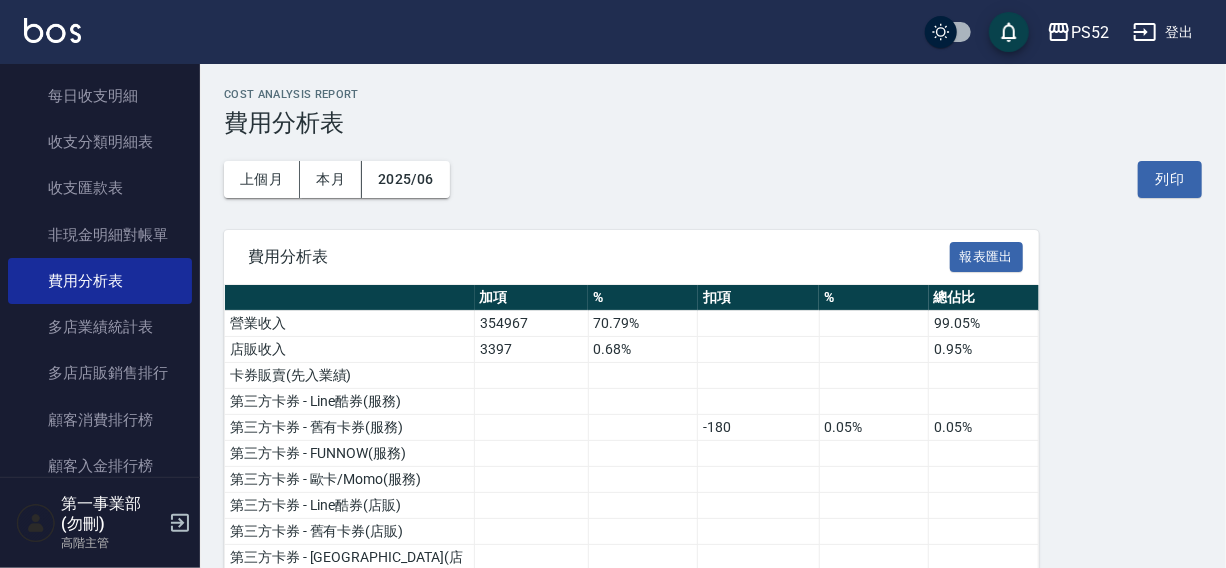 click on "PS52 登出" at bounding box center (613, 32) 